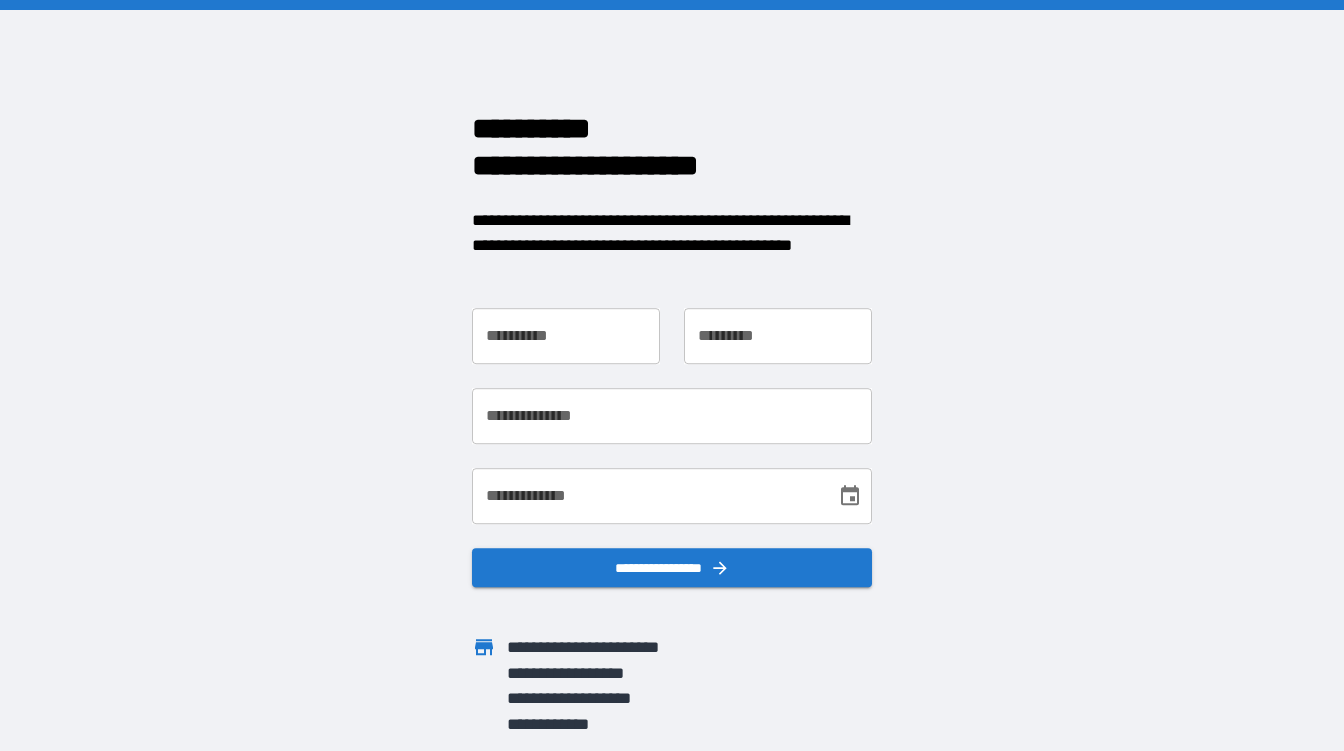 scroll, scrollTop: 0, scrollLeft: 0, axis: both 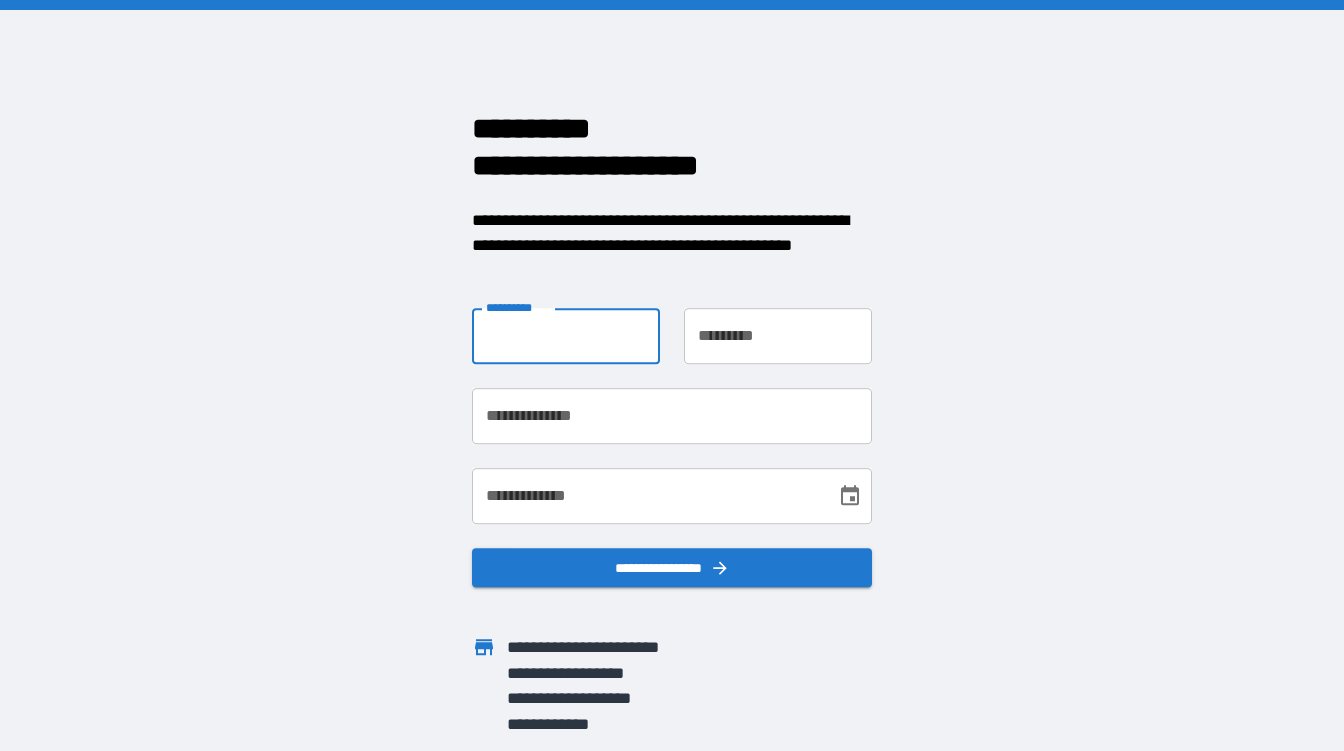 drag, startPoint x: 557, startPoint y: 338, endPoint x: 570, endPoint y: 335, distance: 13.341664 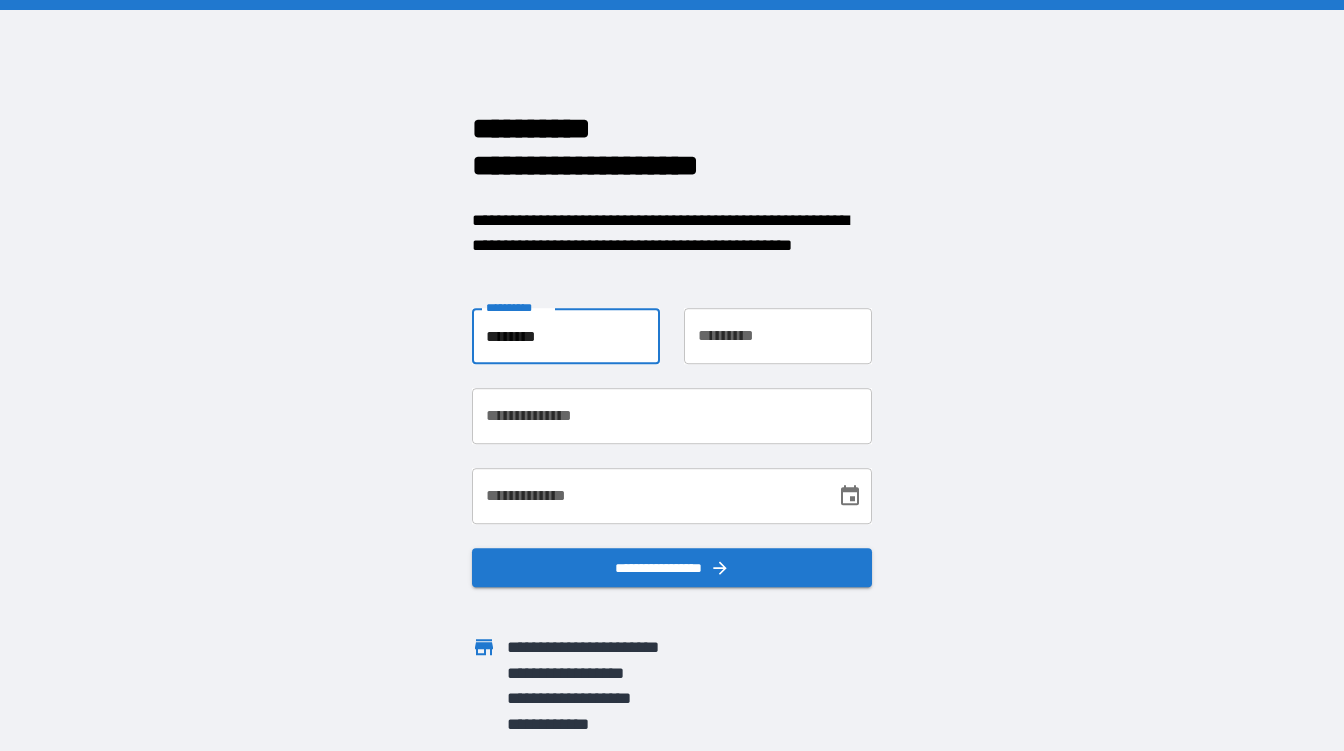 type on "*******" 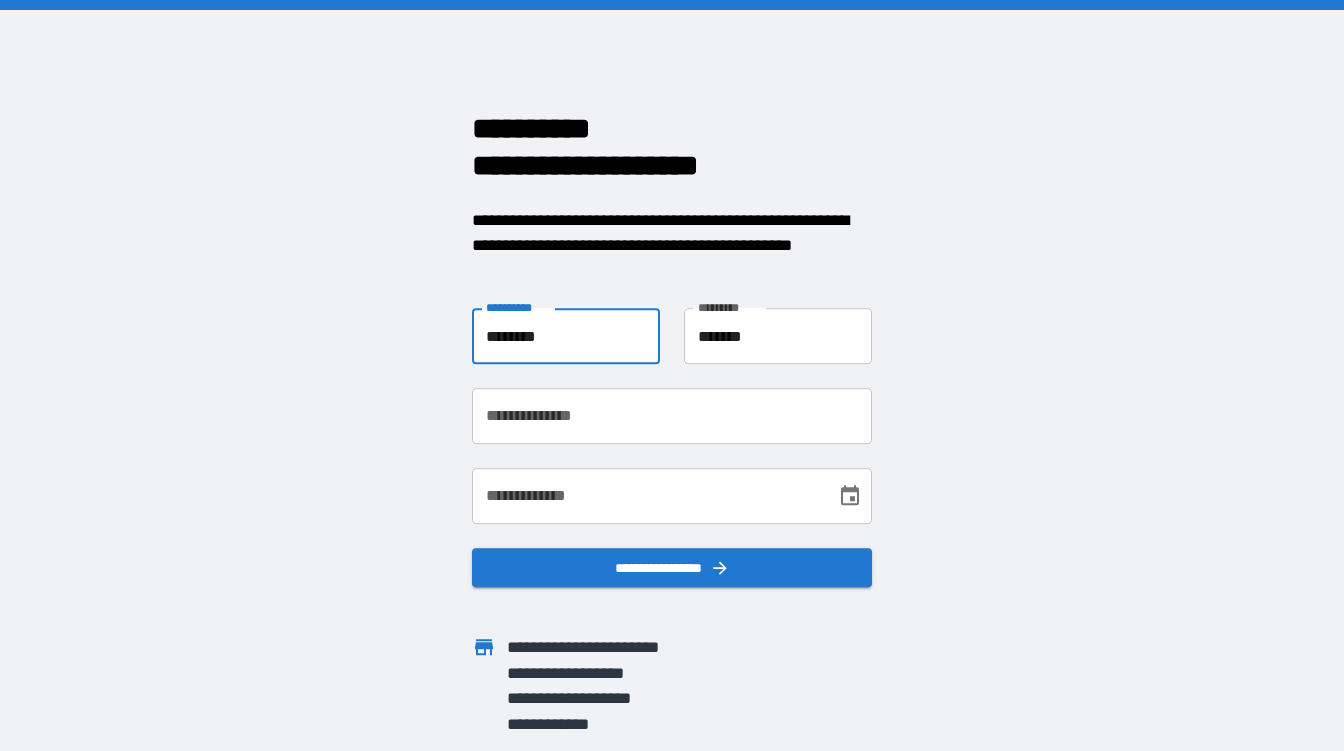 click on "**********" at bounding box center (672, 416) 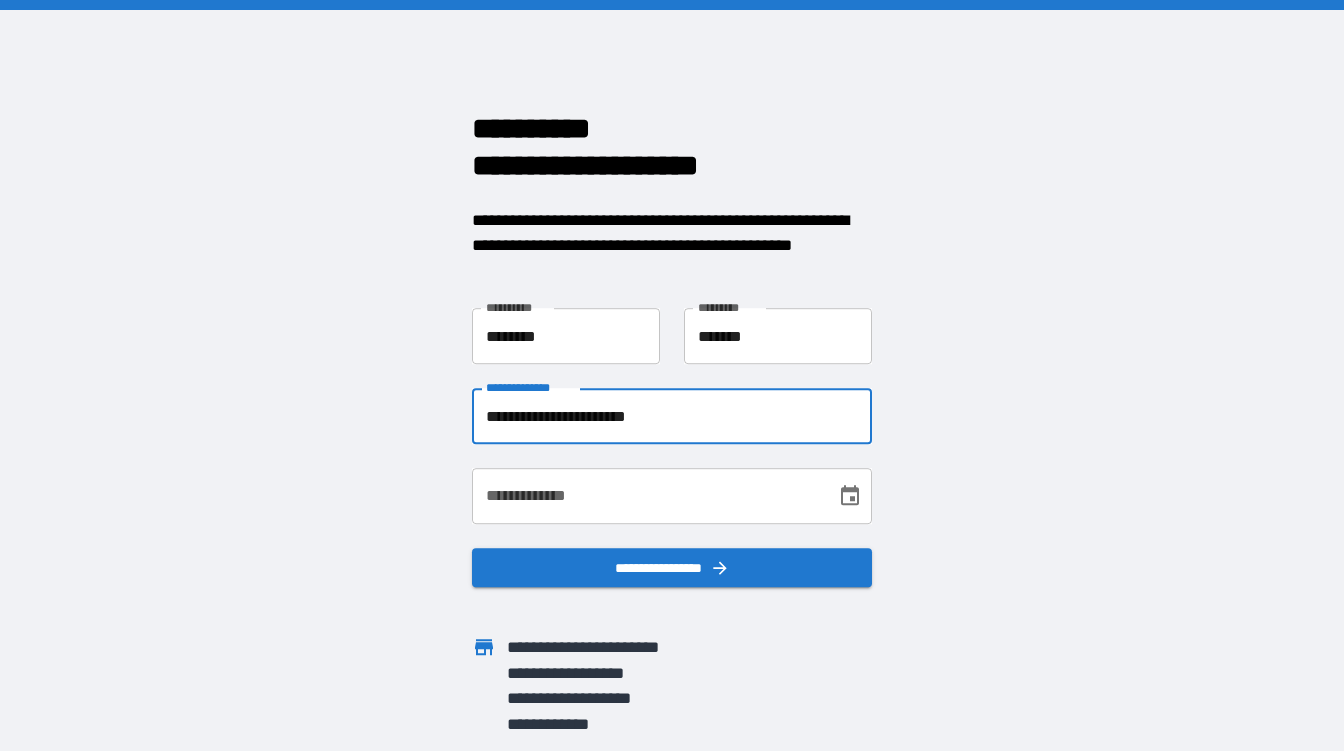 type on "**********" 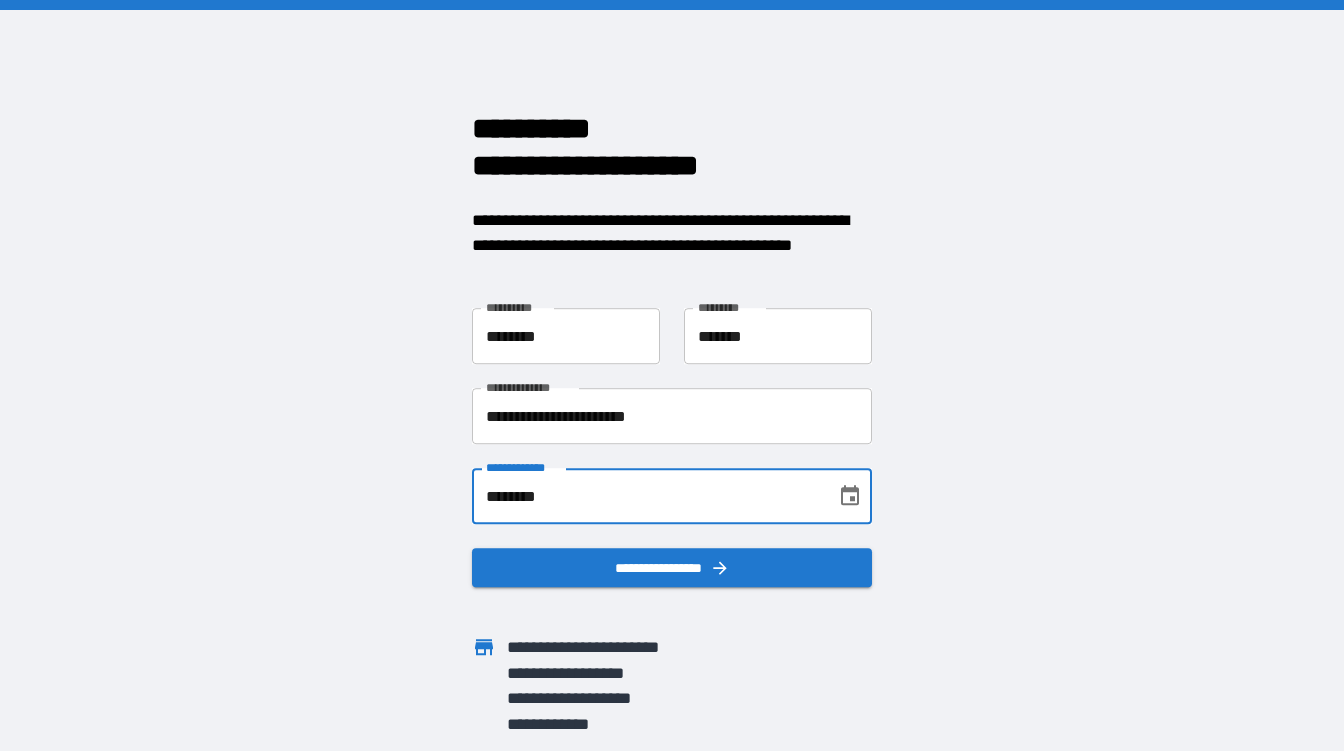 type on "********" 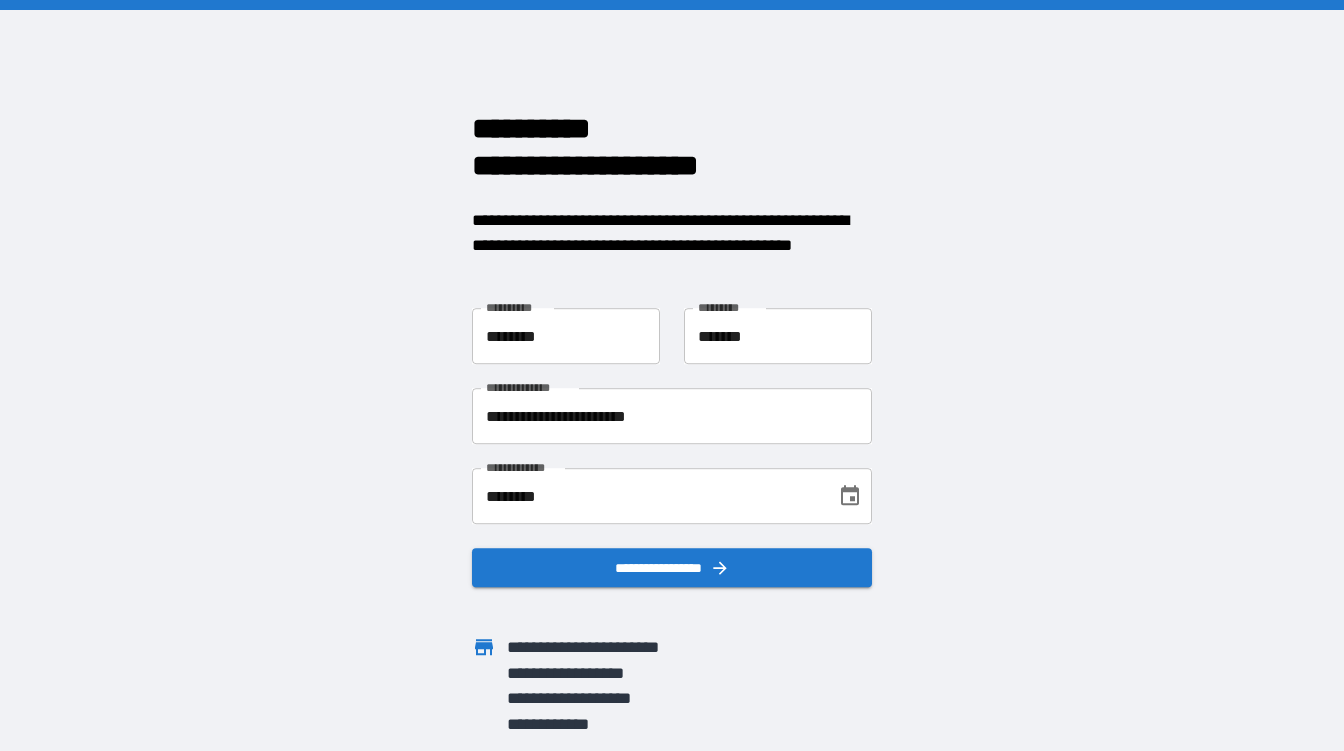 click on "**********" at bounding box center [672, 375] 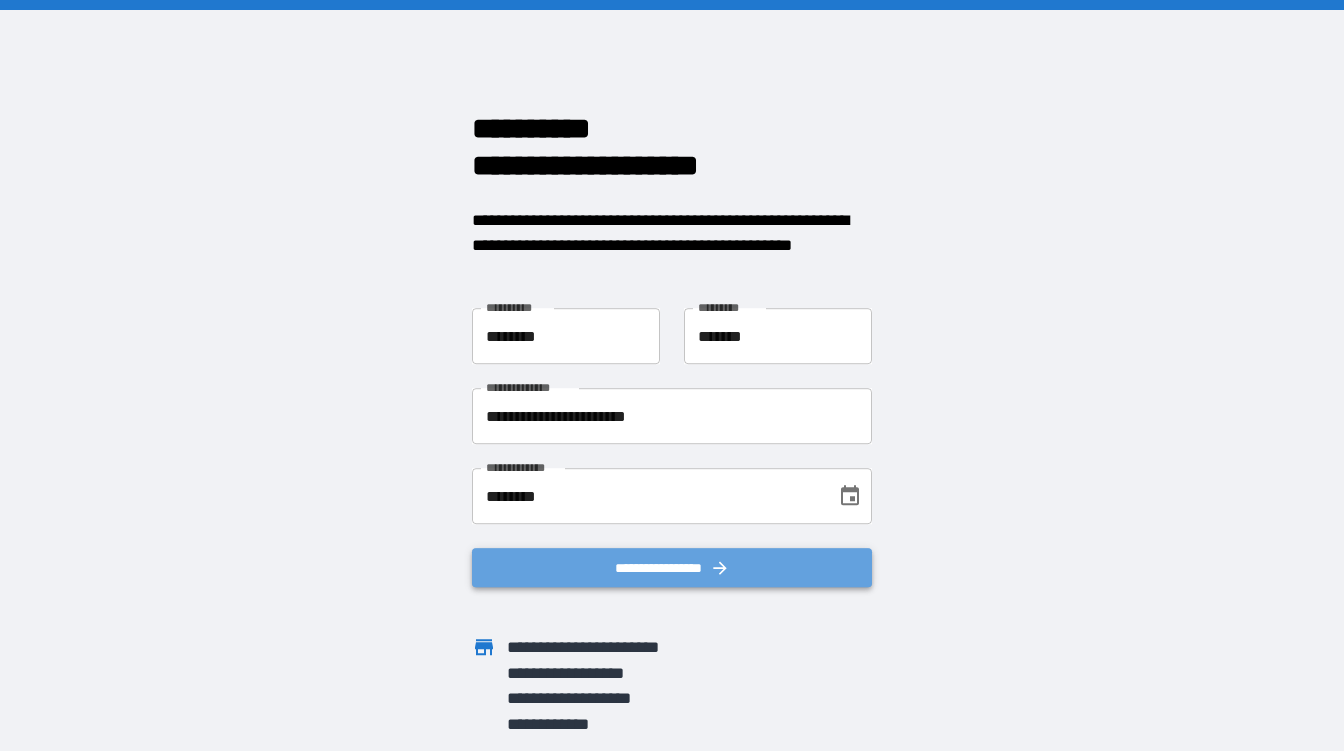 click on "**********" at bounding box center [672, 567] 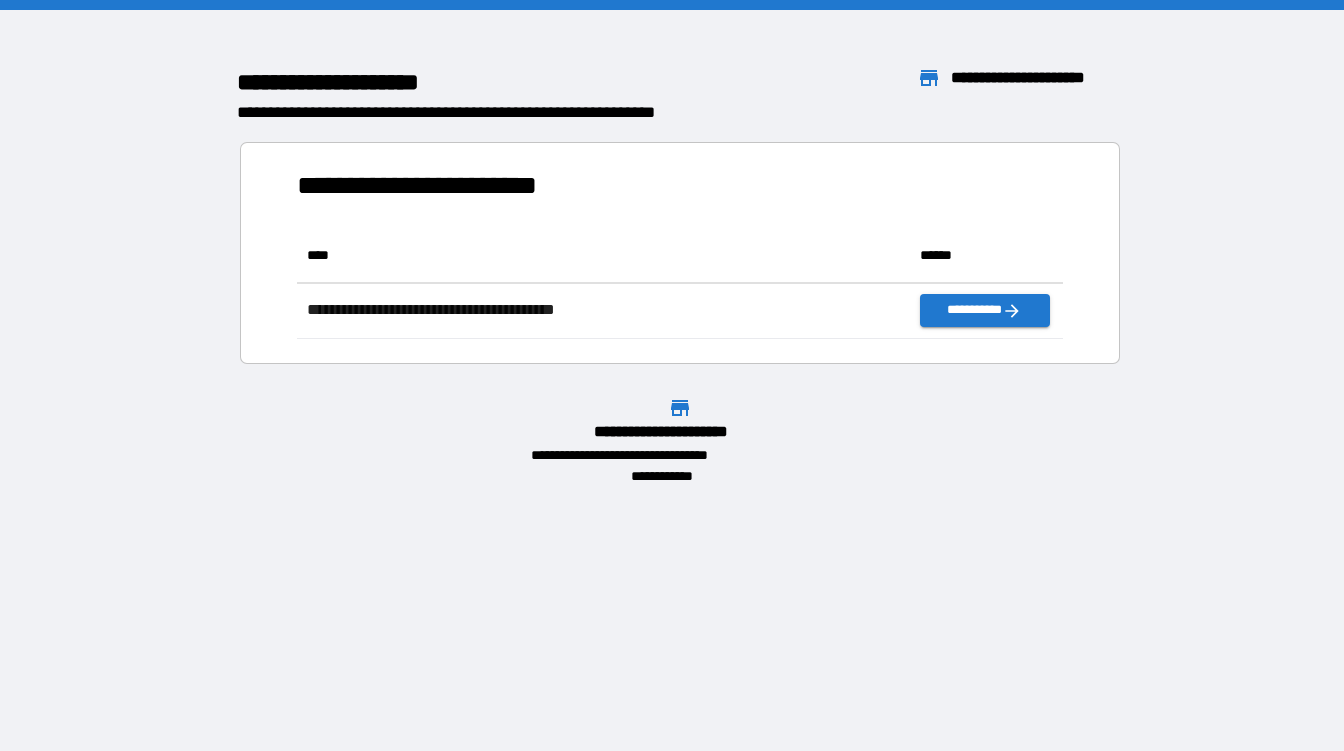 scroll, scrollTop: 97, scrollLeft: 752, axis: both 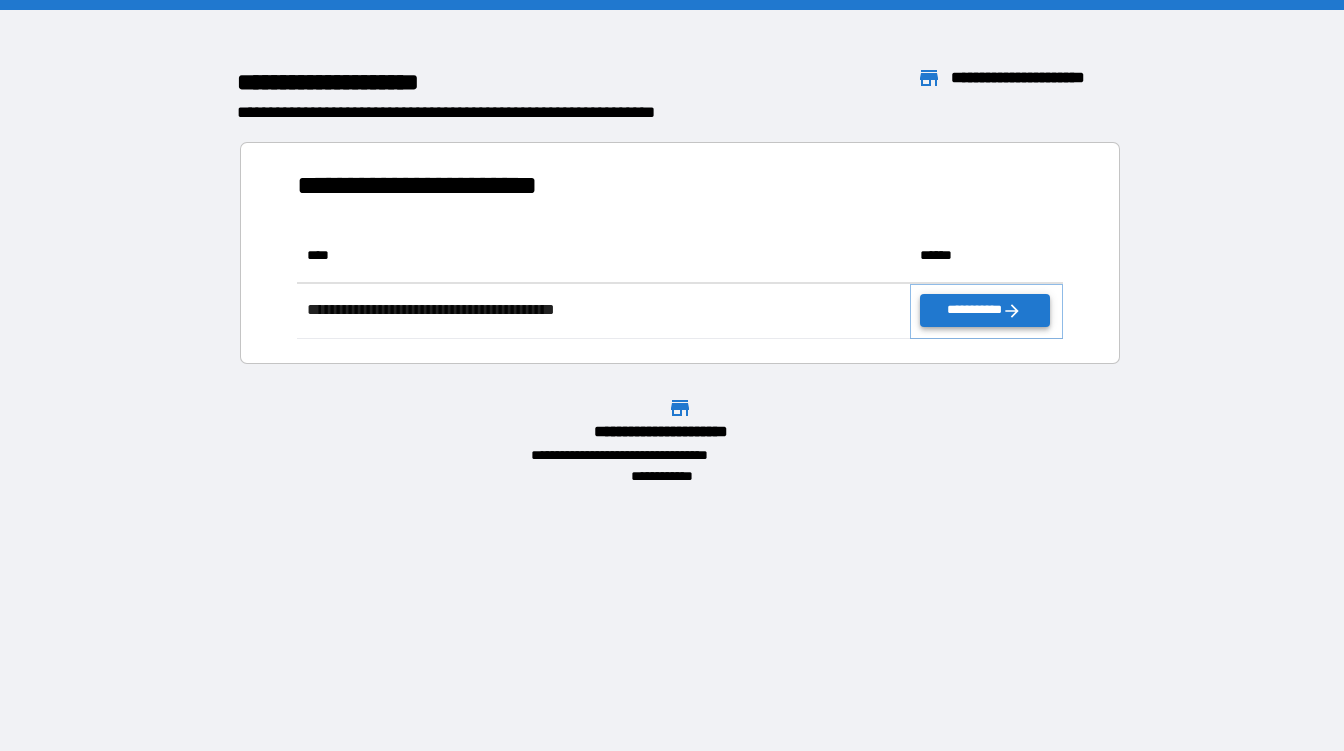 click on "**********" at bounding box center [985, 310] 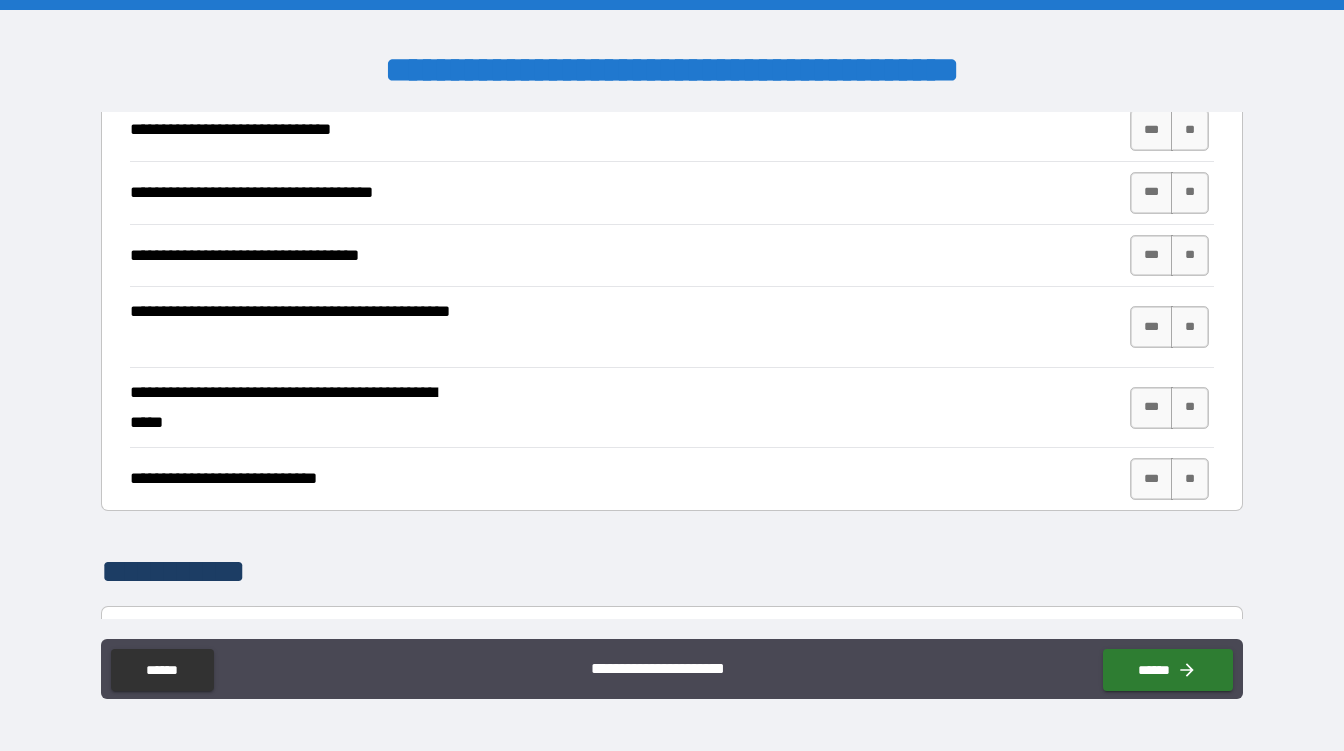 scroll, scrollTop: 0, scrollLeft: 0, axis: both 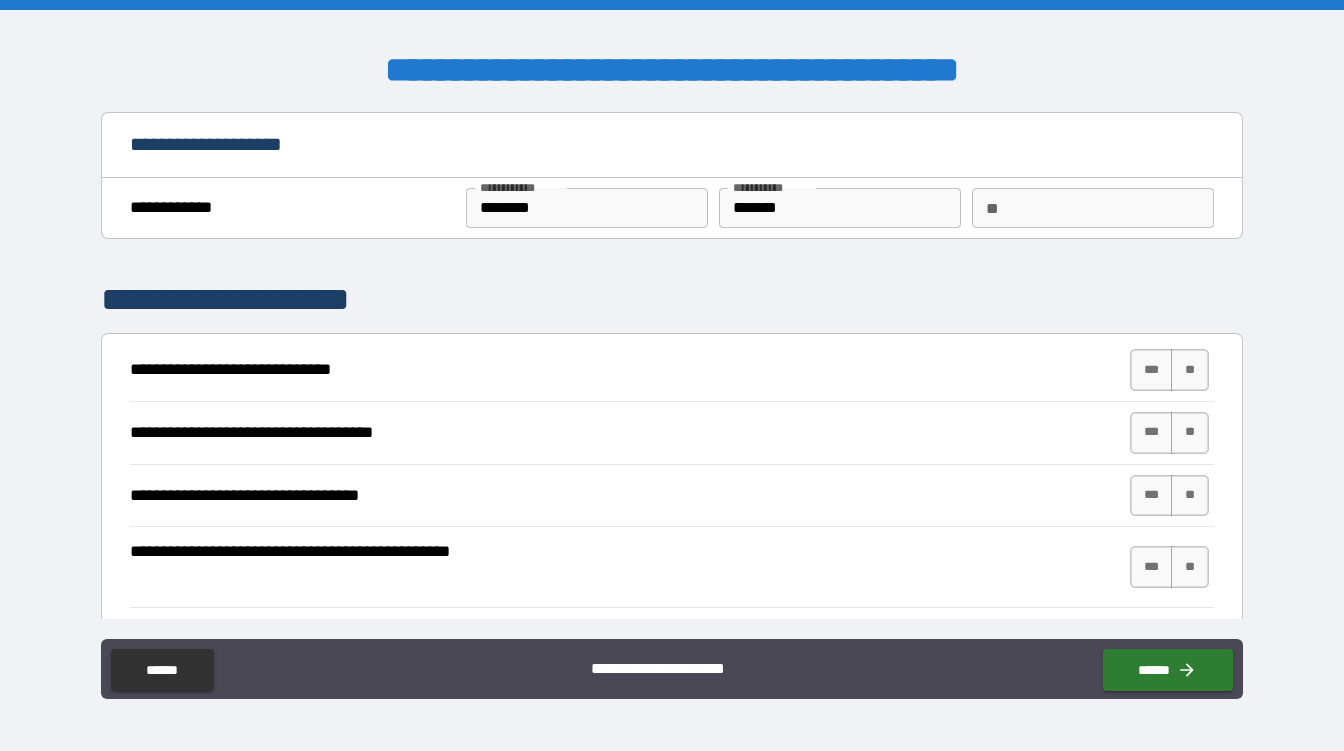 click on "**" at bounding box center [1093, 208] 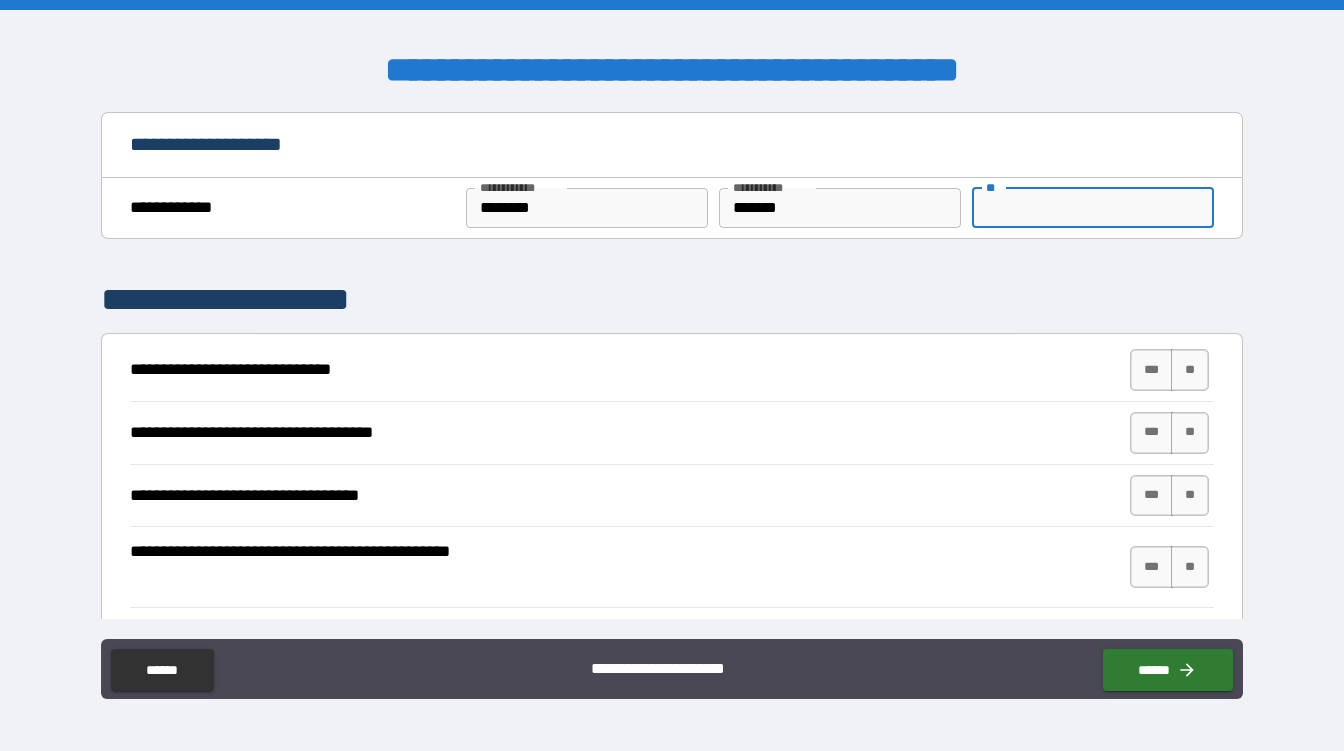 type on "*" 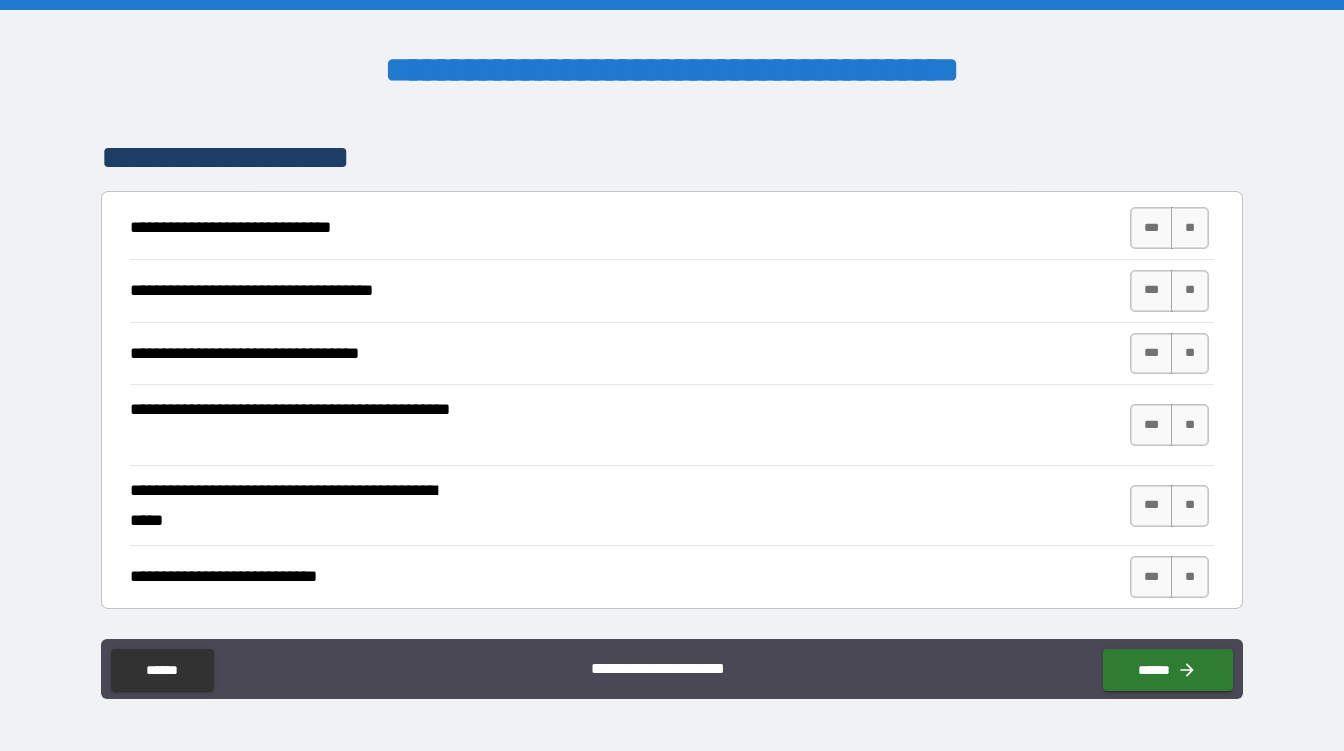 scroll, scrollTop: 160, scrollLeft: 0, axis: vertical 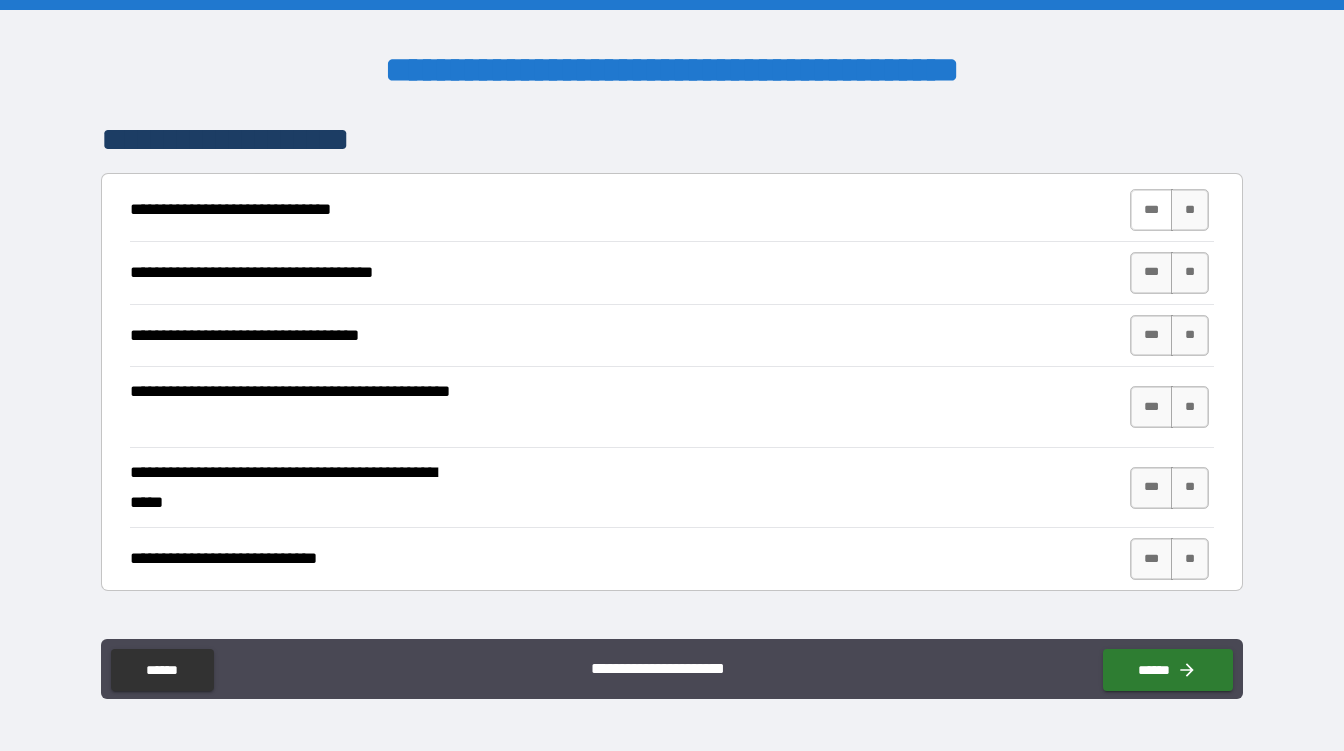 click on "***" at bounding box center (1151, 210) 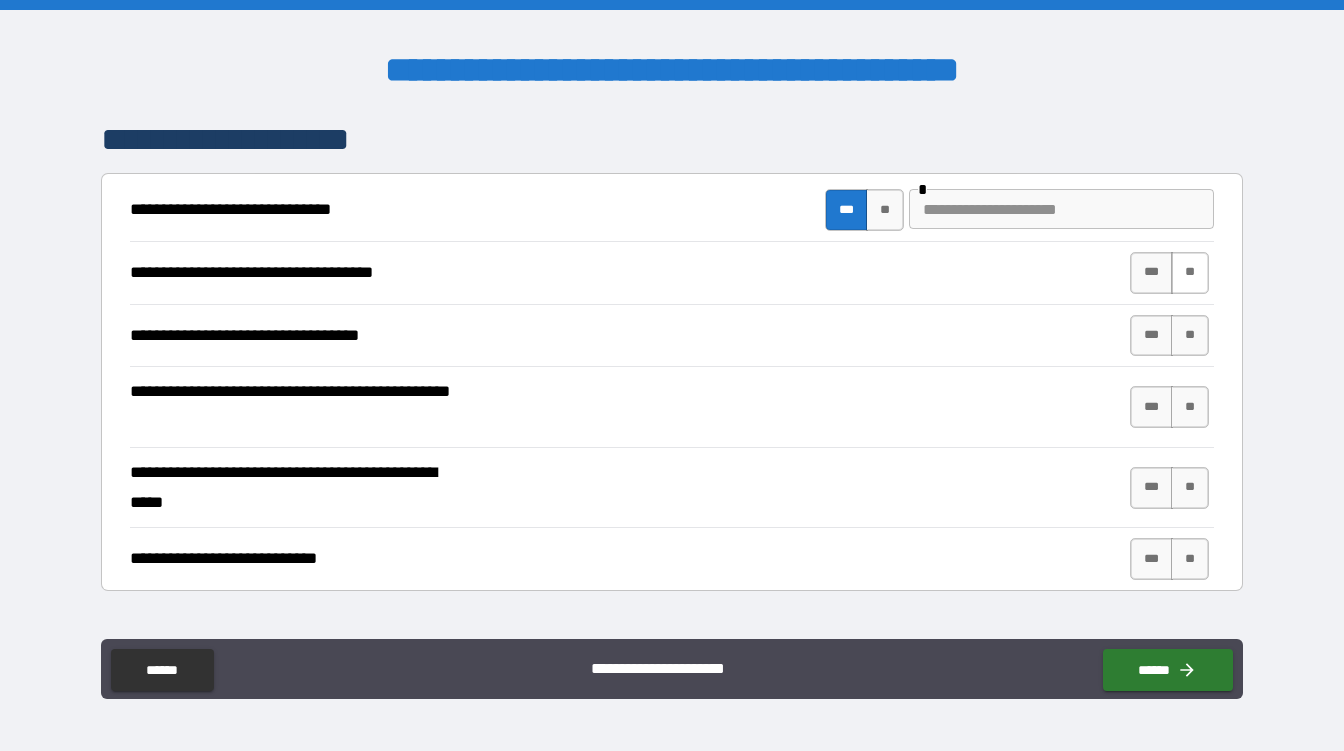 click on "**" at bounding box center (1190, 273) 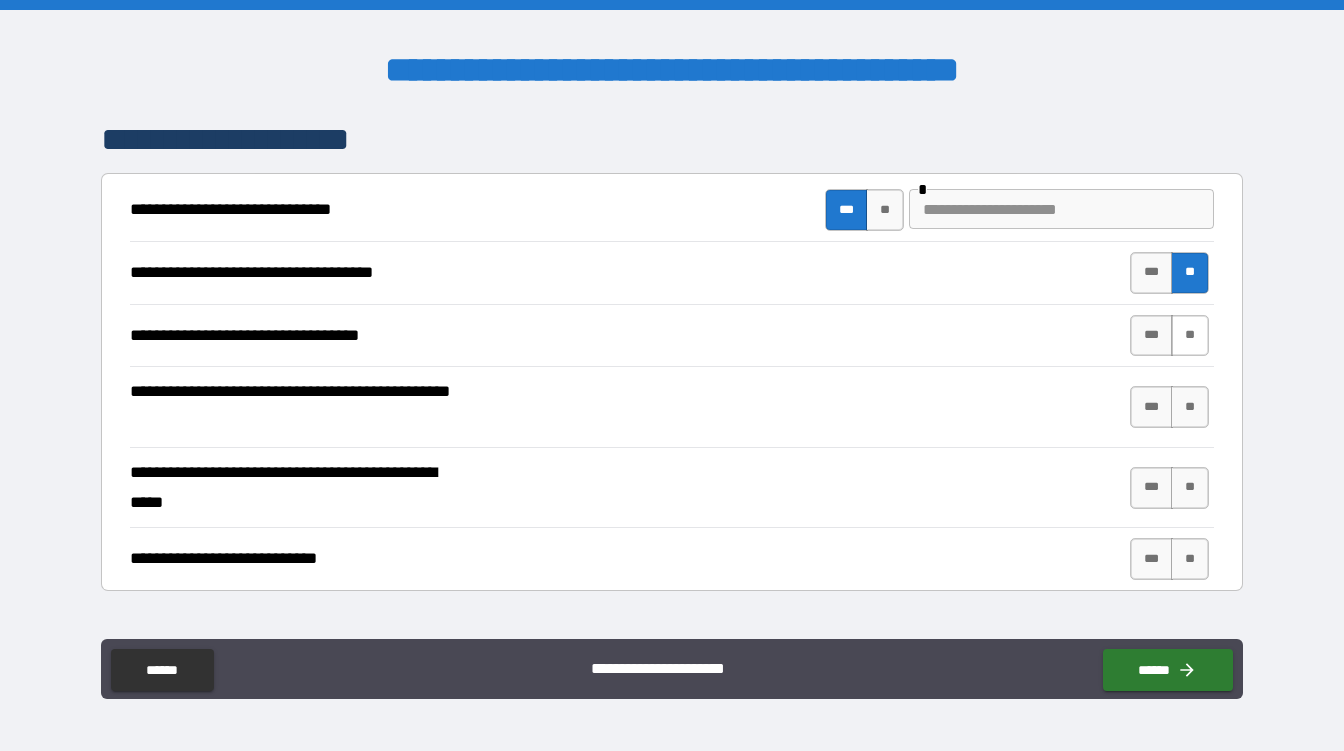 click on "**" at bounding box center [1190, 336] 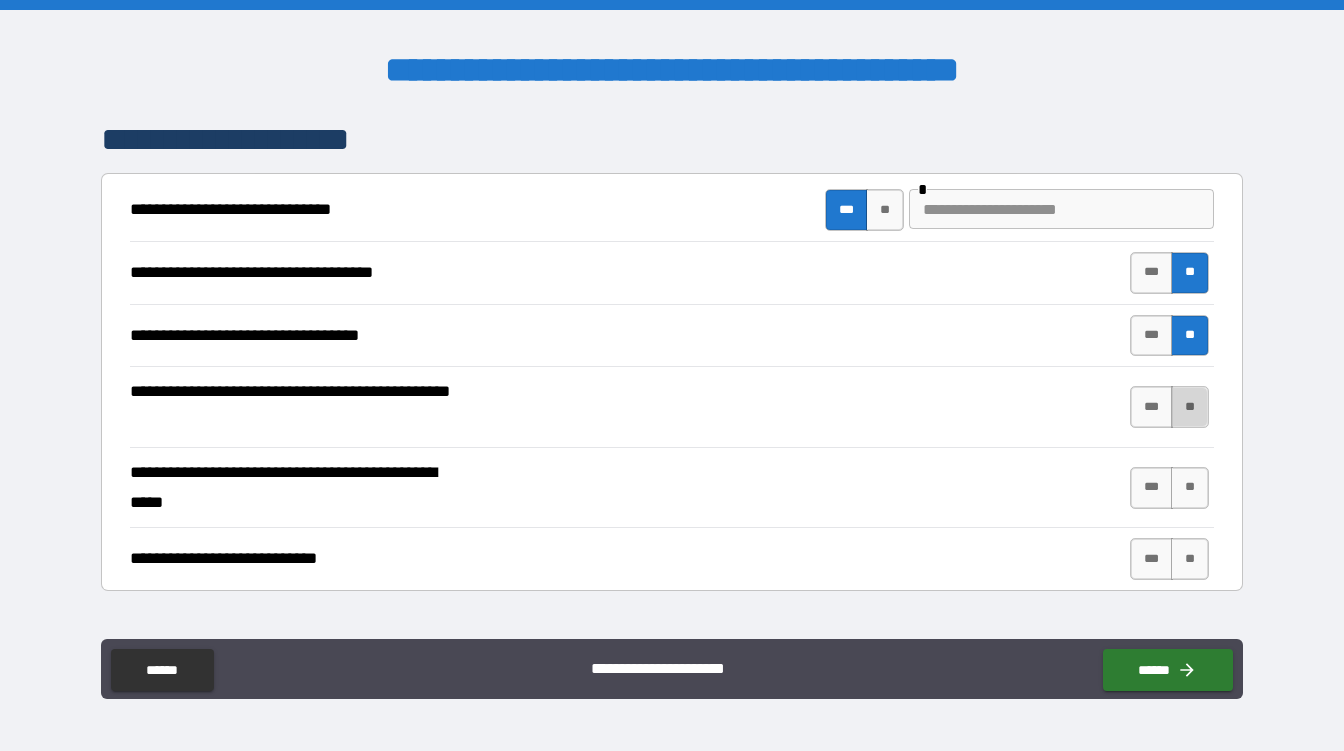 click on "**" at bounding box center (1190, 407) 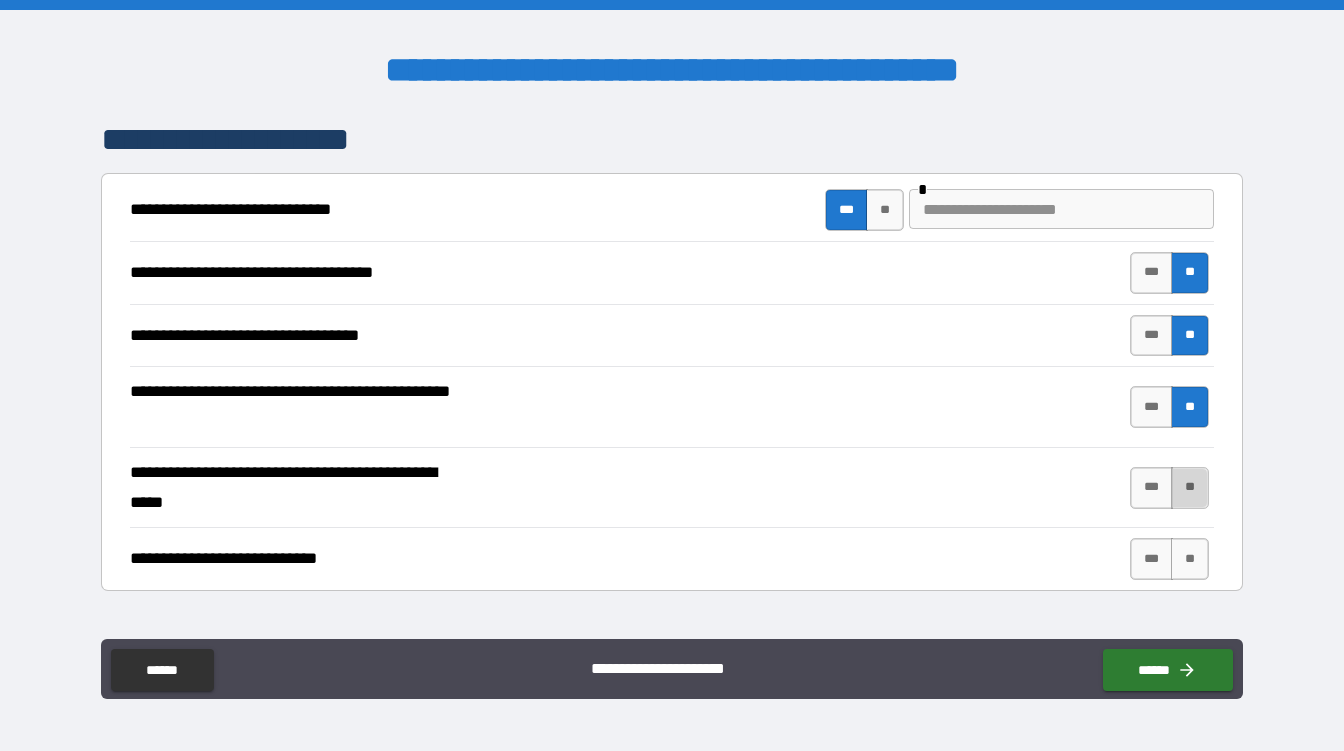 click on "**" at bounding box center [1190, 488] 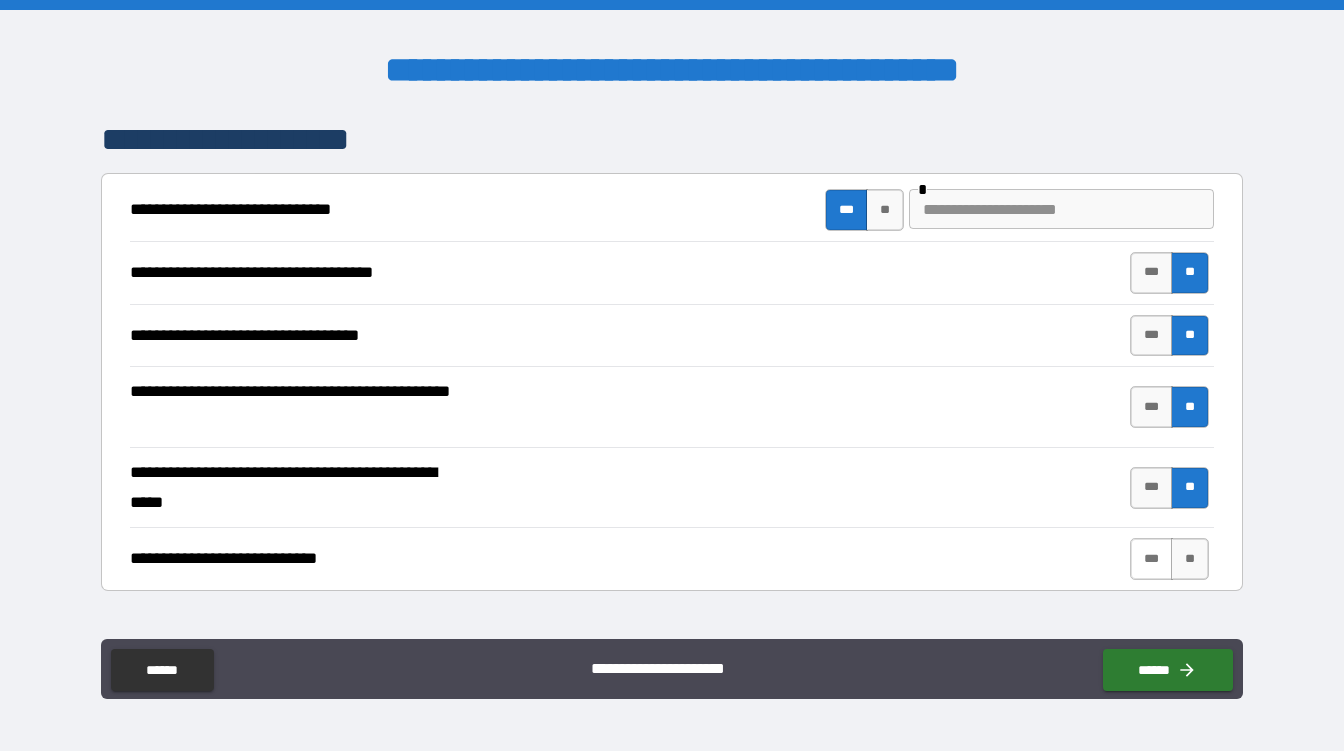 click on "***" at bounding box center (1151, 559) 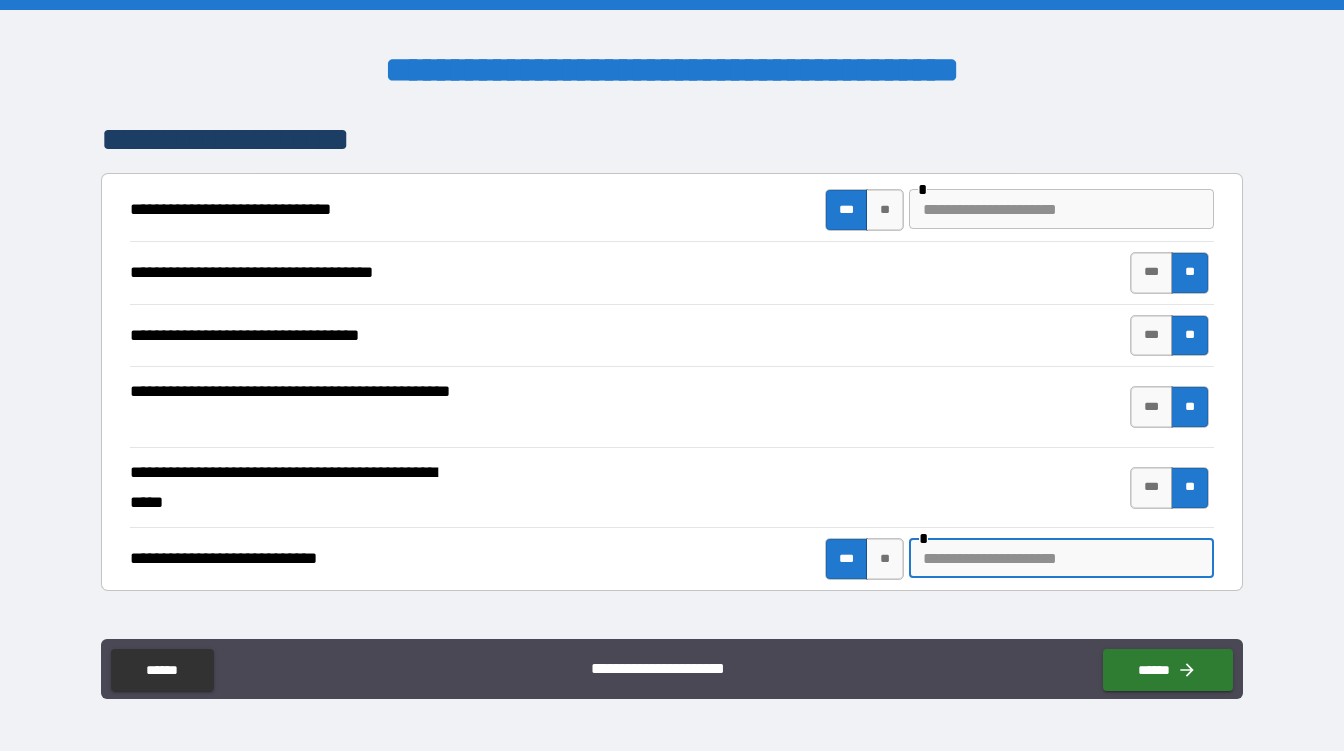 click at bounding box center [1061, 558] 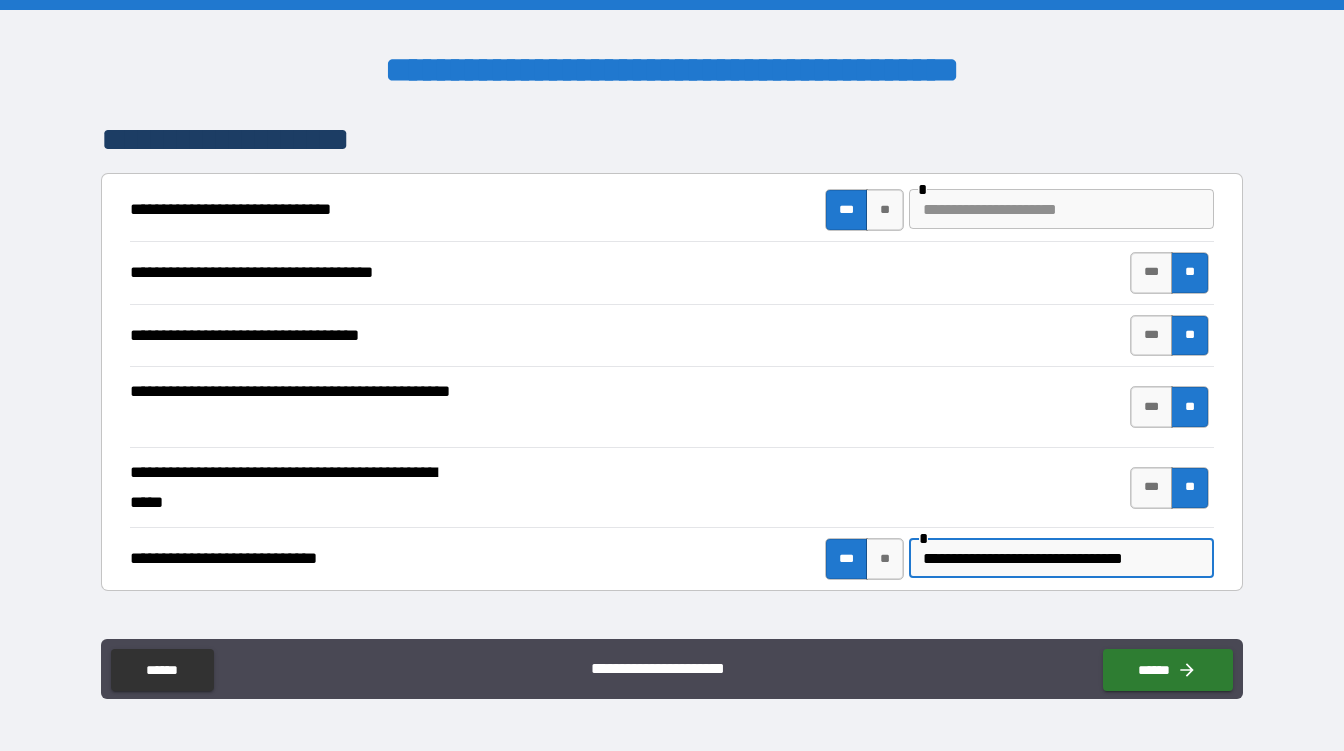 type on "**********" 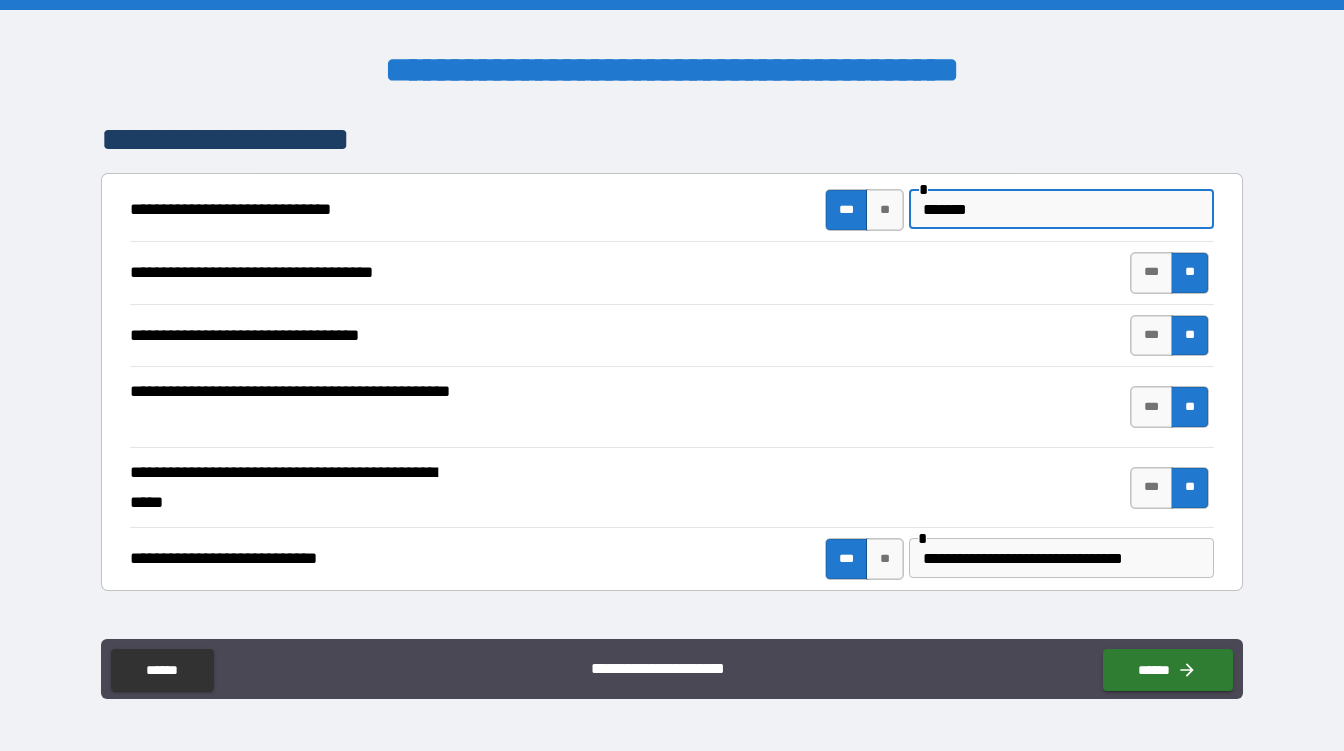 type on "*******" 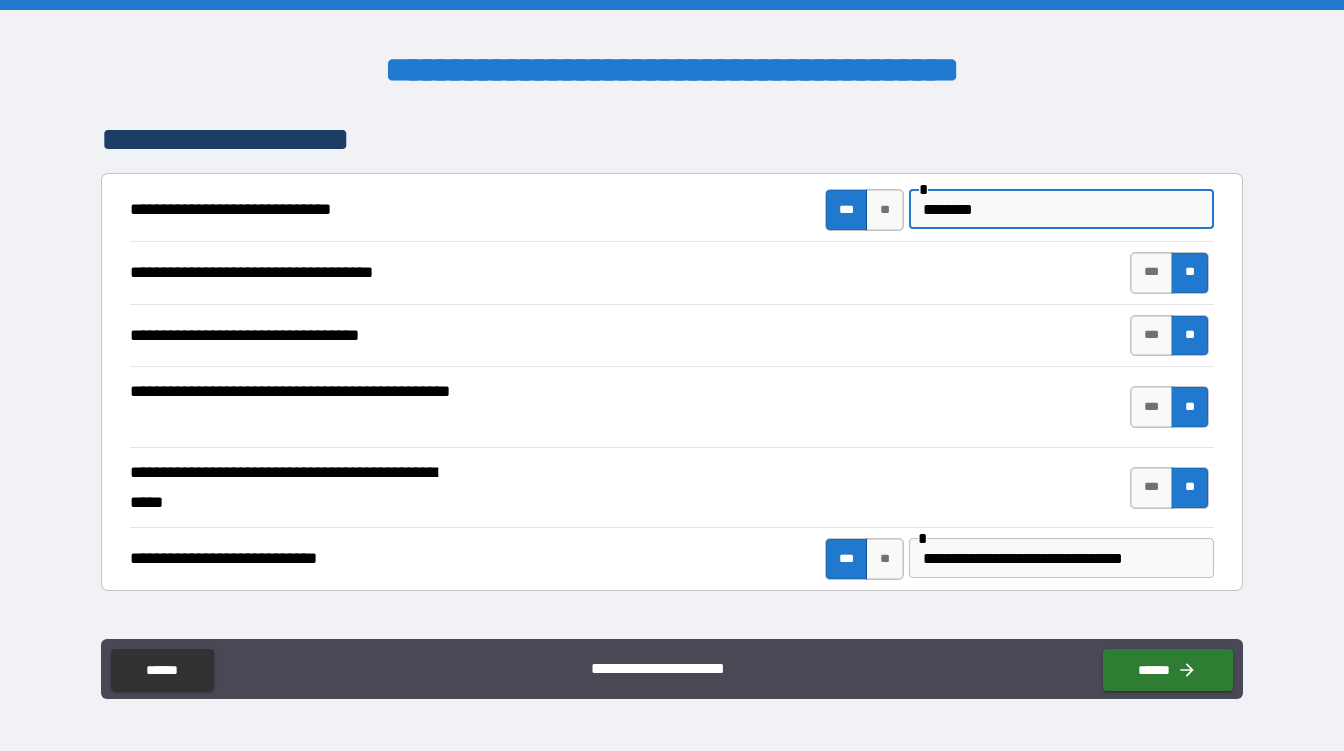 drag, startPoint x: 905, startPoint y: 213, endPoint x: 993, endPoint y: 213, distance: 88 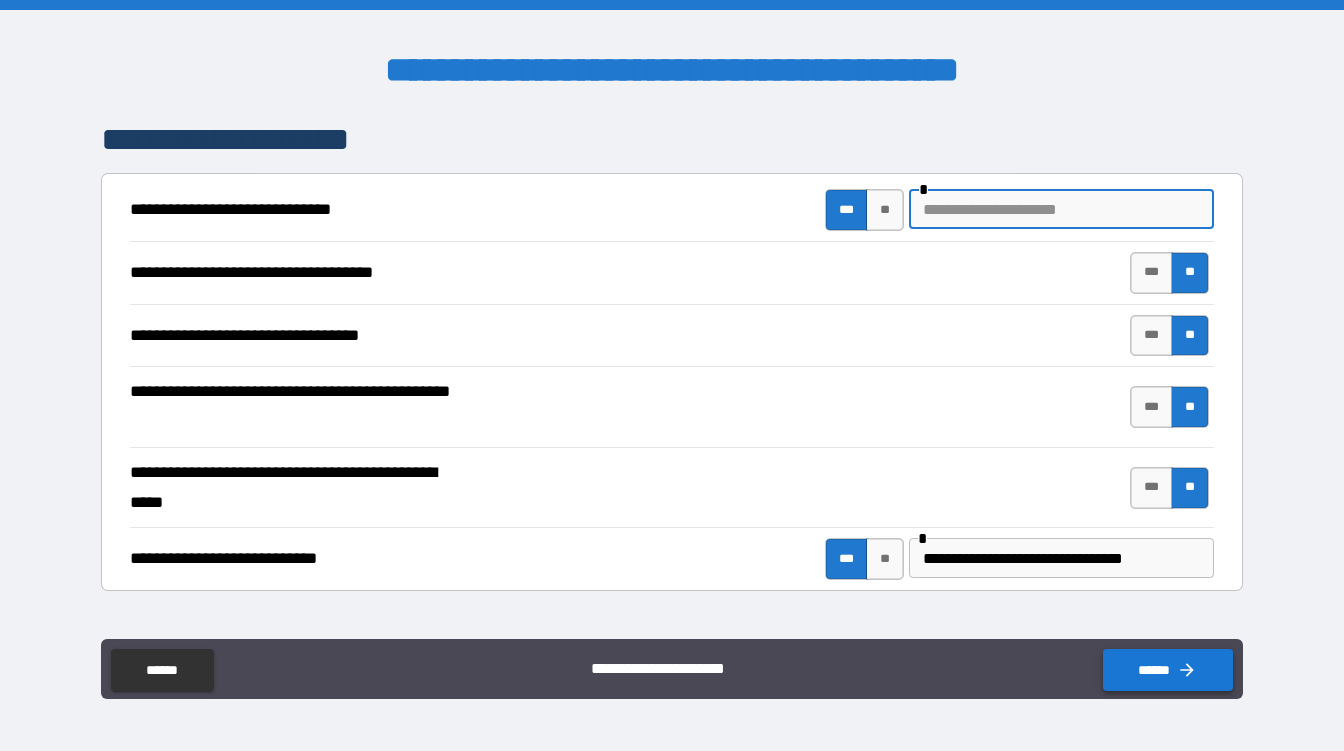 click on "******" at bounding box center (1168, 670) 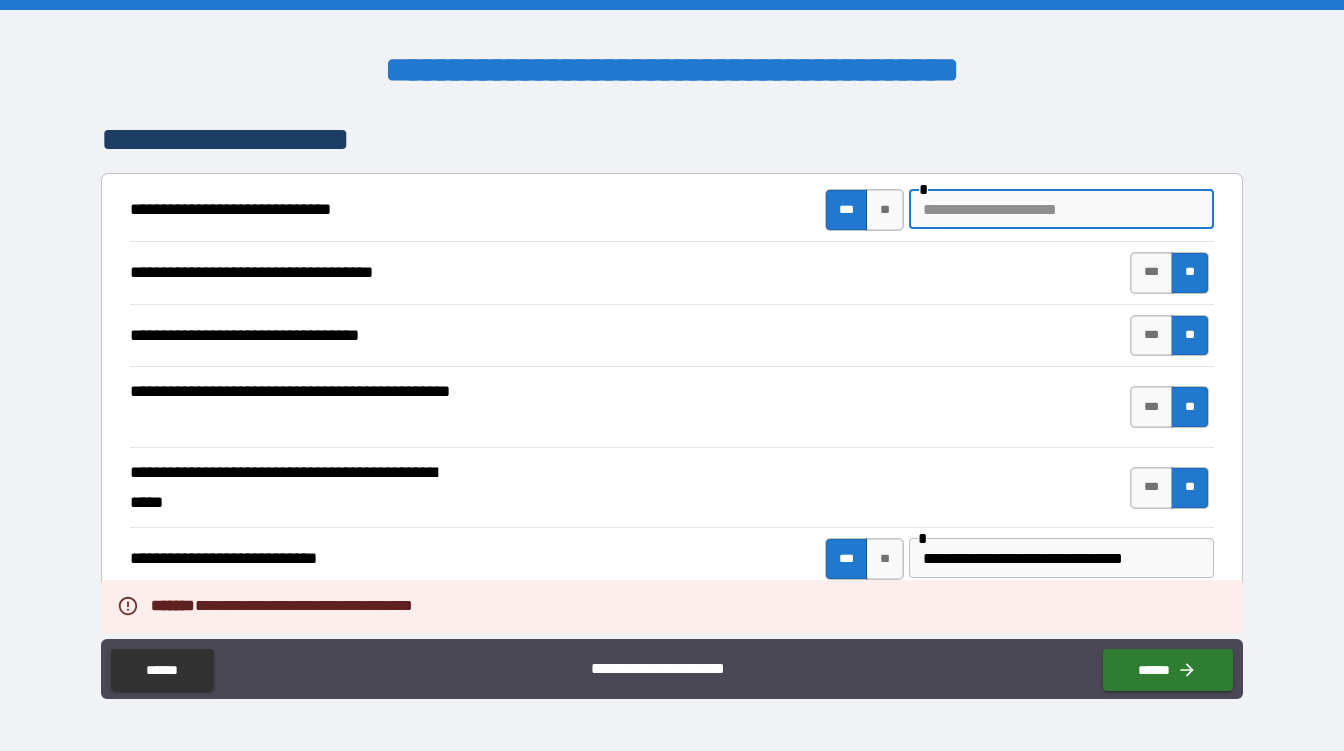click at bounding box center (1061, 209) 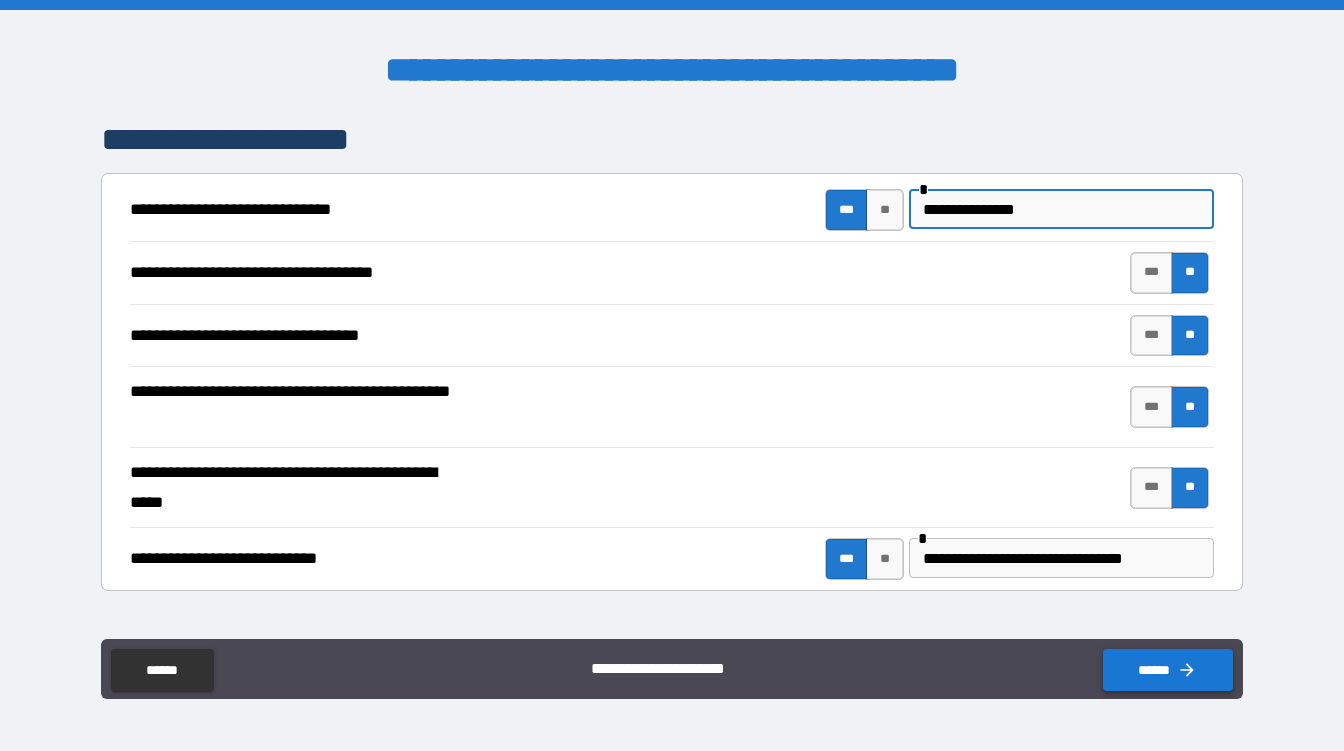 type on "**********" 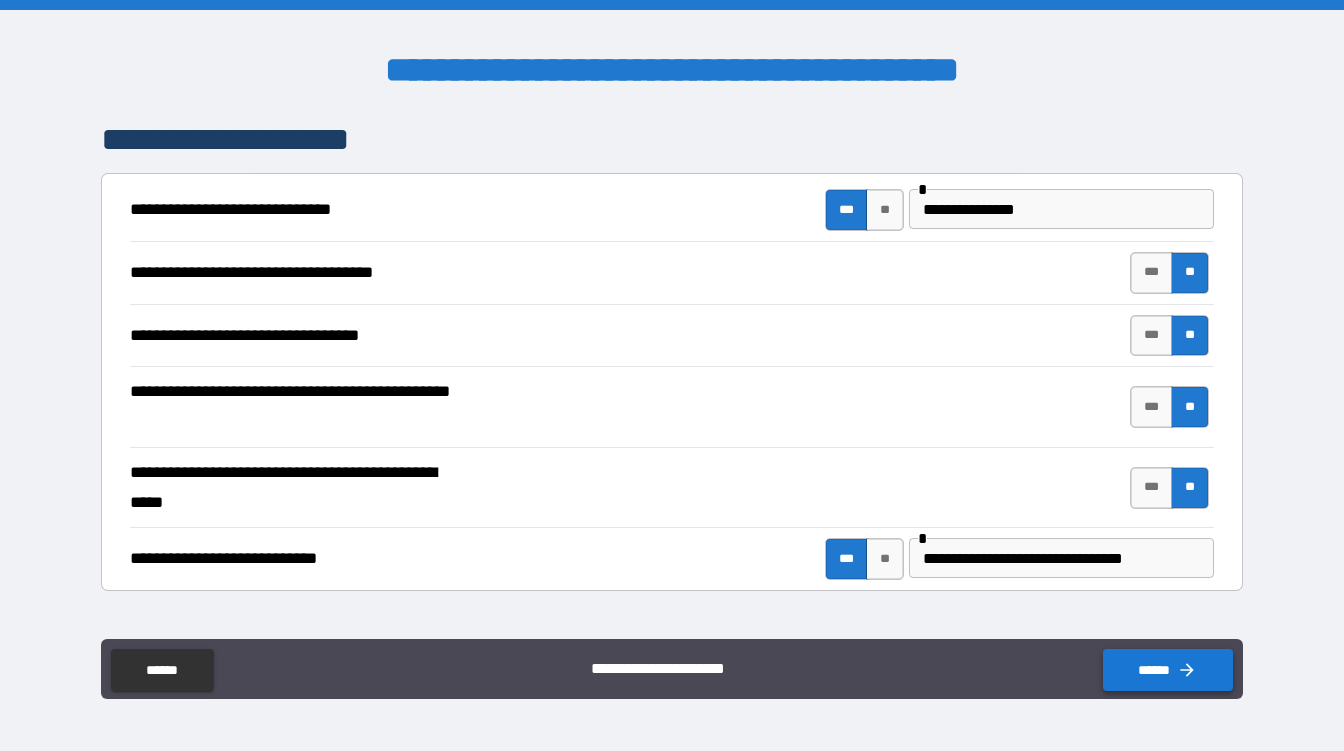 click on "******" at bounding box center [1168, 670] 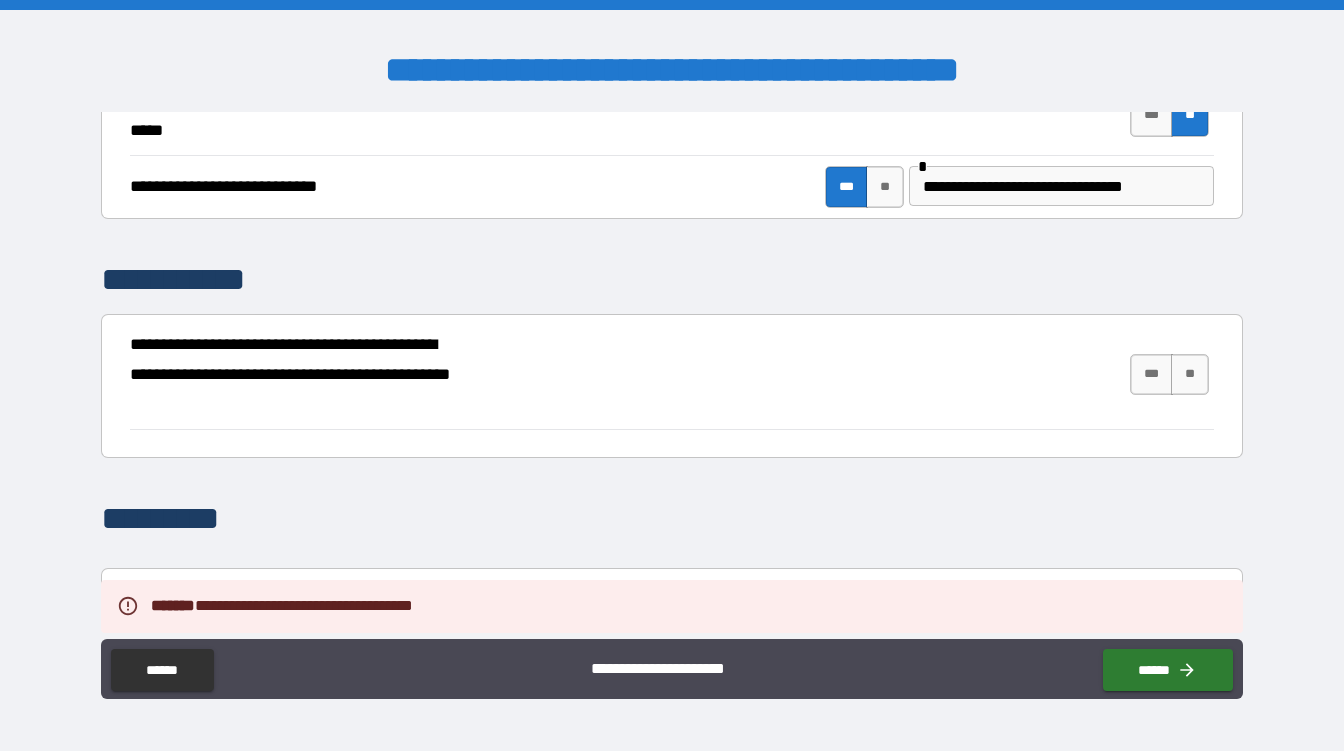 scroll, scrollTop: 560, scrollLeft: 0, axis: vertical 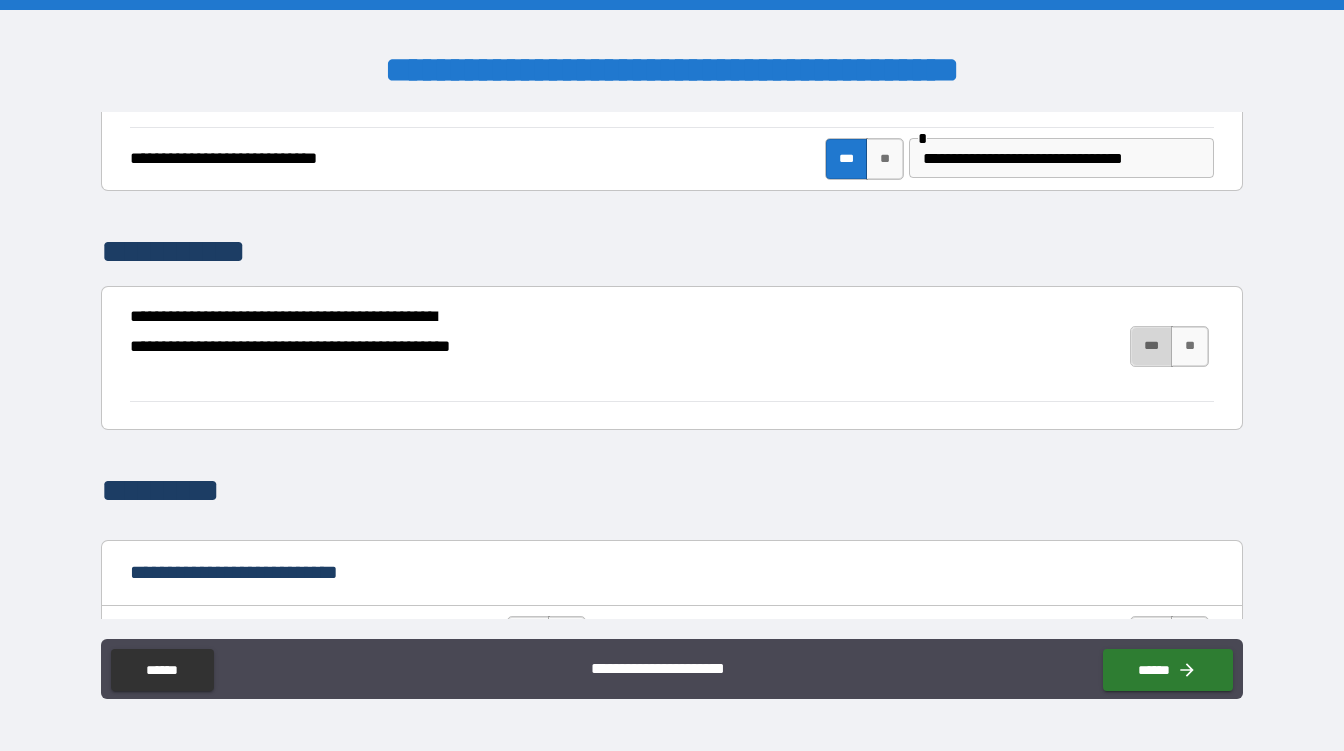 click on "***" at bounding box center [1151, 347] 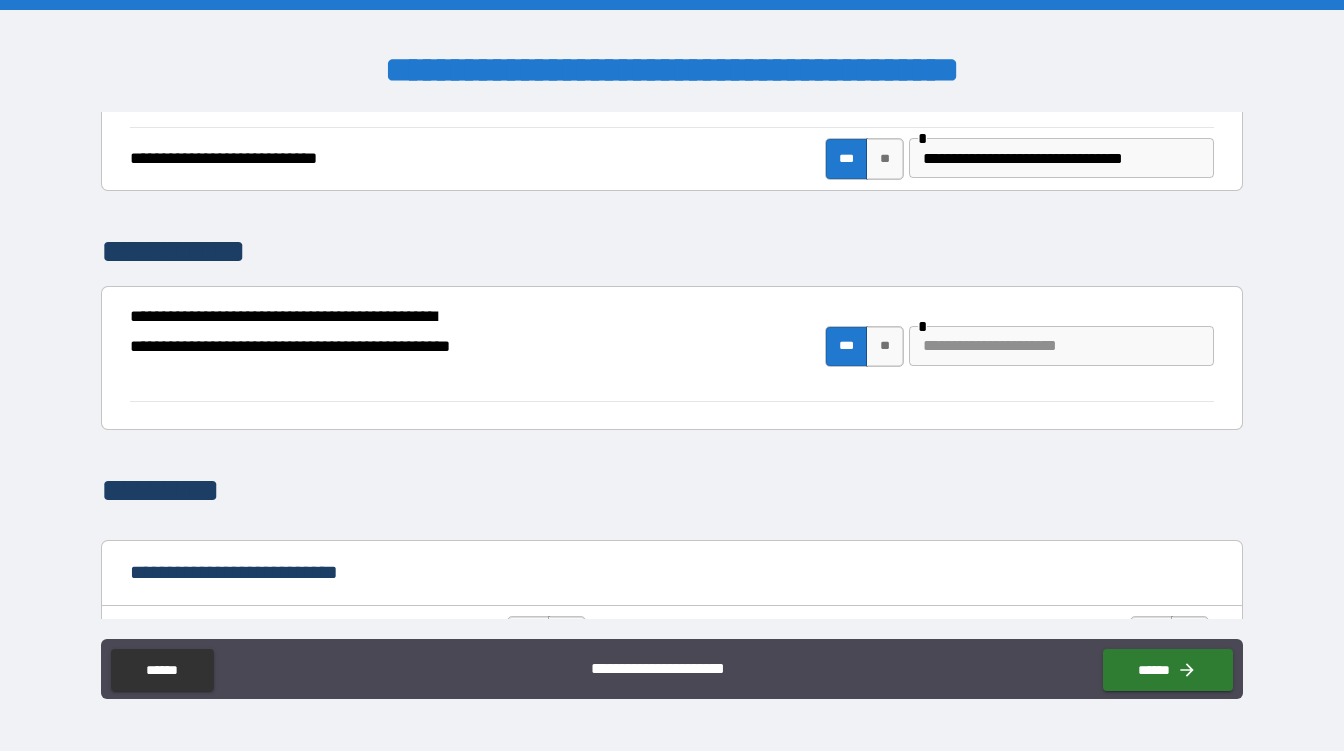 click at bounding box center (1061, 346) 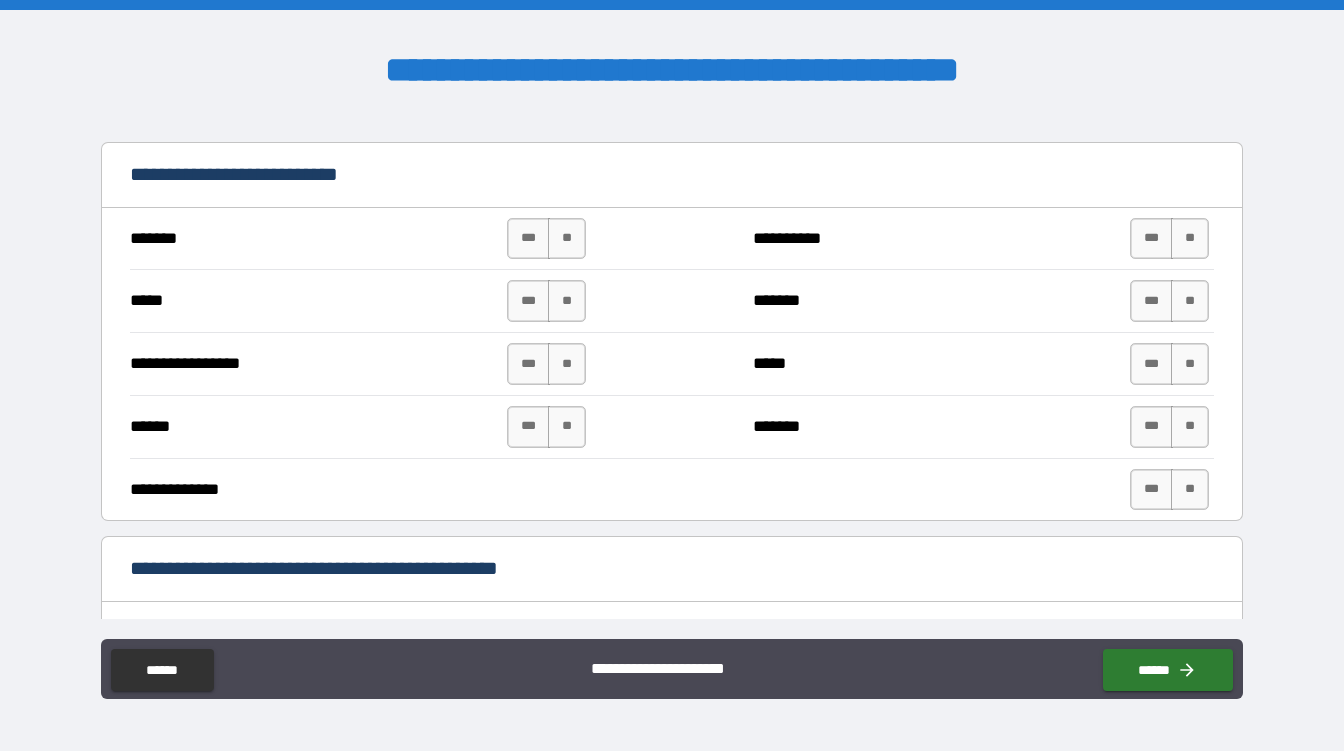 scroll, scrollTop: 960, scrollLeft: 0, axis: vertical 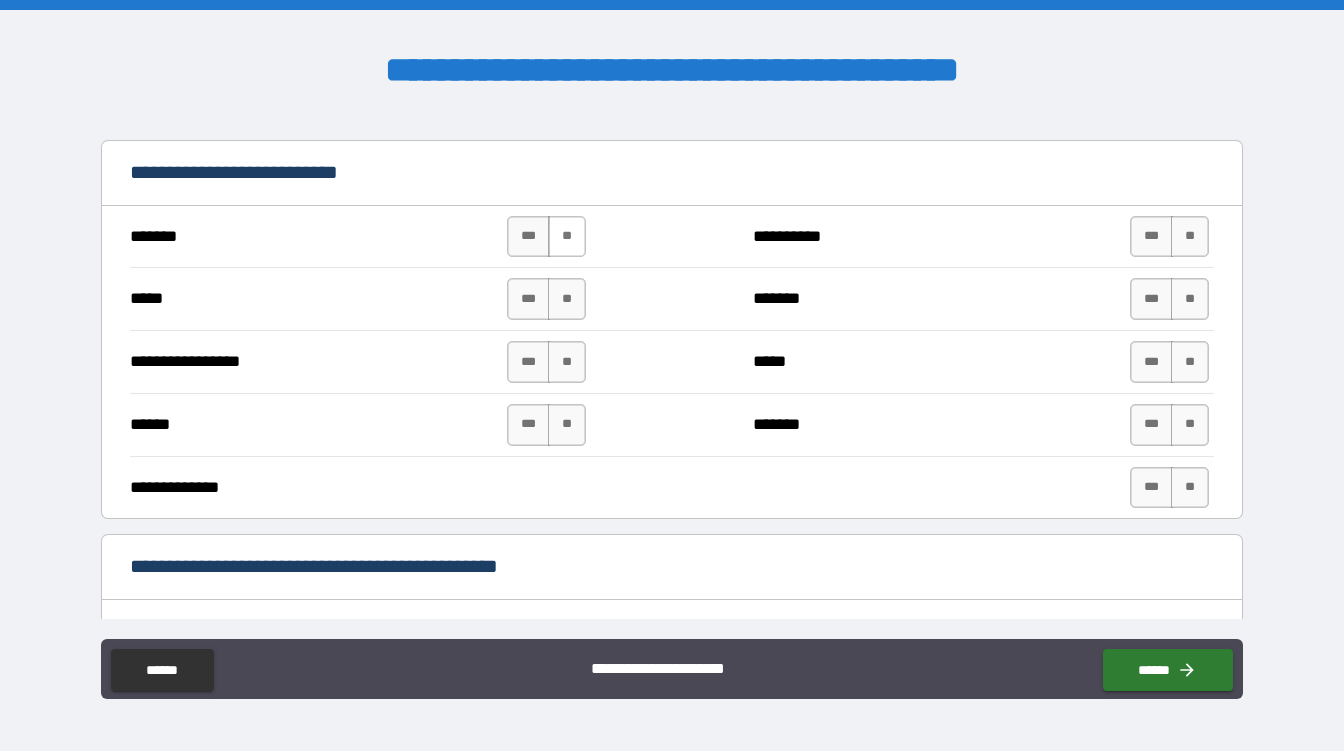 type on "**********" 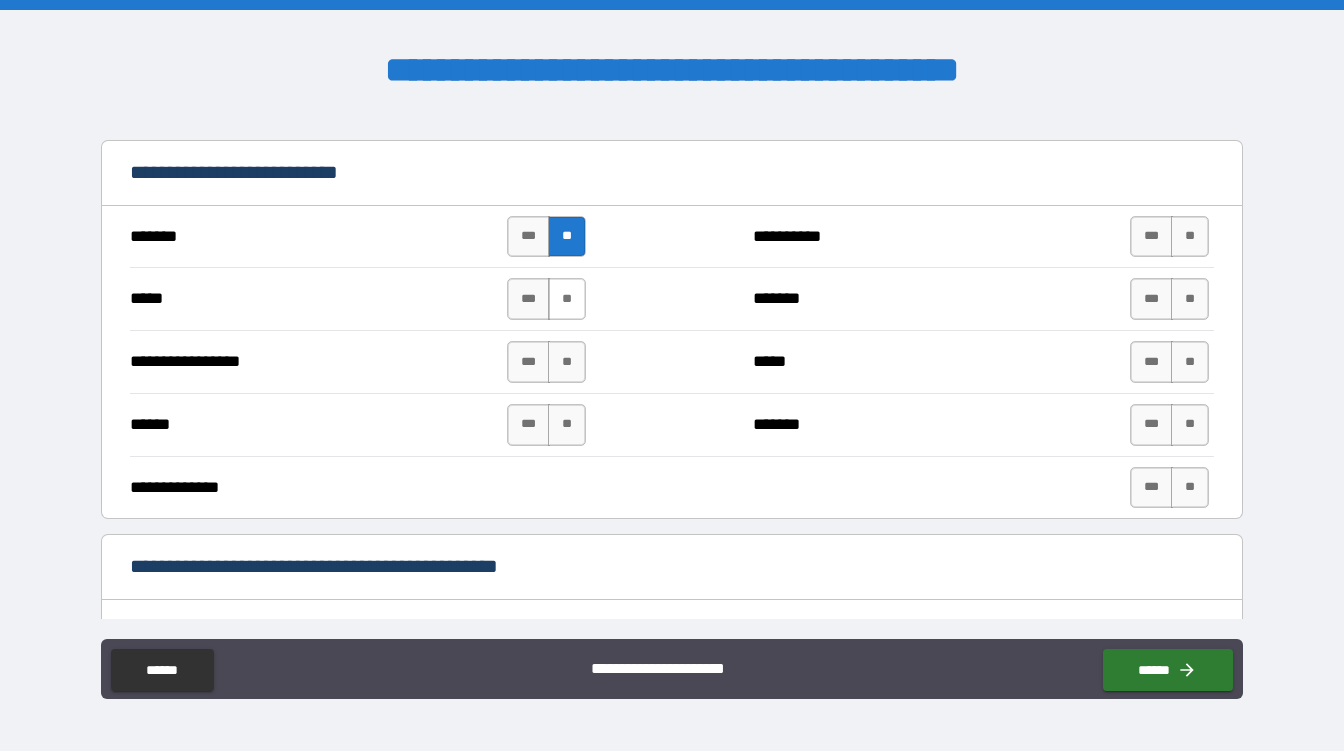 click on "**" at bounding box center (567, 299) 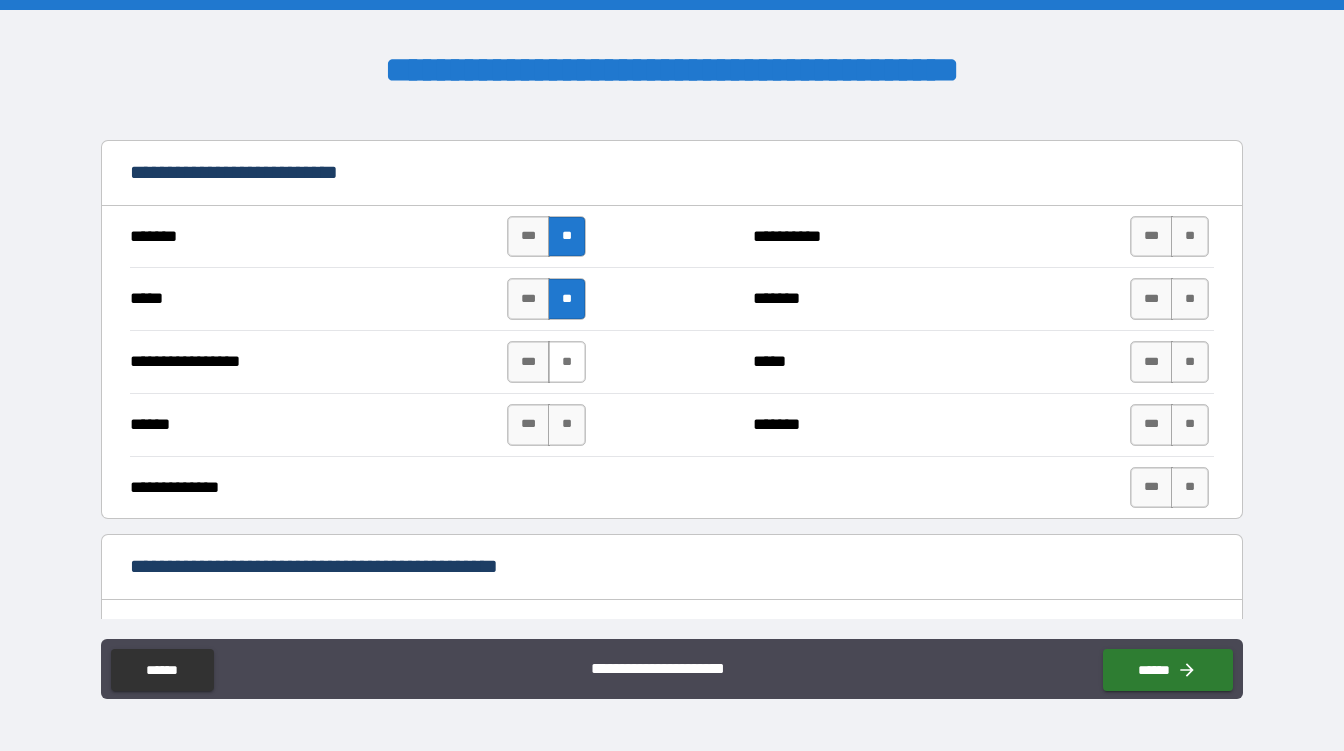 click on "**" at bounding box center (567, 362) 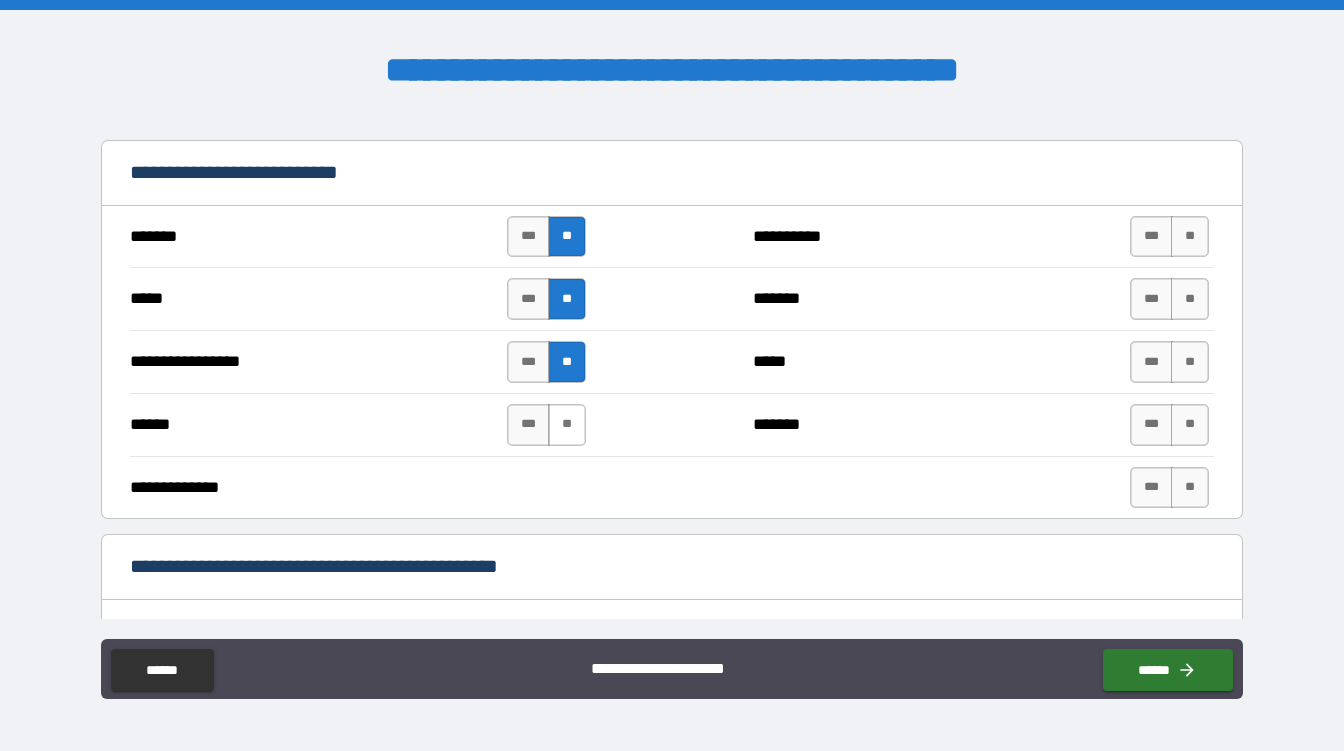 click on "**" at bounding box center [567, 425] 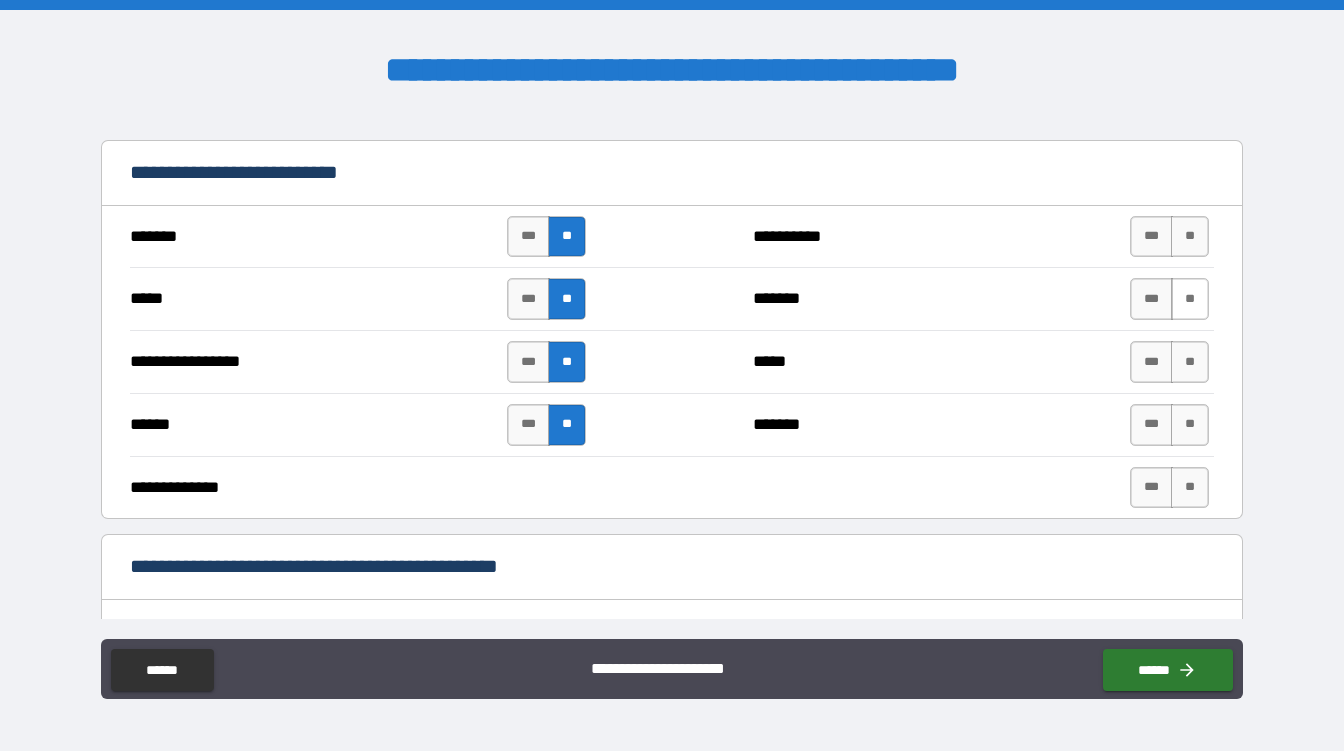 click on "**" at bounding box center [1190, 299] 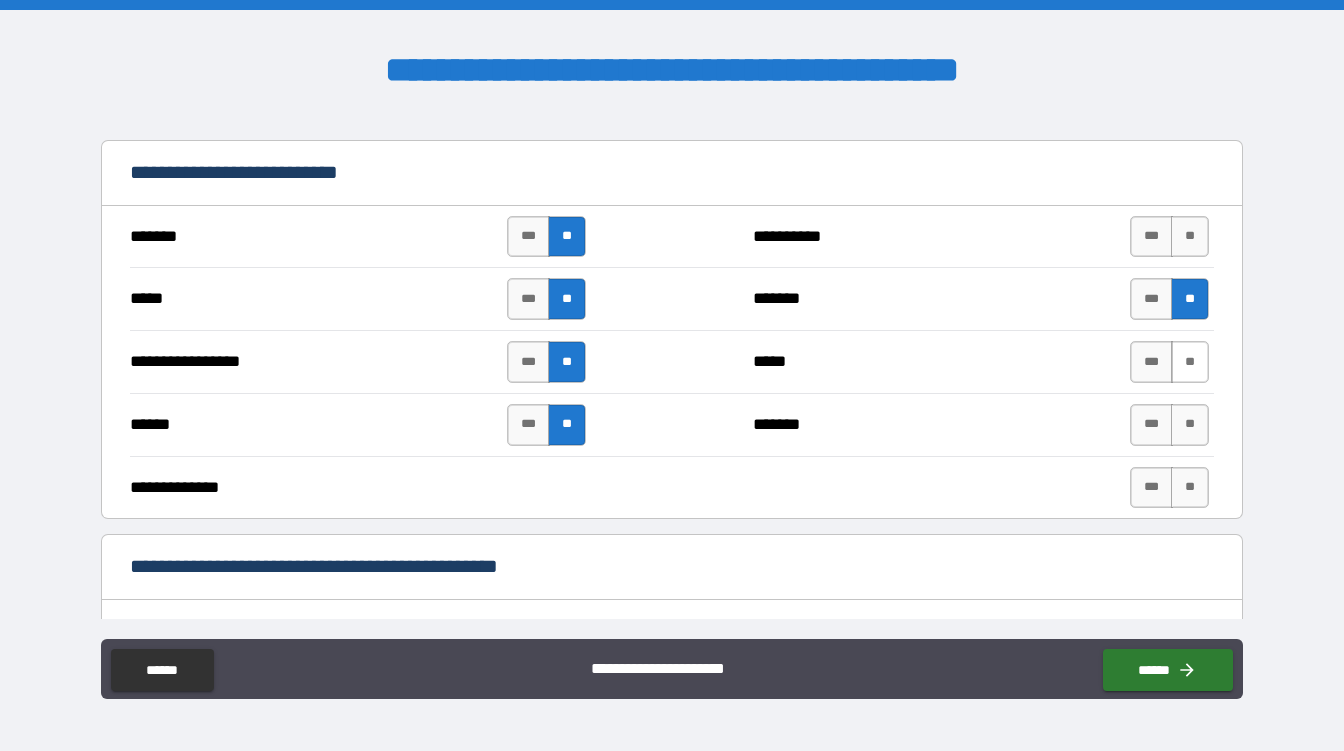 click on "**" at bounding box center (1190, 362) 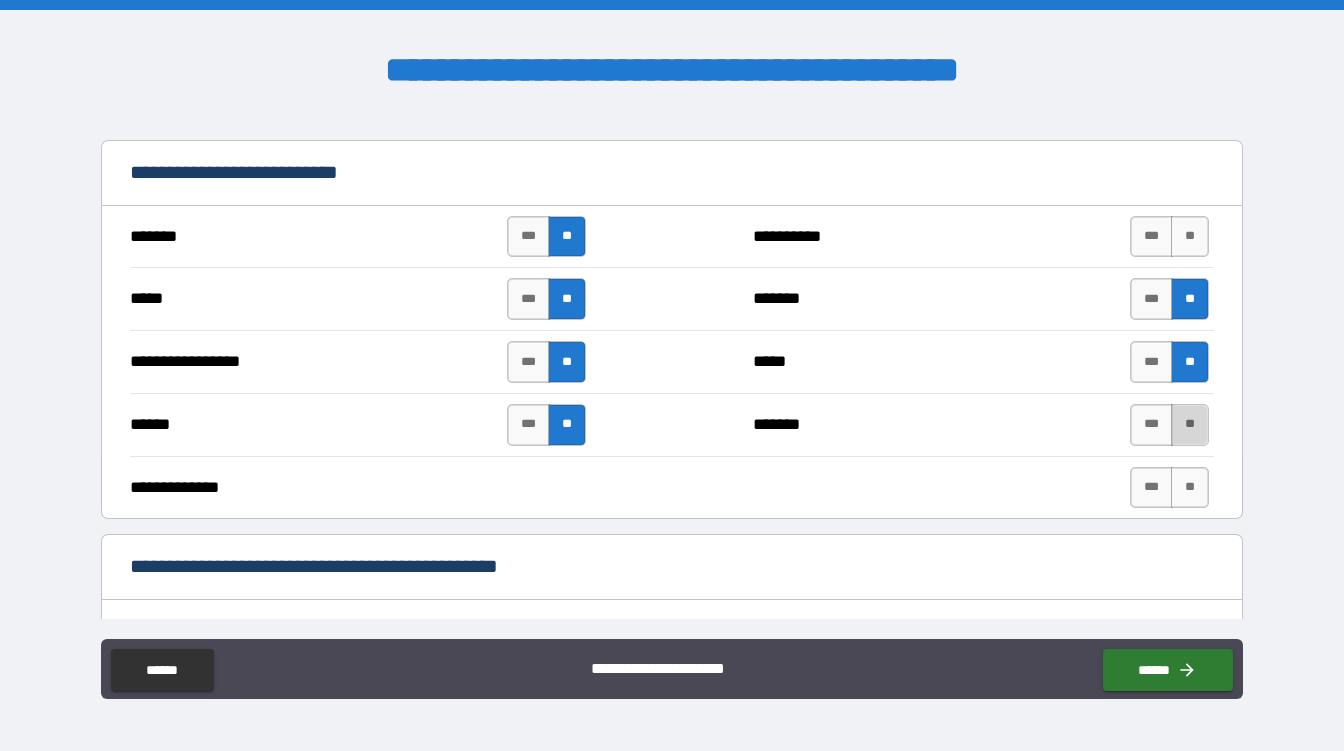 click on "**" at bounding box center [1190, 425] 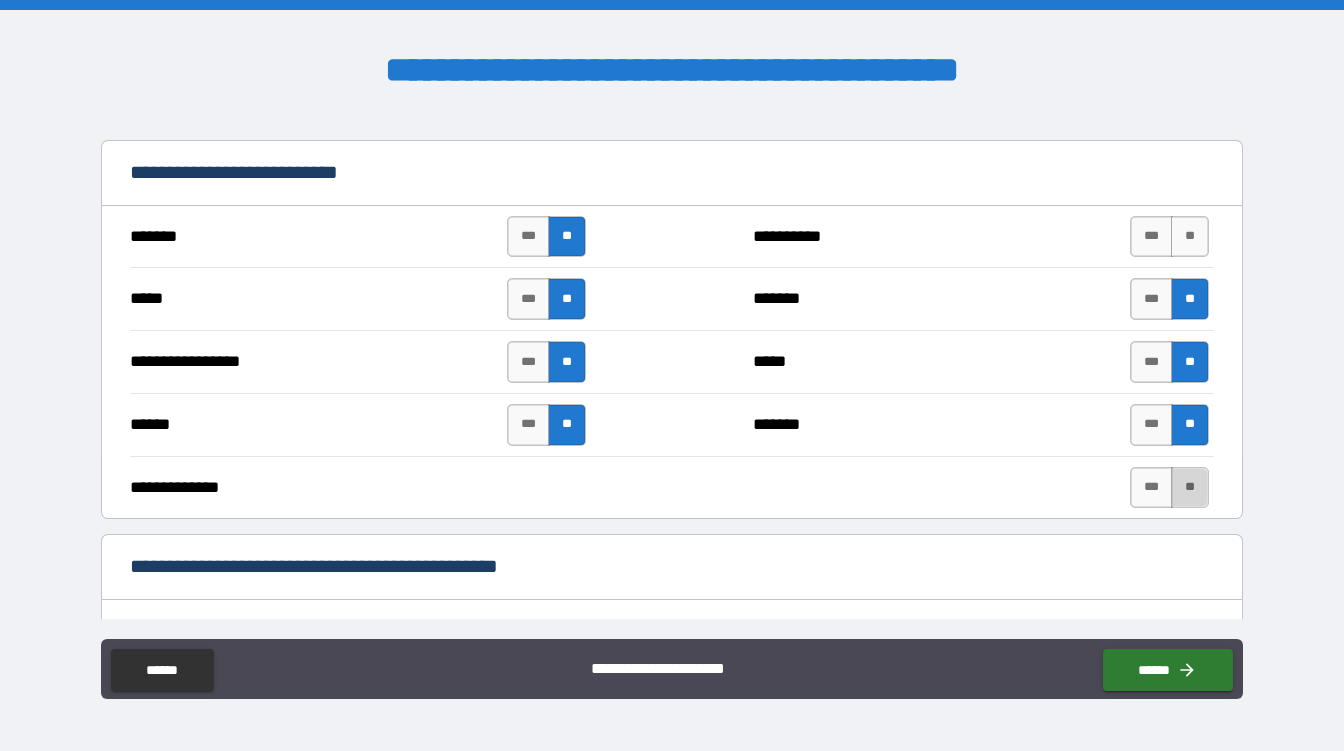 click on "**" at bounding box center (1190, 488) 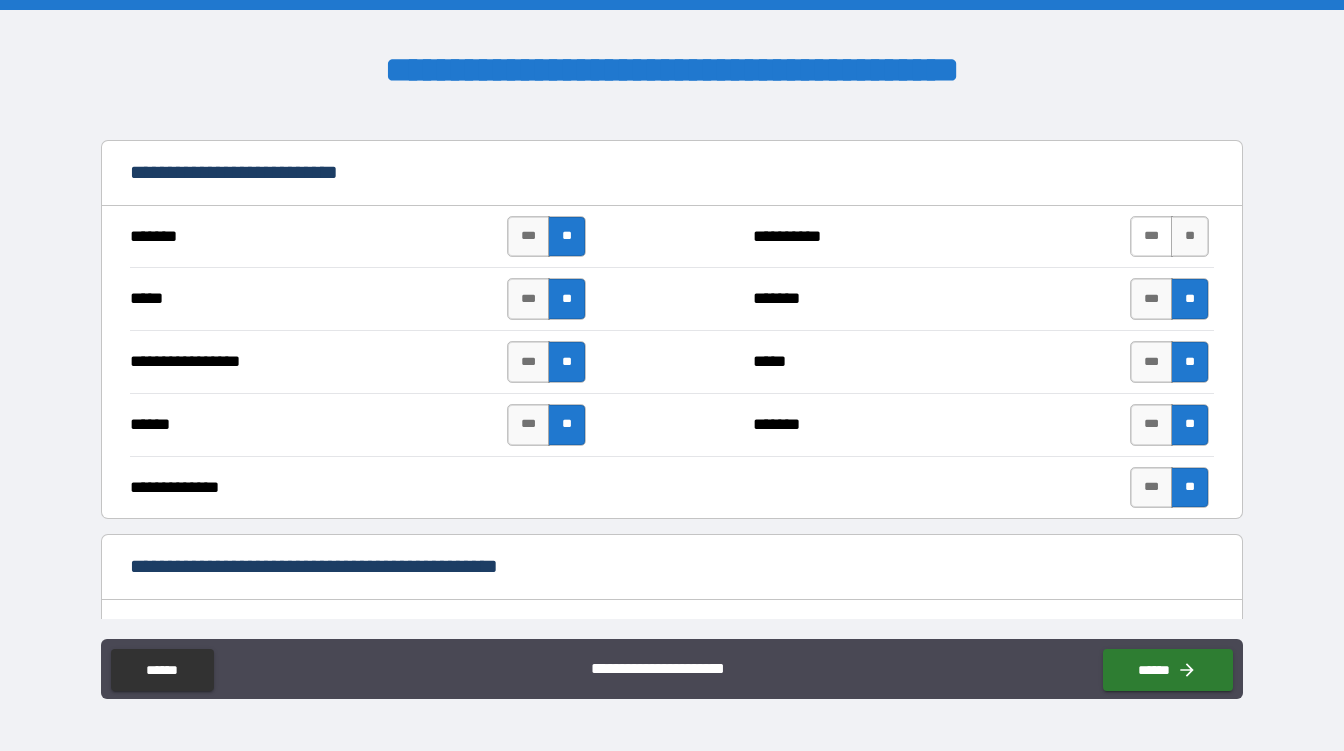 click on "***" at bounding box center [1151, 237] 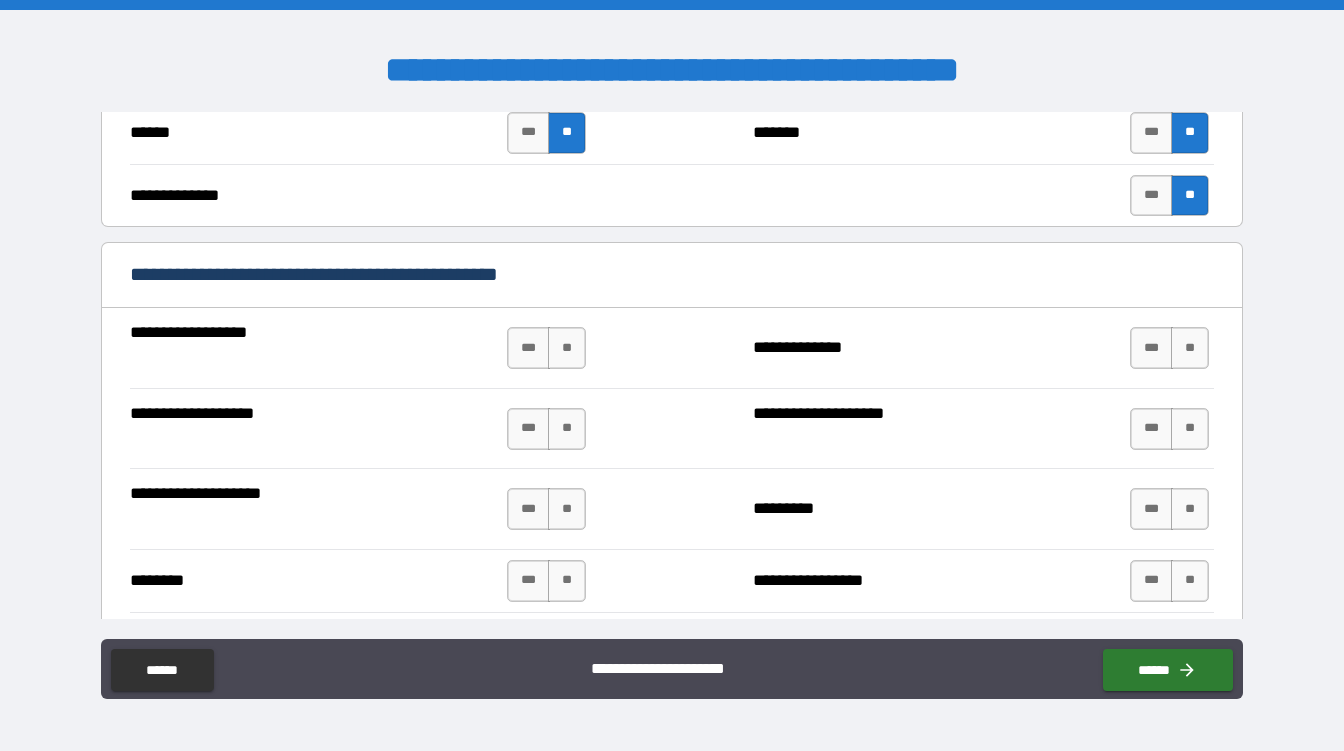 scroll, scrollTop: 1280, scrollLeft: 0, axis: vertical 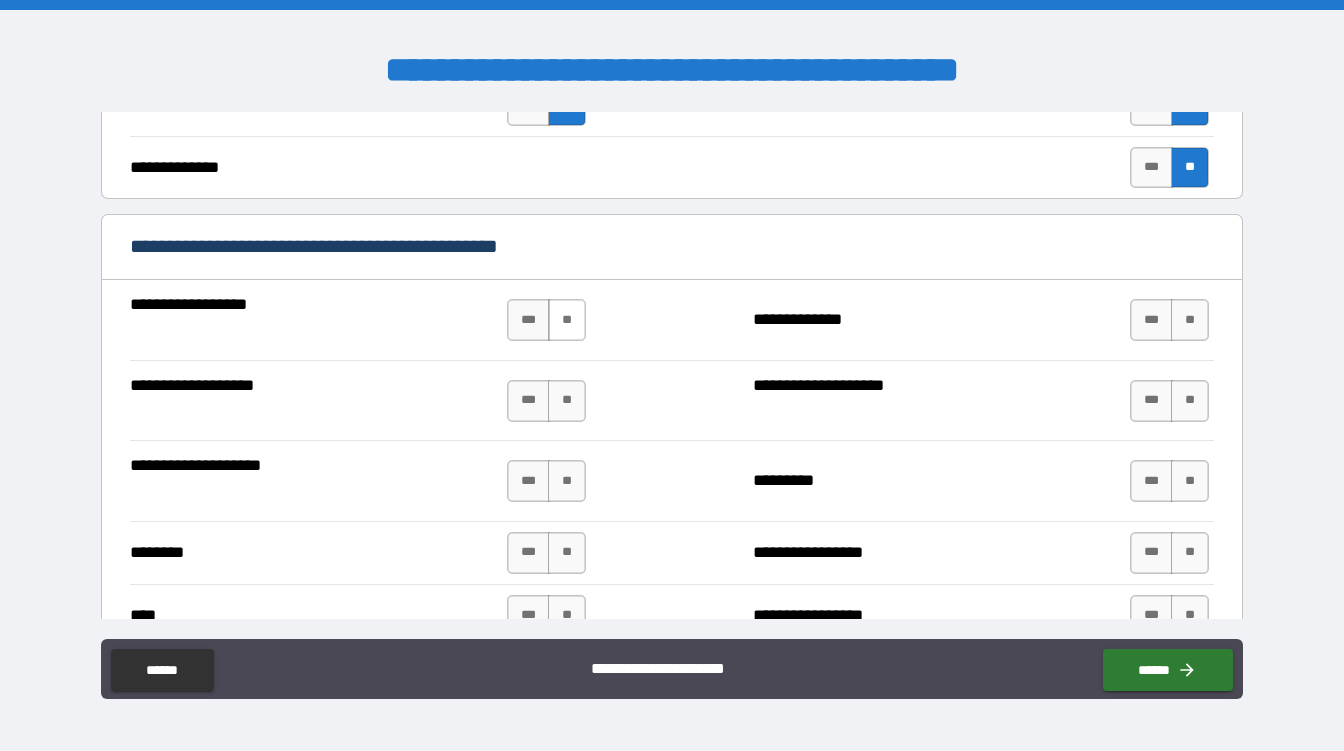 click on "**" at bounding box center [567, 320] 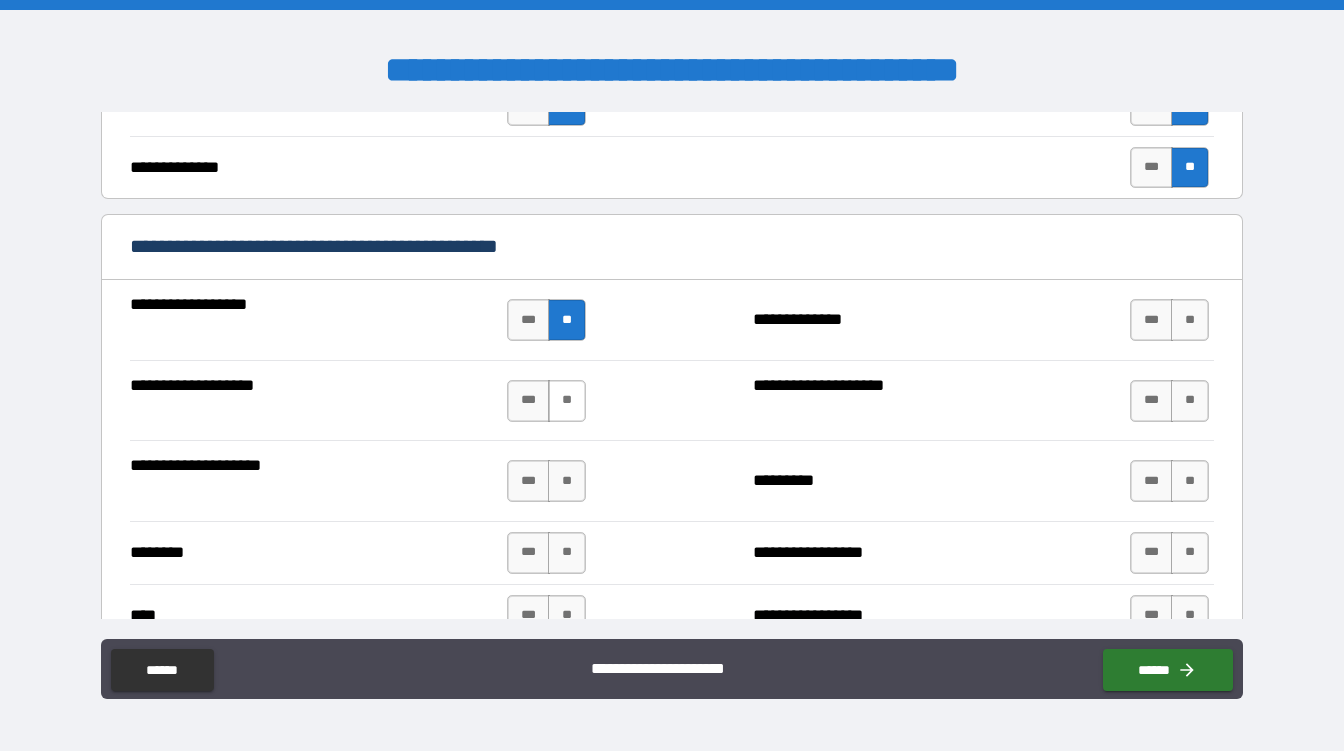 click on "**" at bounding box center [567, 401] 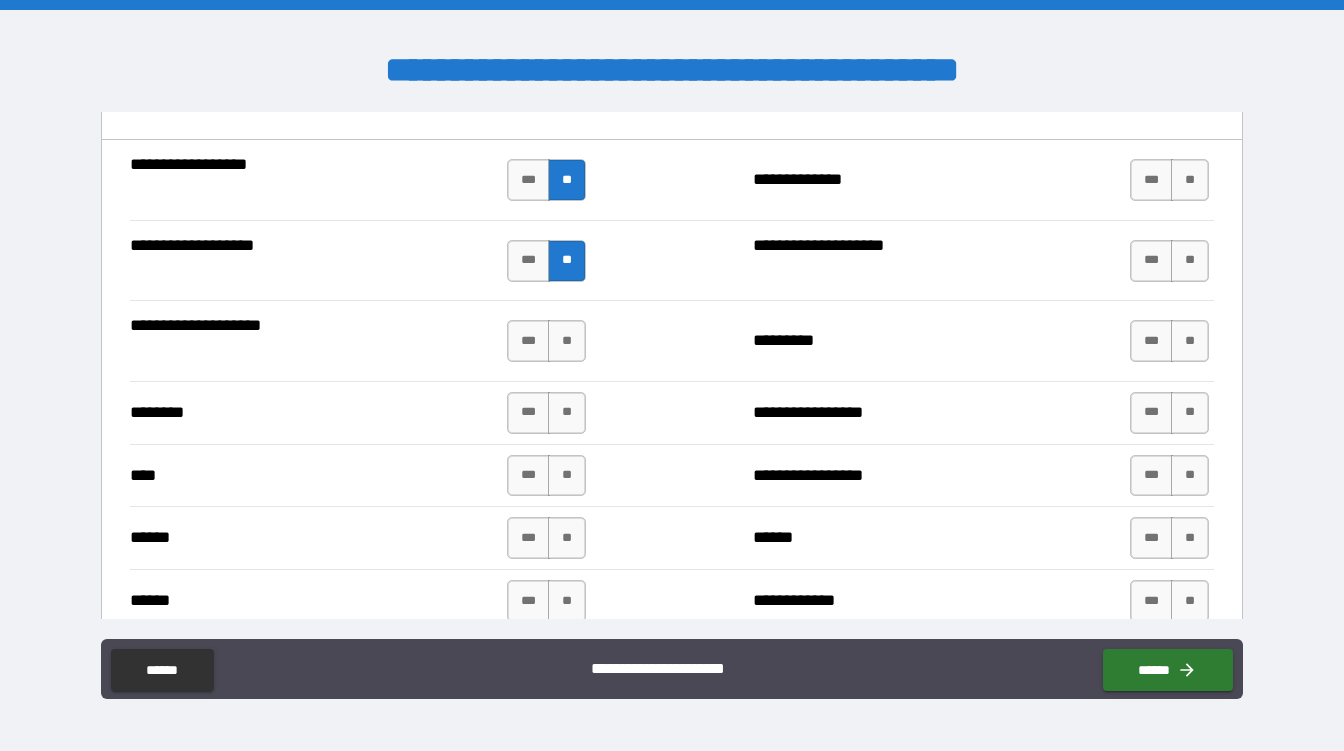 scroll, scrollTop: 1440, scrollLeft: 0, axis: vertical 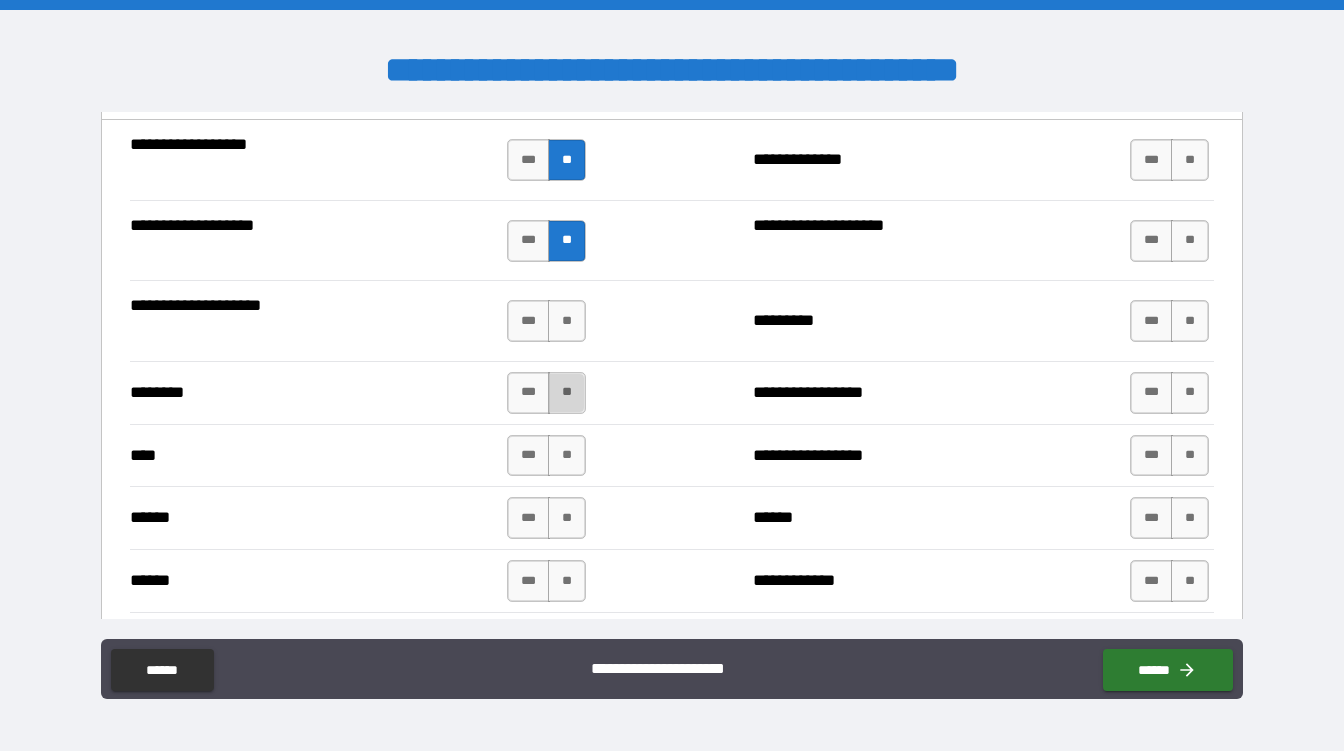 click on "**" at bounding box center (567, 393) 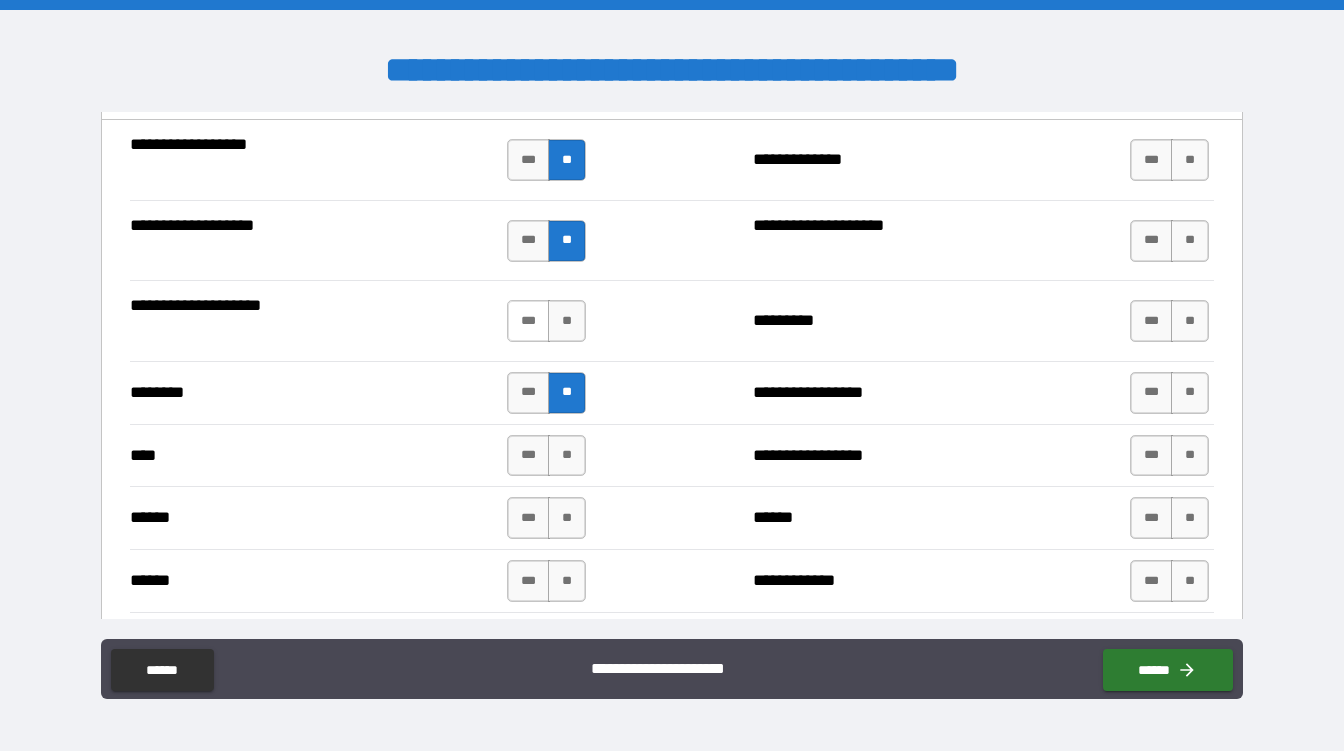 click on "***" at bounding box center (528, 321) 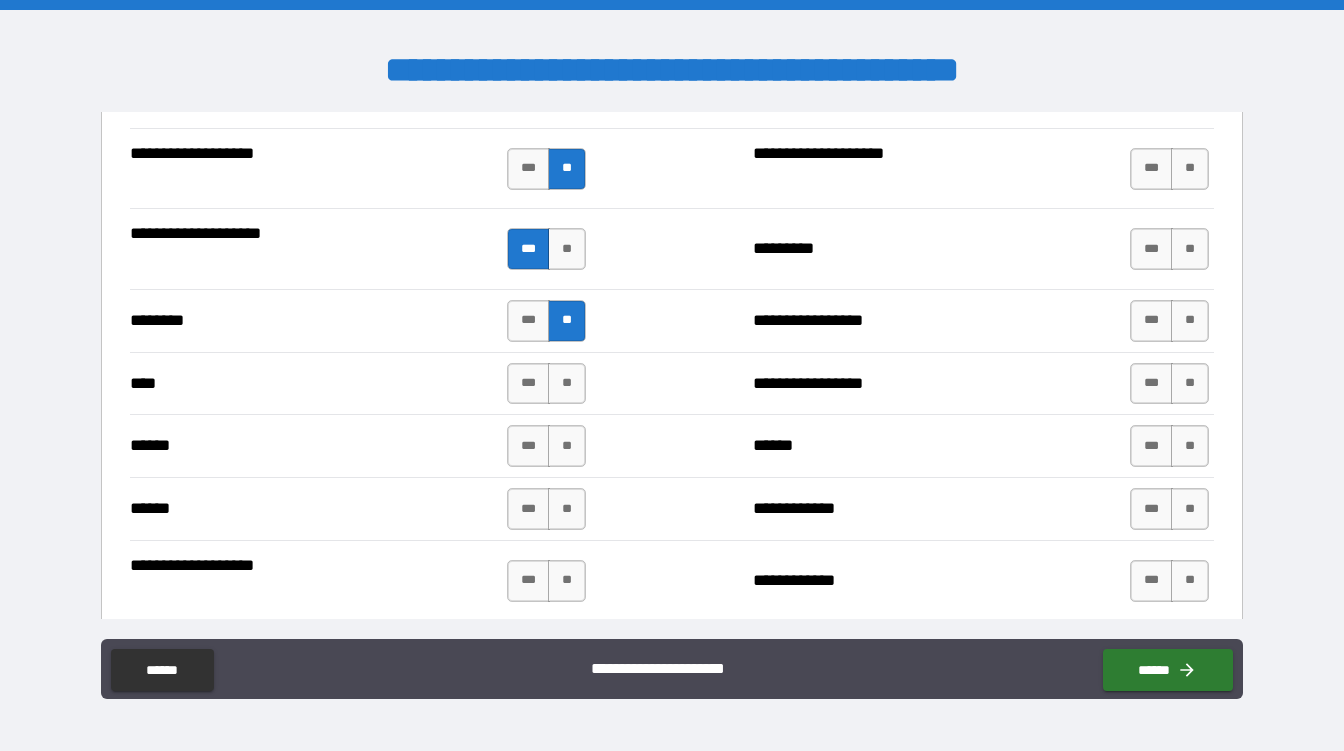 scroll, scrollTop: 1600, scrollLeft: 0, axis: vertical 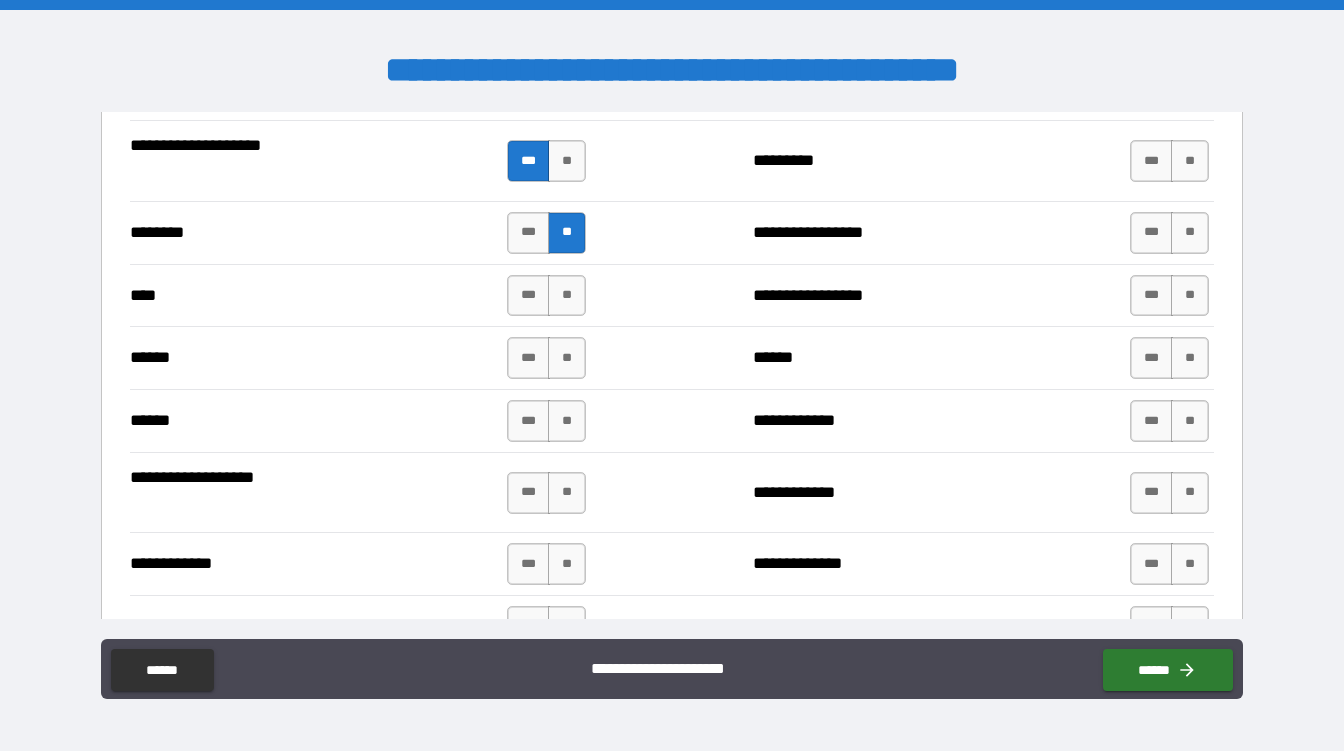 drag, startPoint x: 570, startPoint y: 284, endPoint x: 568, endPoint y: 331, distance: 47.042534 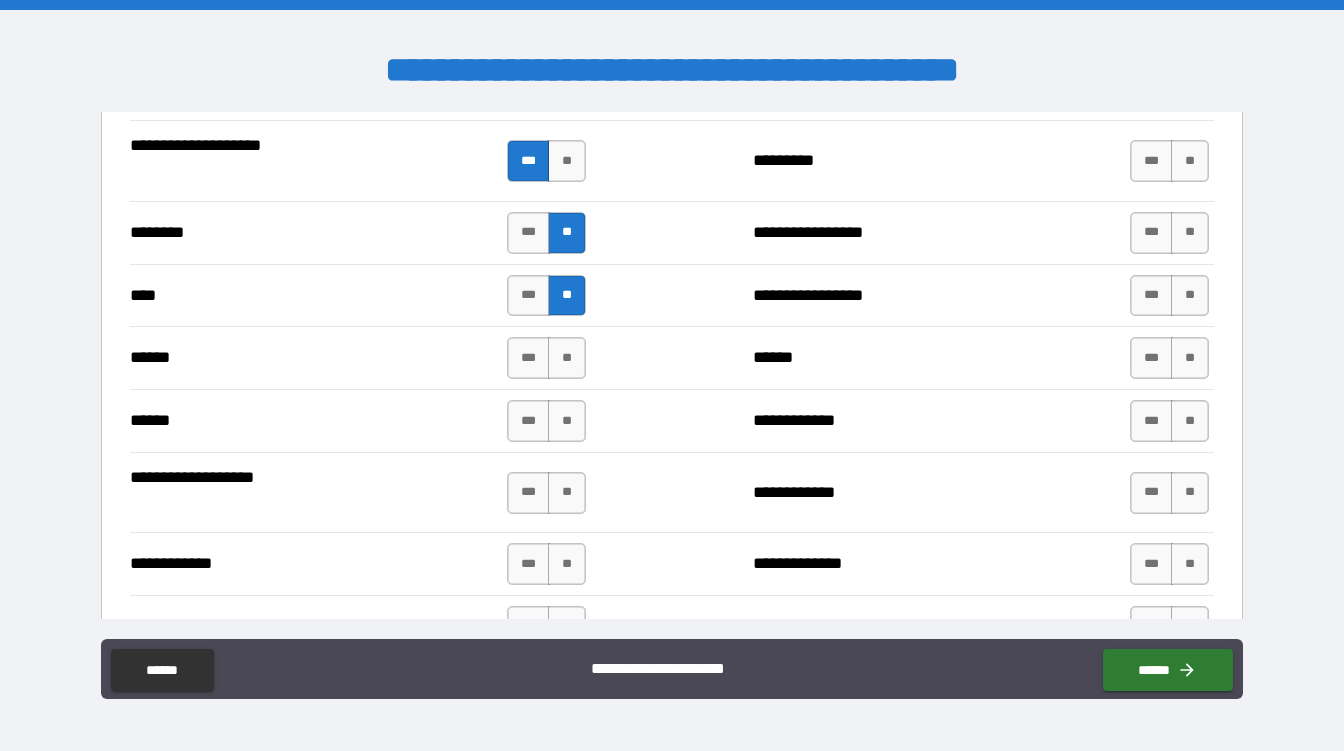 drag, startPoint x: 564, startPoint y: 345, endPoint x: 565, endPoint y: 385, distance: 40.012497 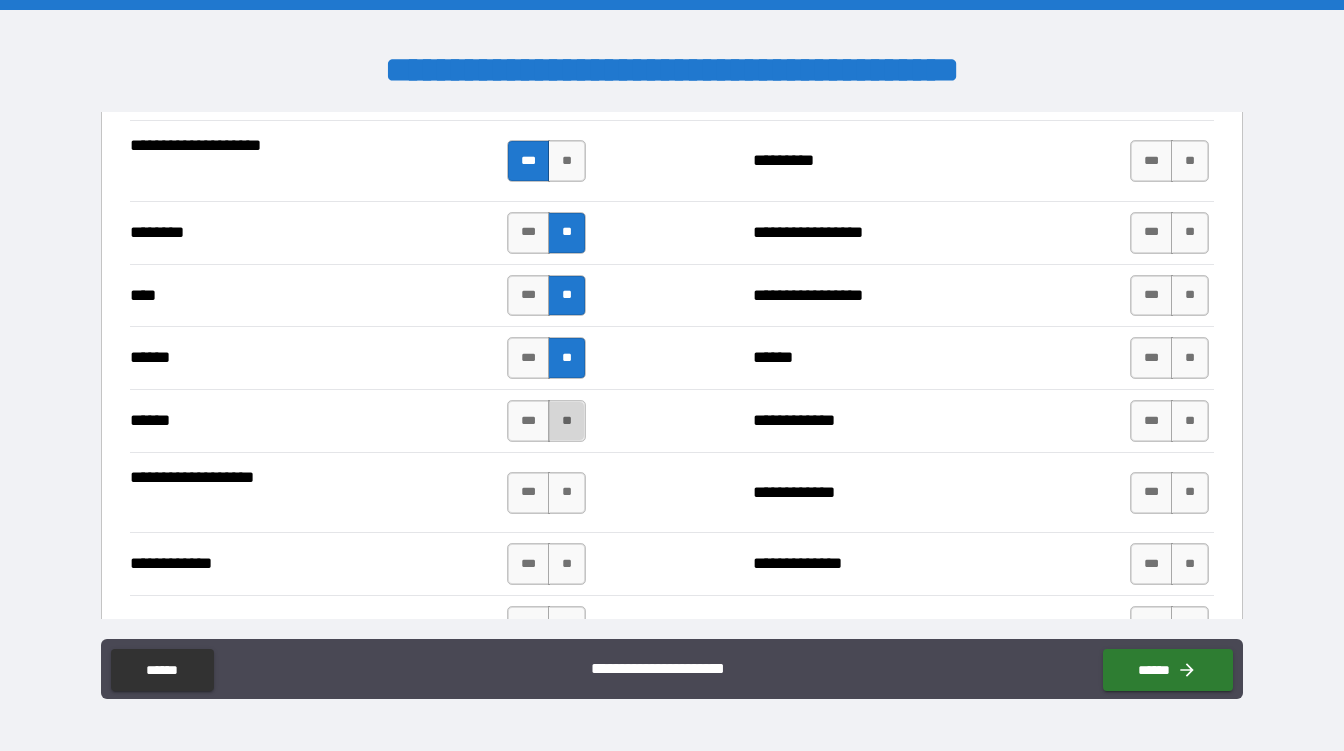 click on "**" at bounding box center (567, 421) 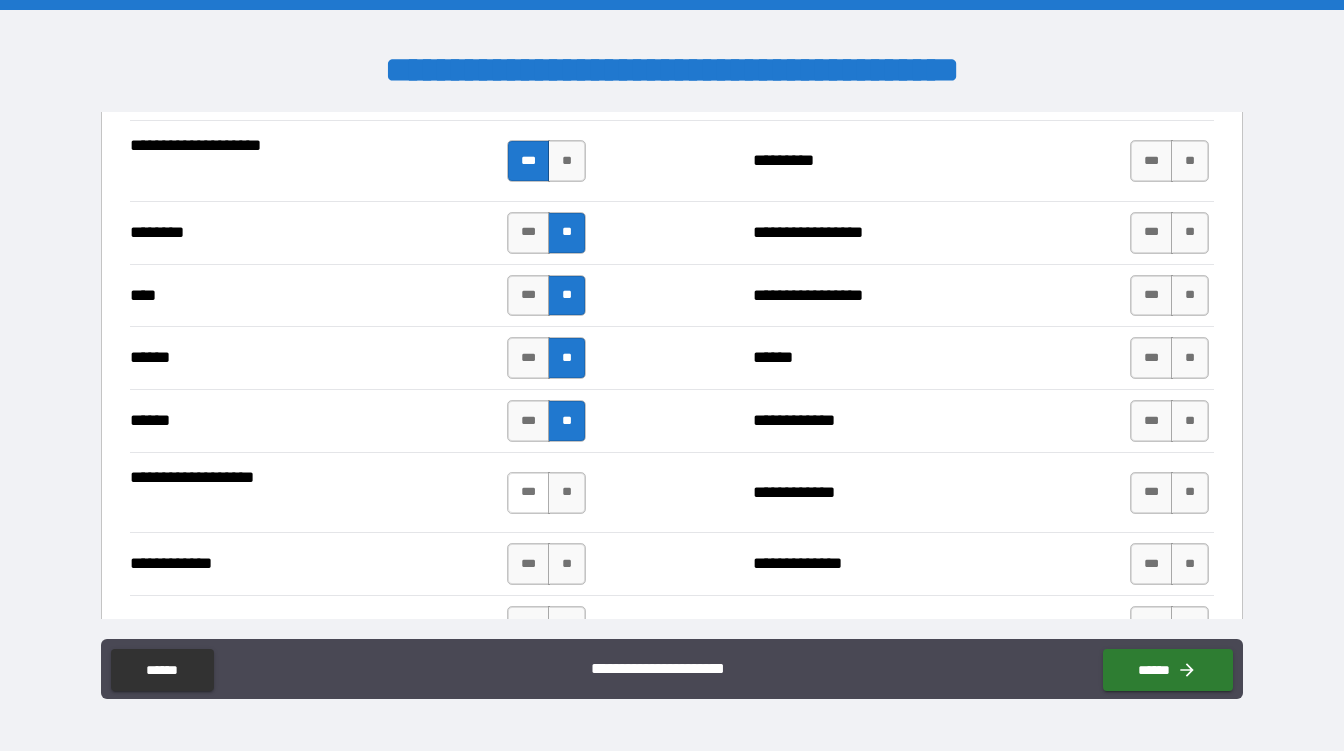 click on "***" at bounding box center (528, 493) 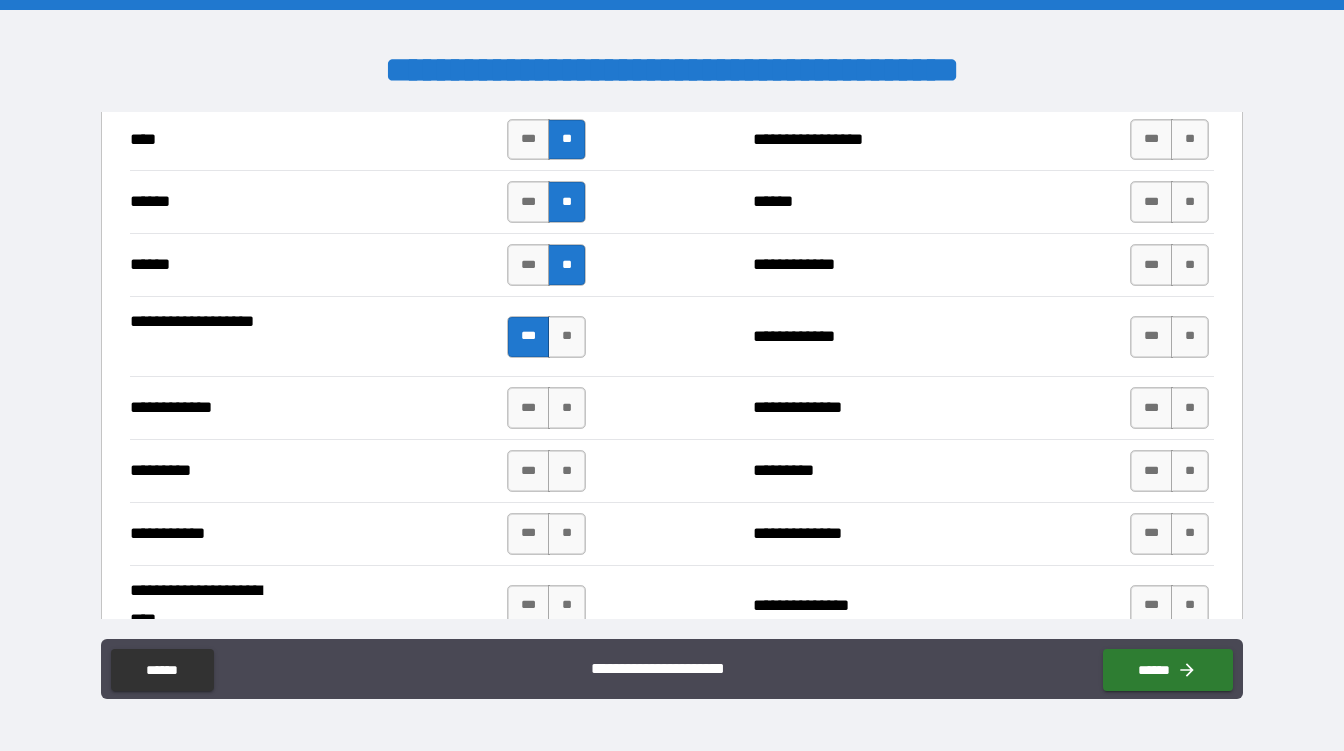 scroll, scrollTop: 1840, scrollLeft: 0, axis: vertical 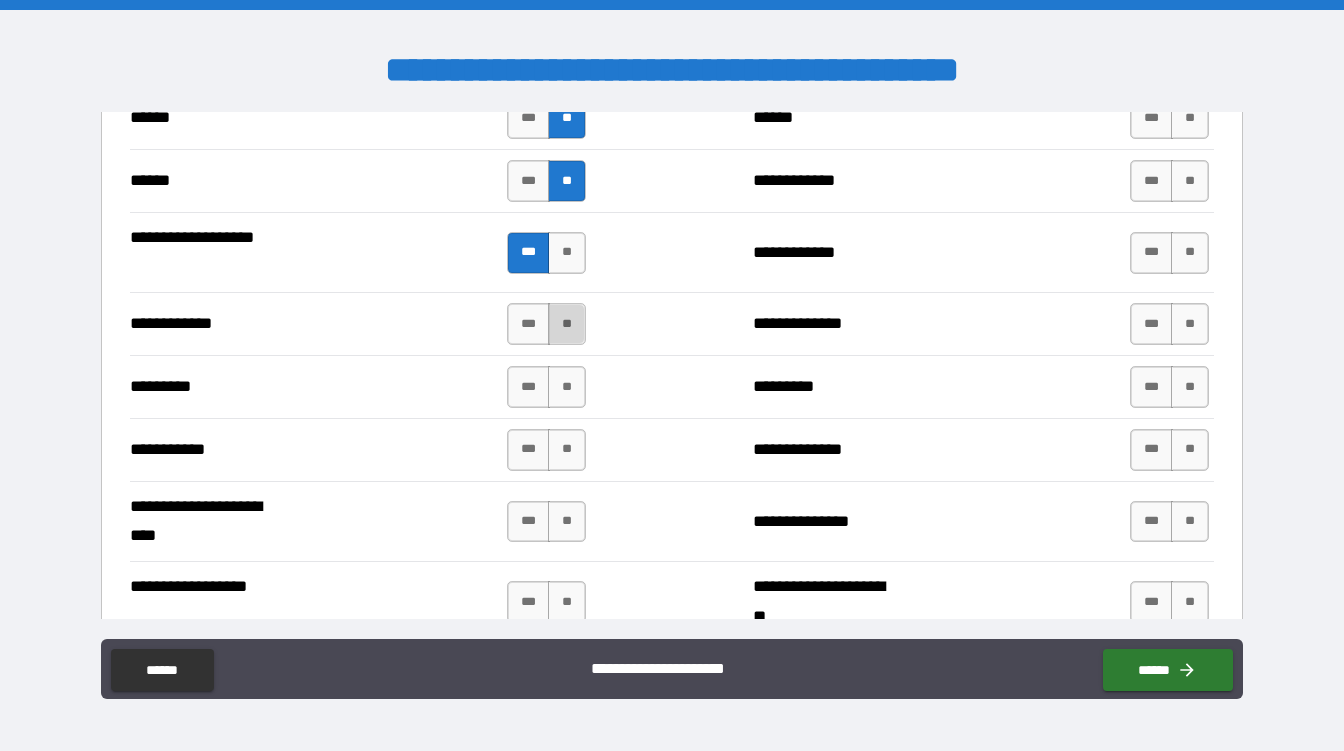 click on "**" at bounding box center (567, 324) 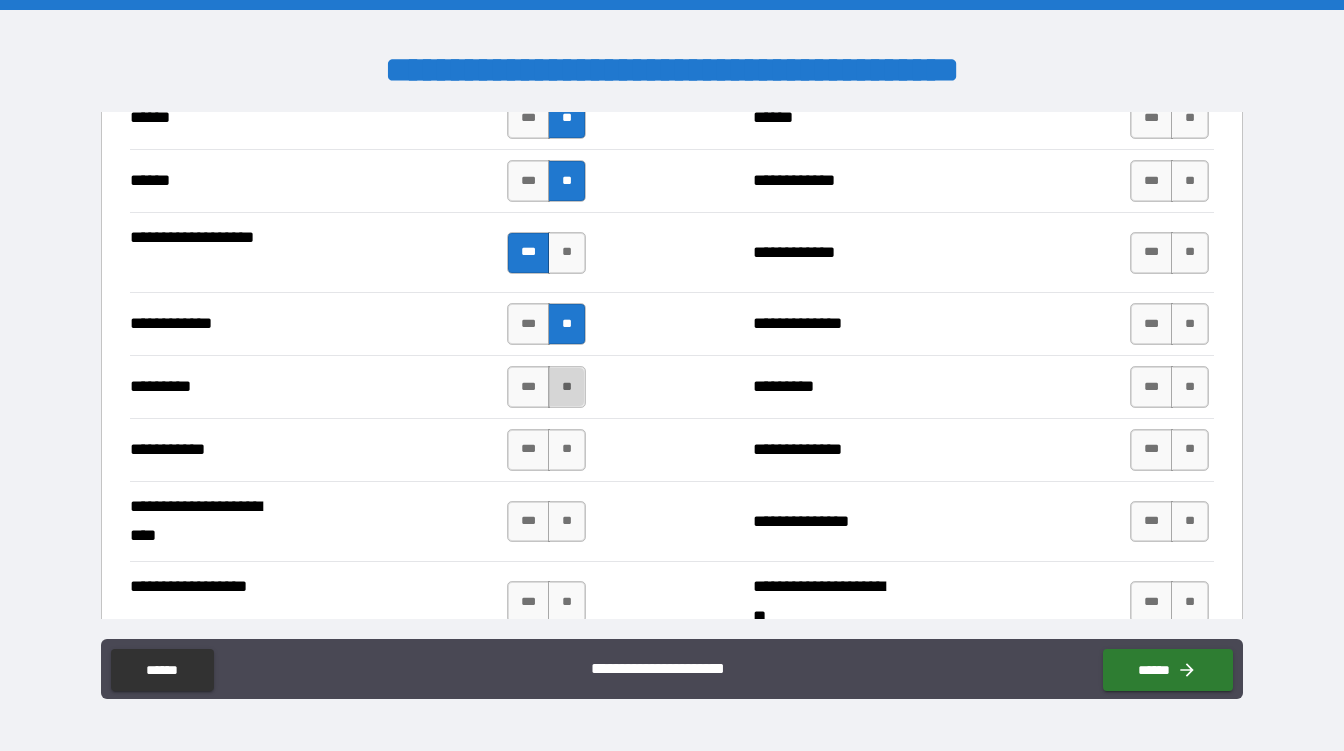 click on "**" at bounding box center [567, 387] 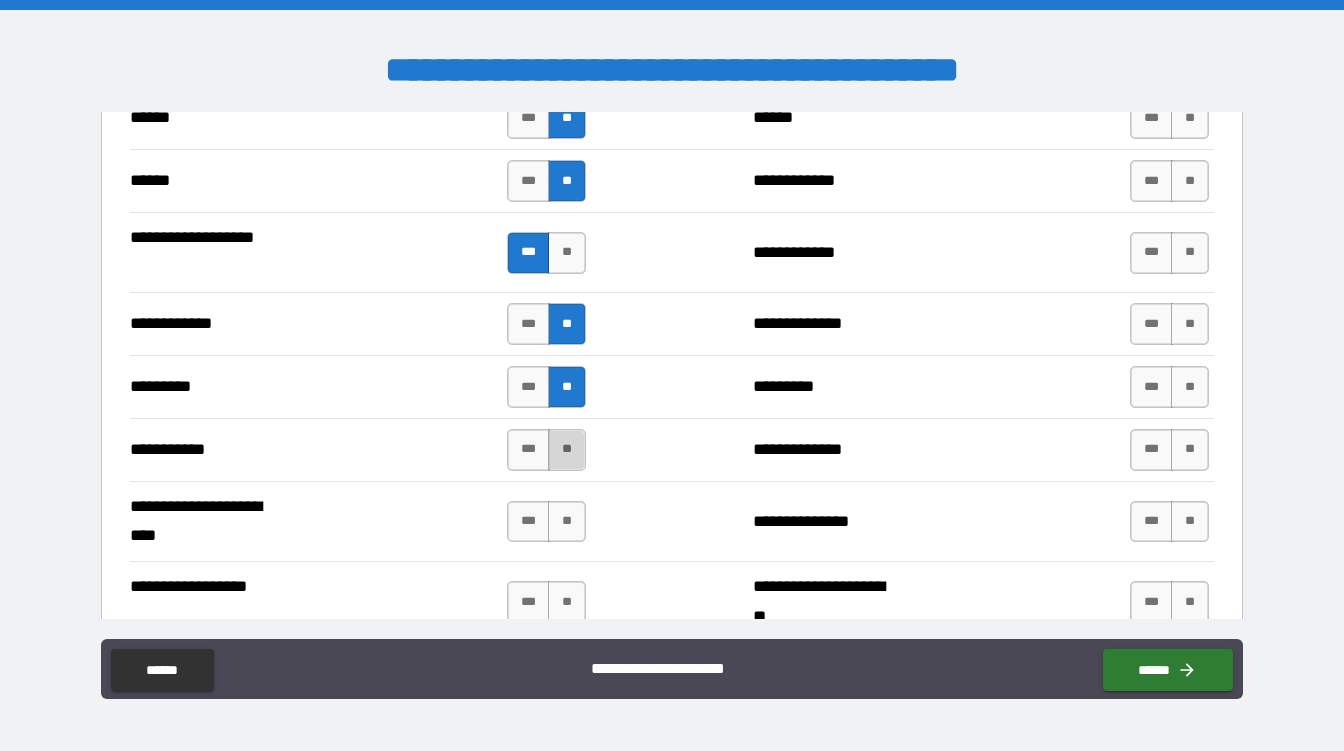 click on "**" at bounding box center [567, 450] 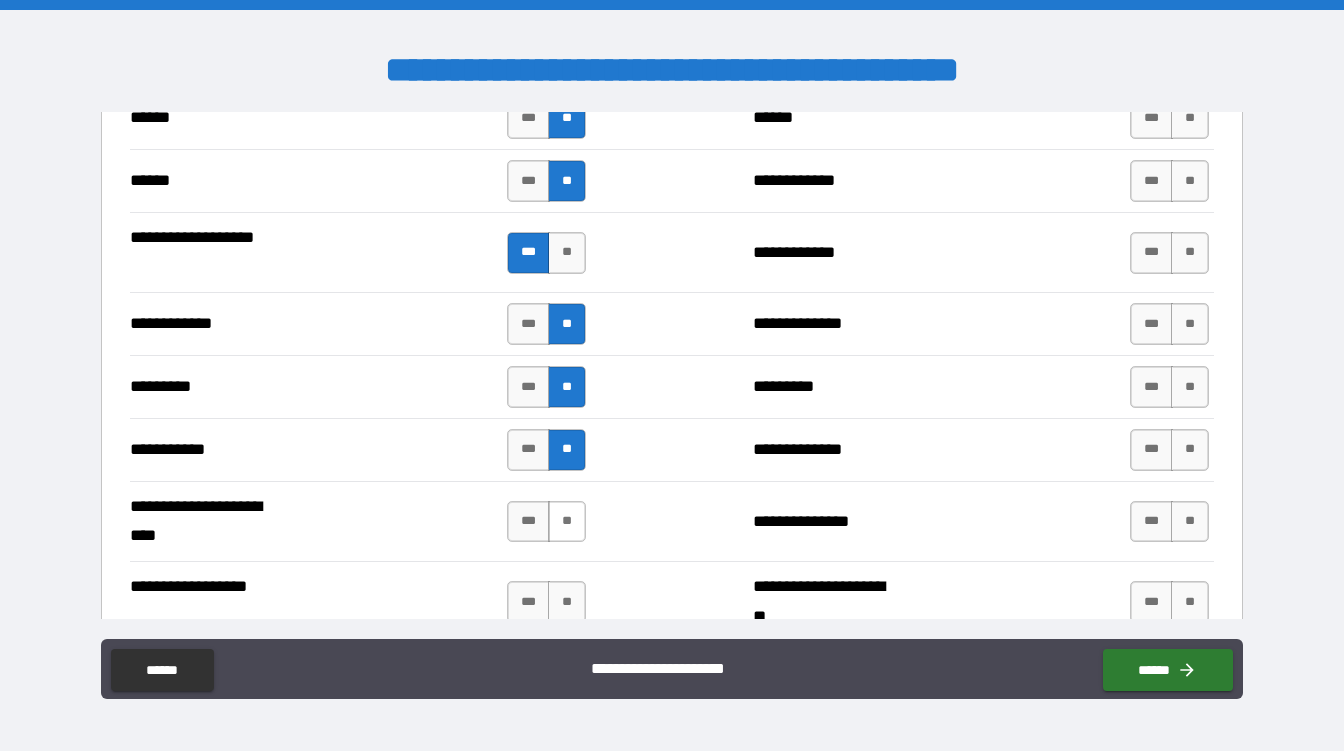 click on "**" at bounding box center (567, 522) 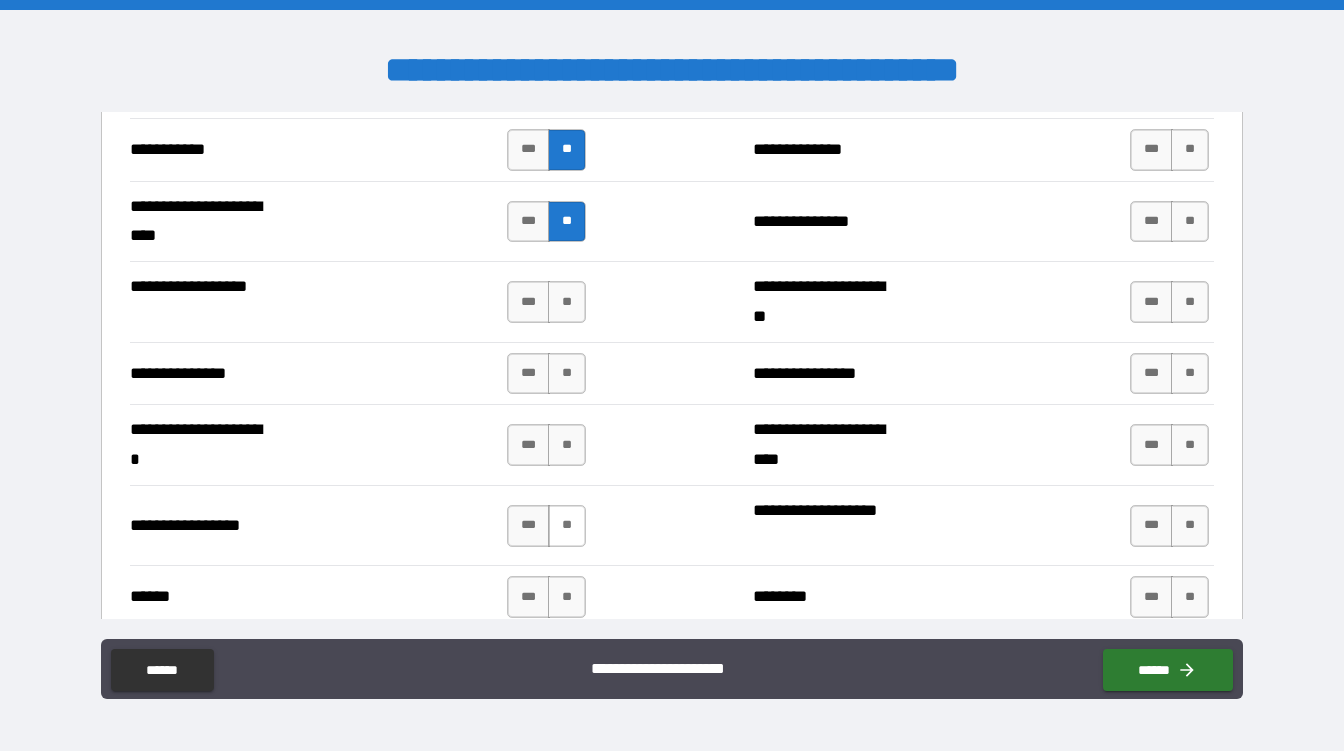 scroll, scrollTop: 2160, scrollLeft: 0, axis: vertical 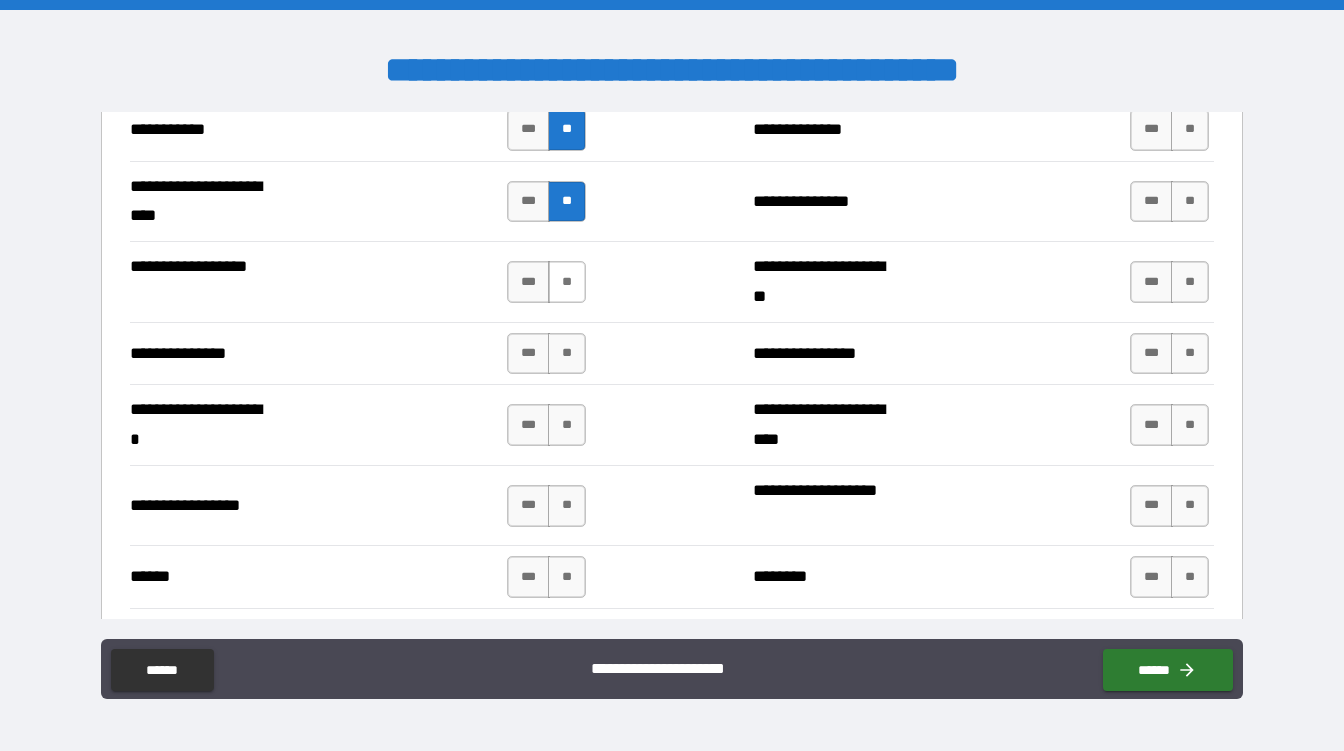 click on "**" at bounding box center [567, 282] 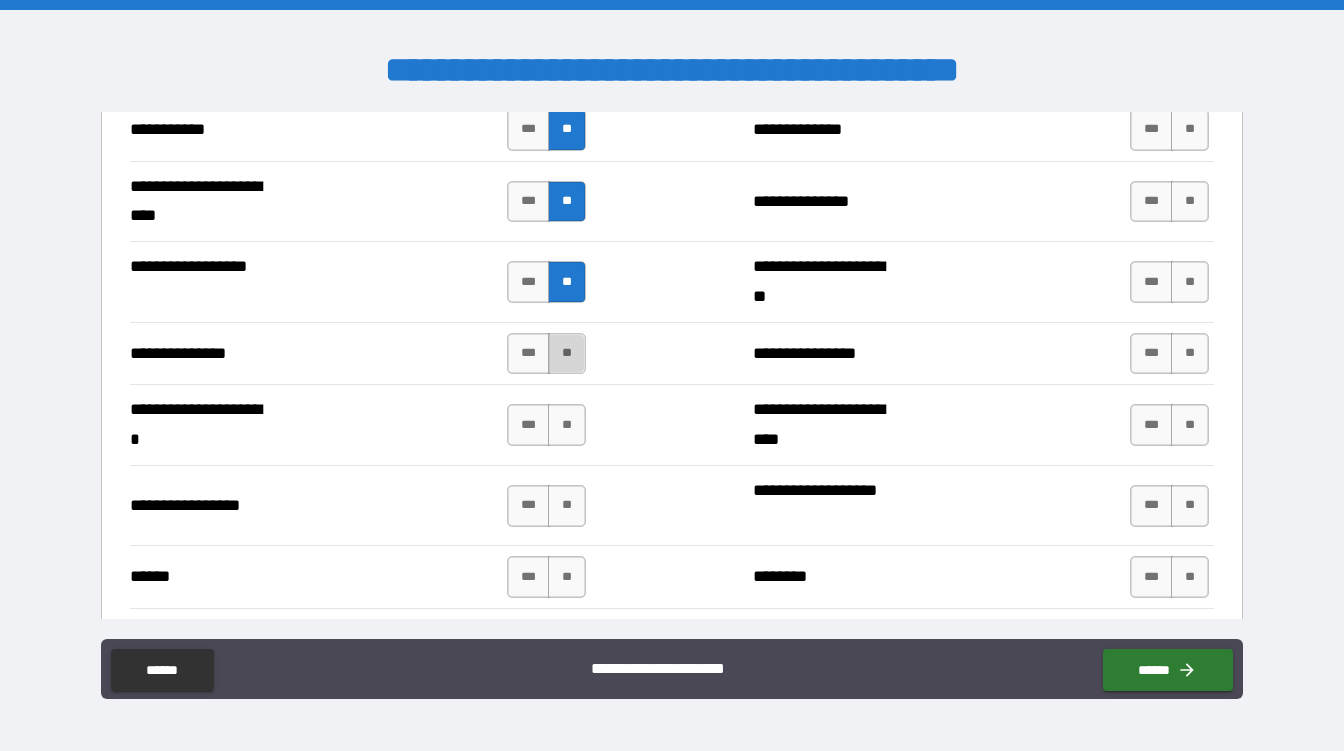 click on "**" at bounding box center (567, 354) 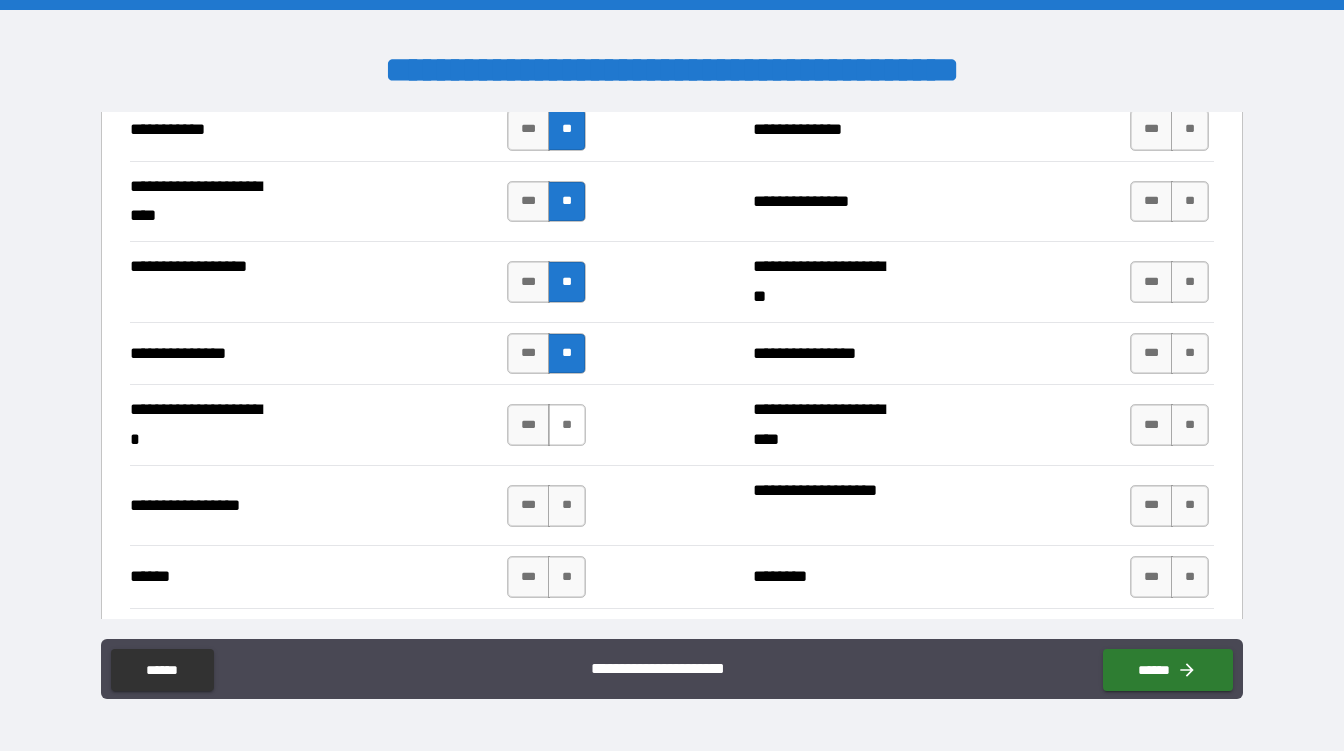 click on "**" at bounding box center [567, 425] 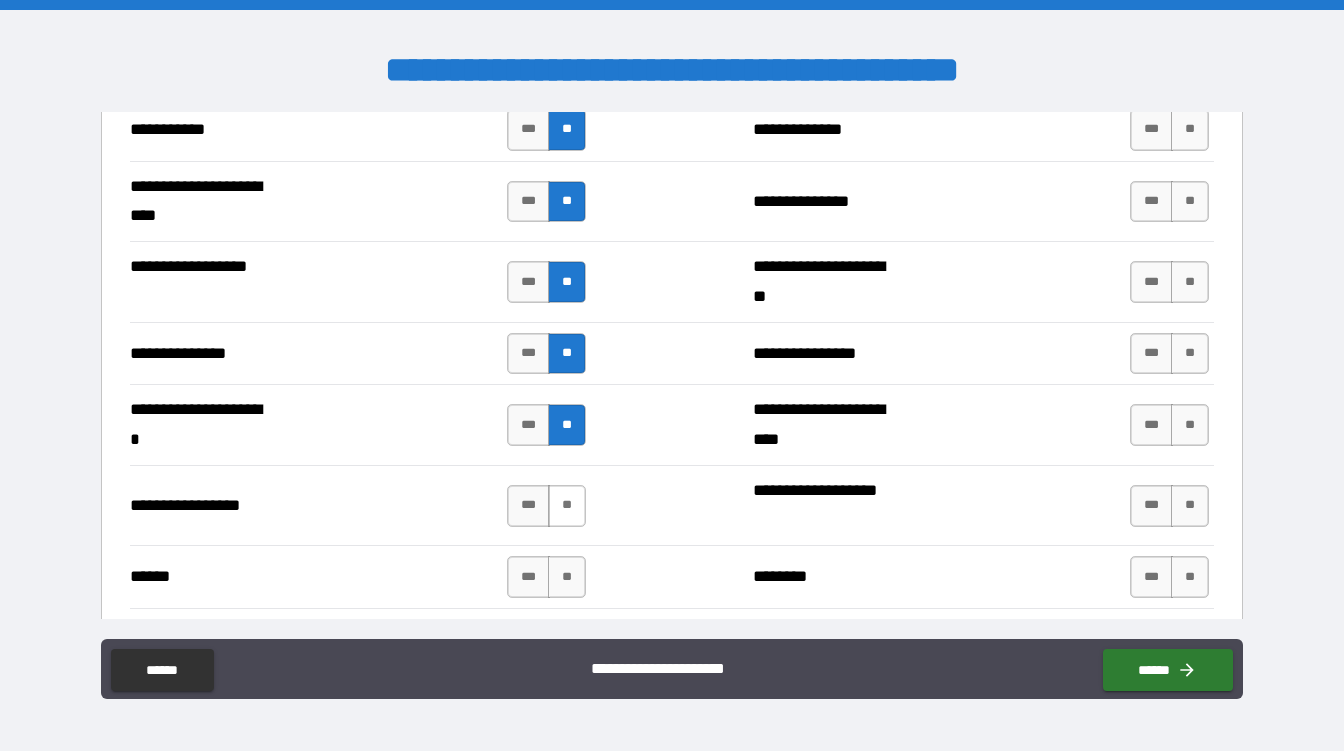 click on "**" at bounding box center (567, 506) 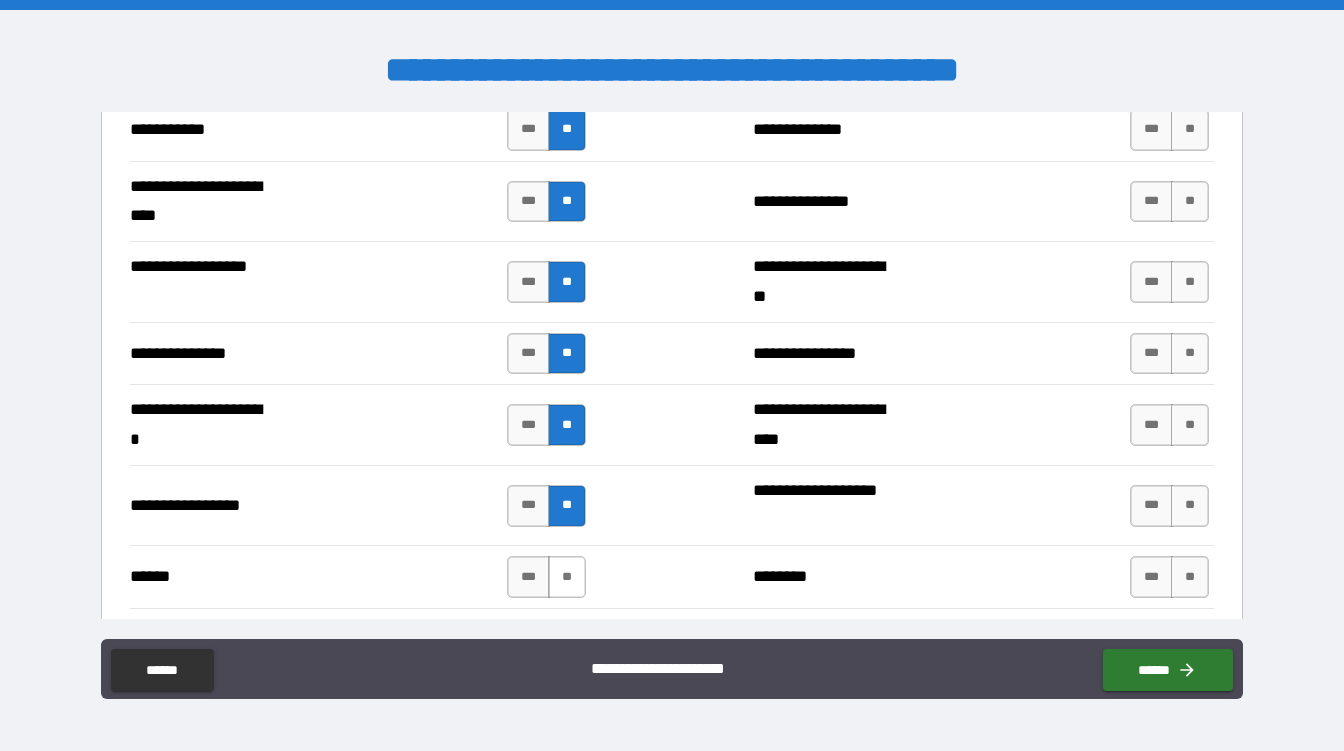 click on "**" at bounding box center [567, 577] 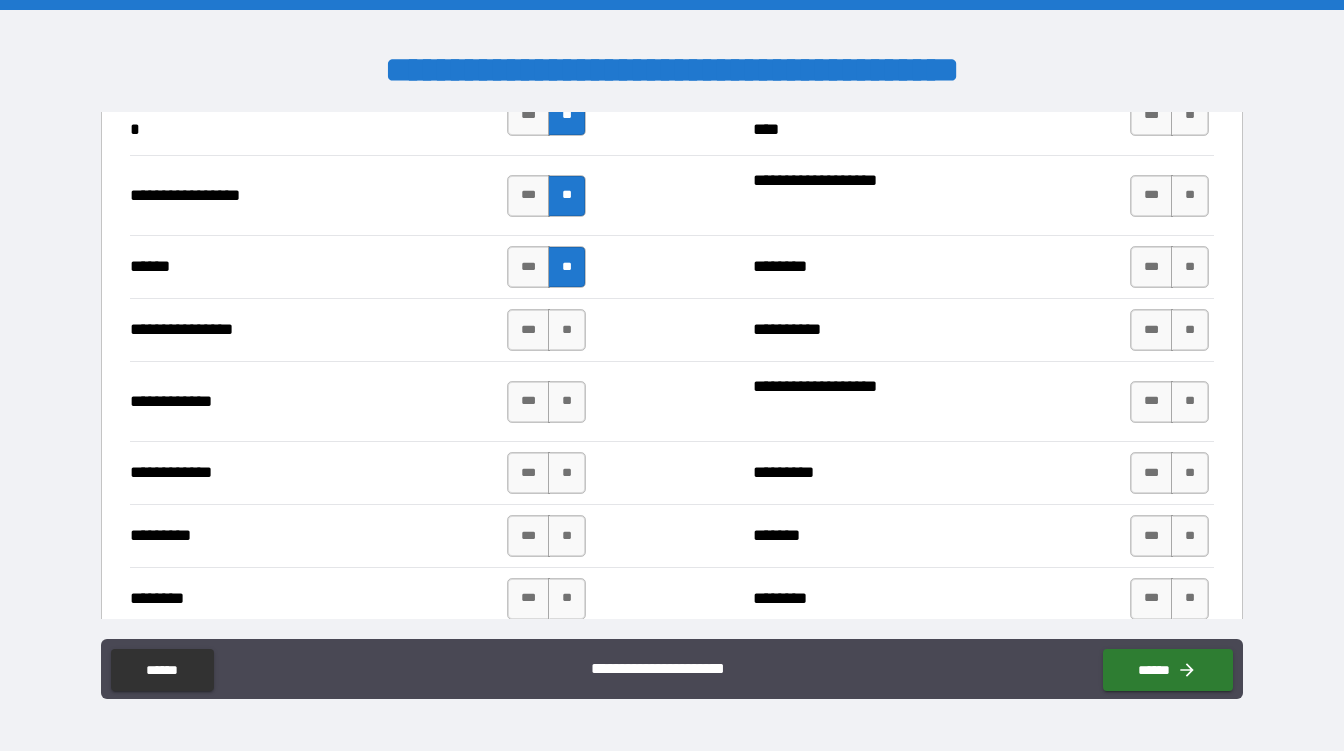 scroll, scrollTop: 2480, scrollLeft: 0, axis: vertical 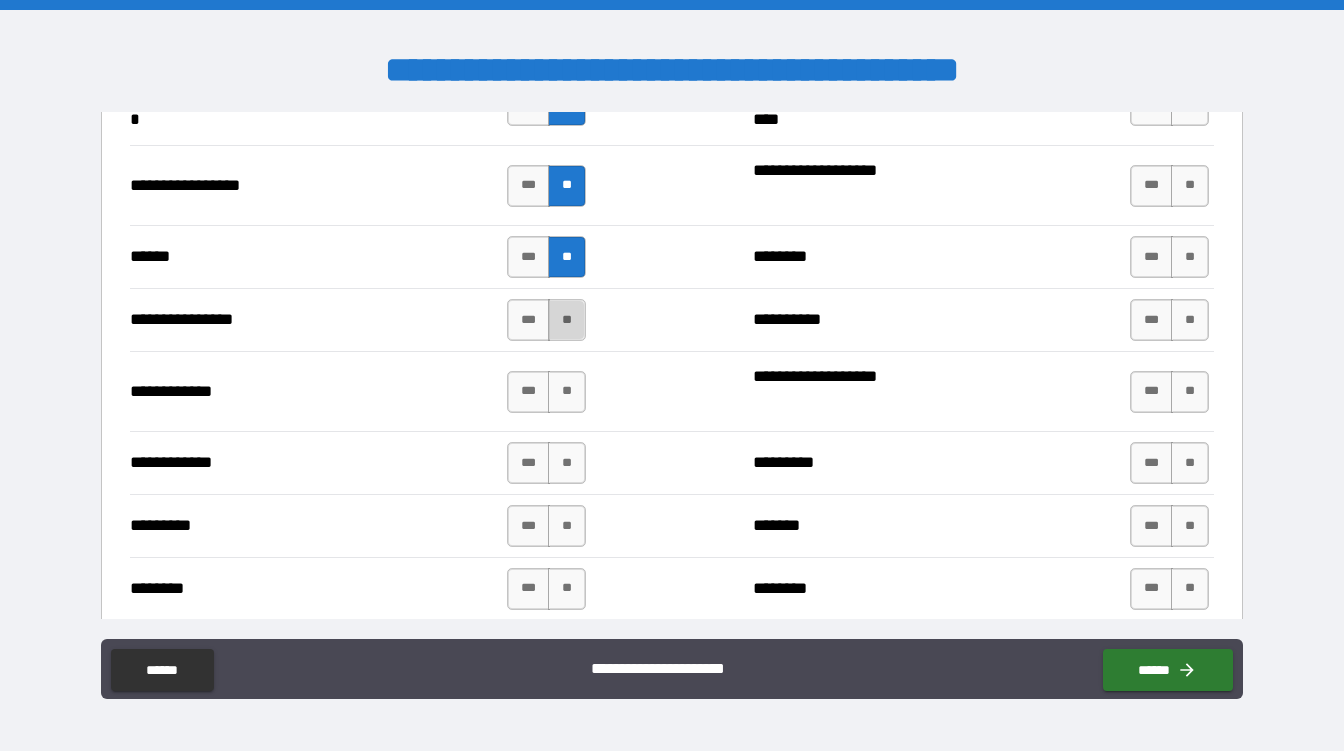click on "**" at bounding box center [567, 320] 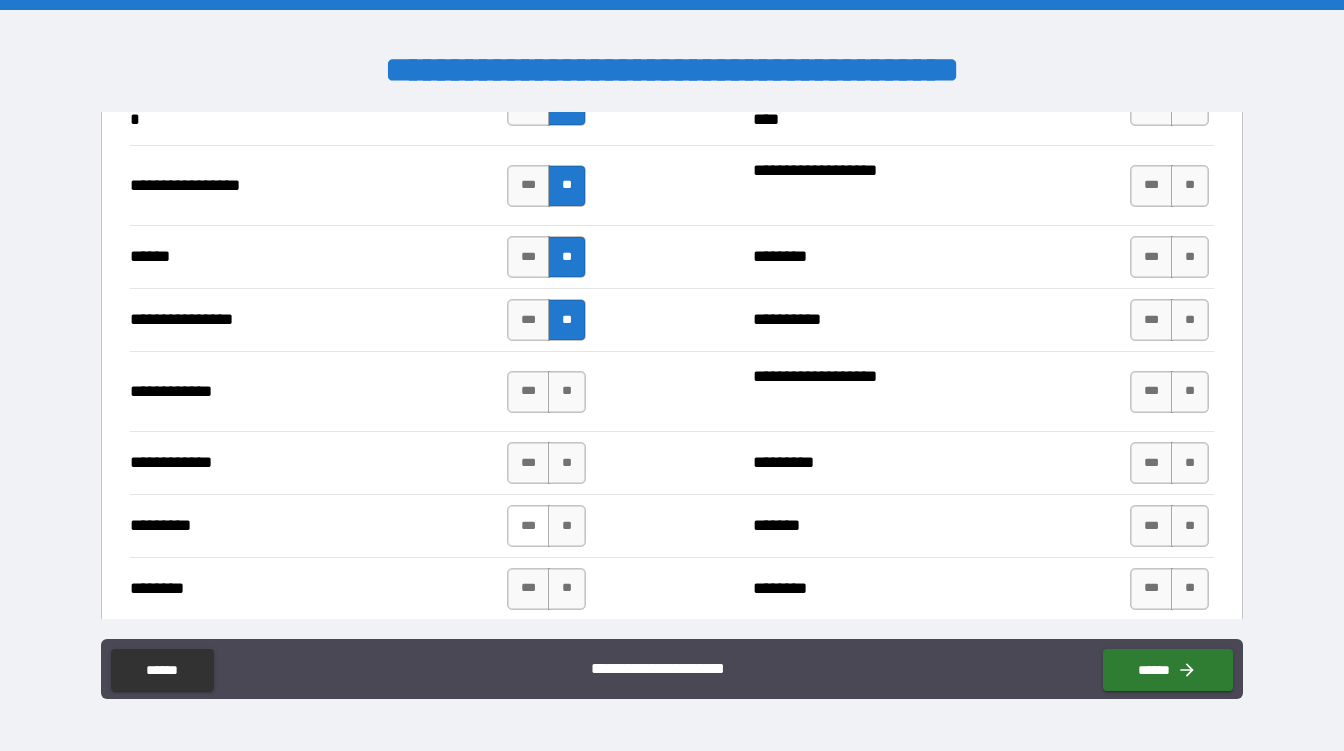 click on "***" at bounding box center (528, 526) 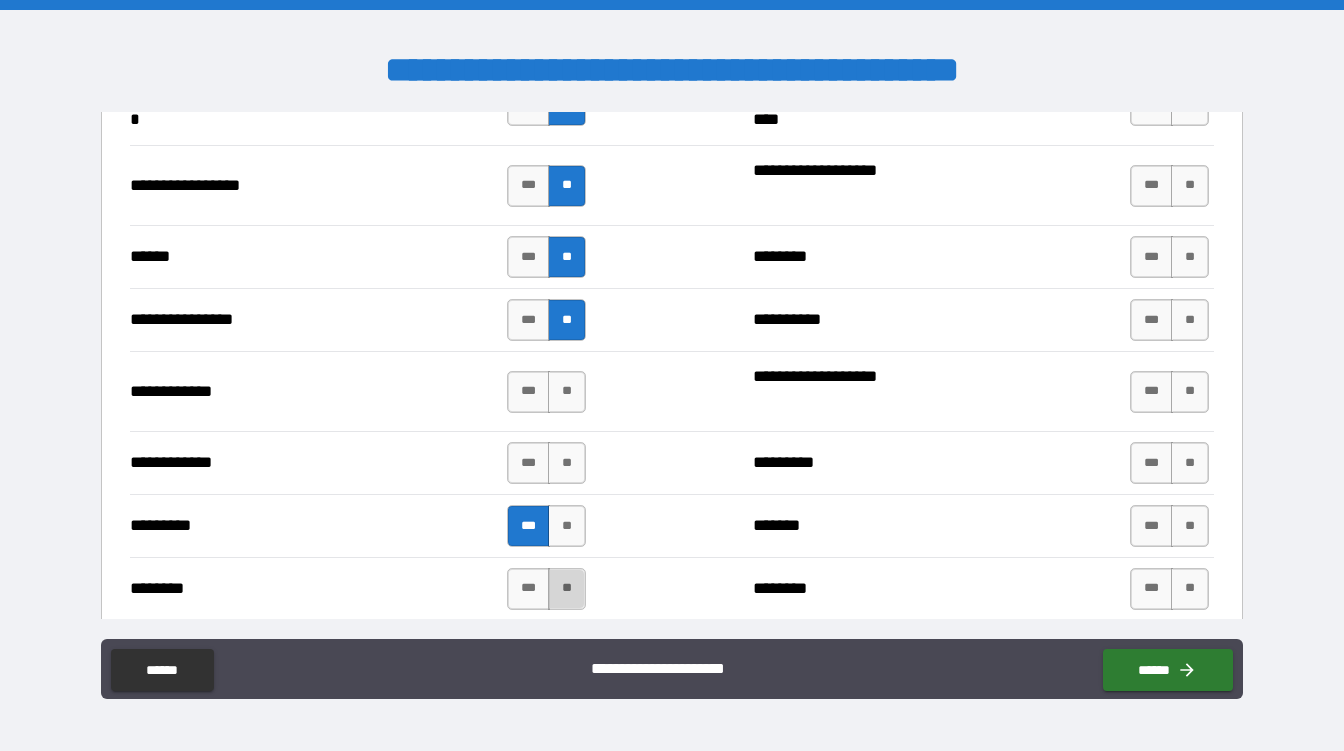 click on "**" at bounding box center (567, 589) 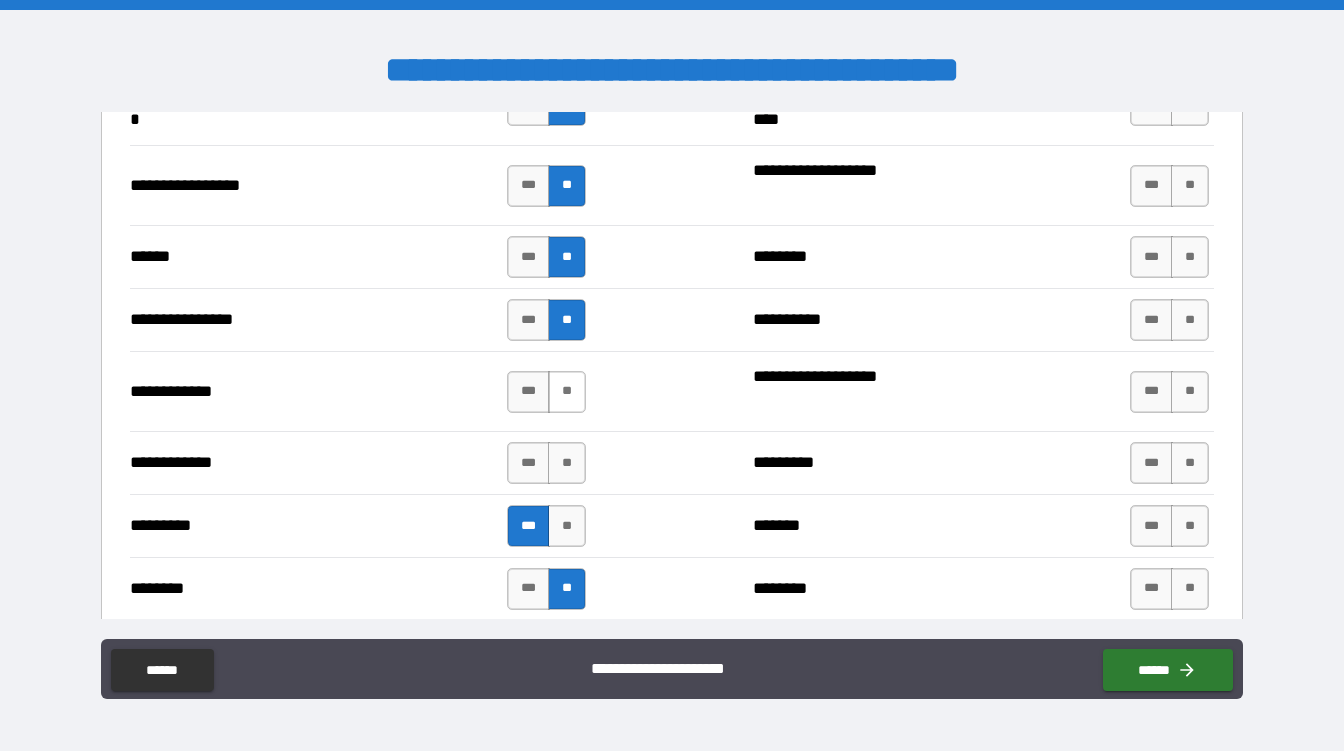 click on "**" at bounding box center [567, 392] 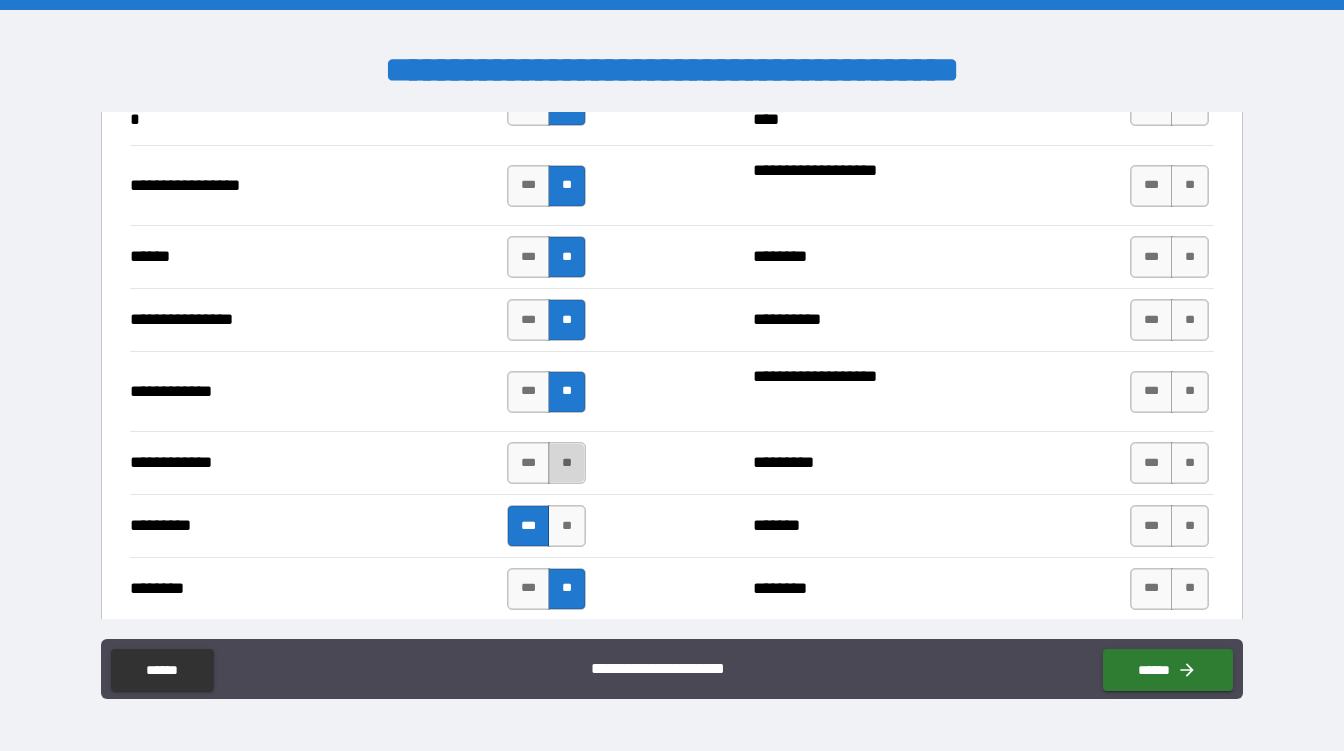 click on "**" at bounding box center (567, 463) 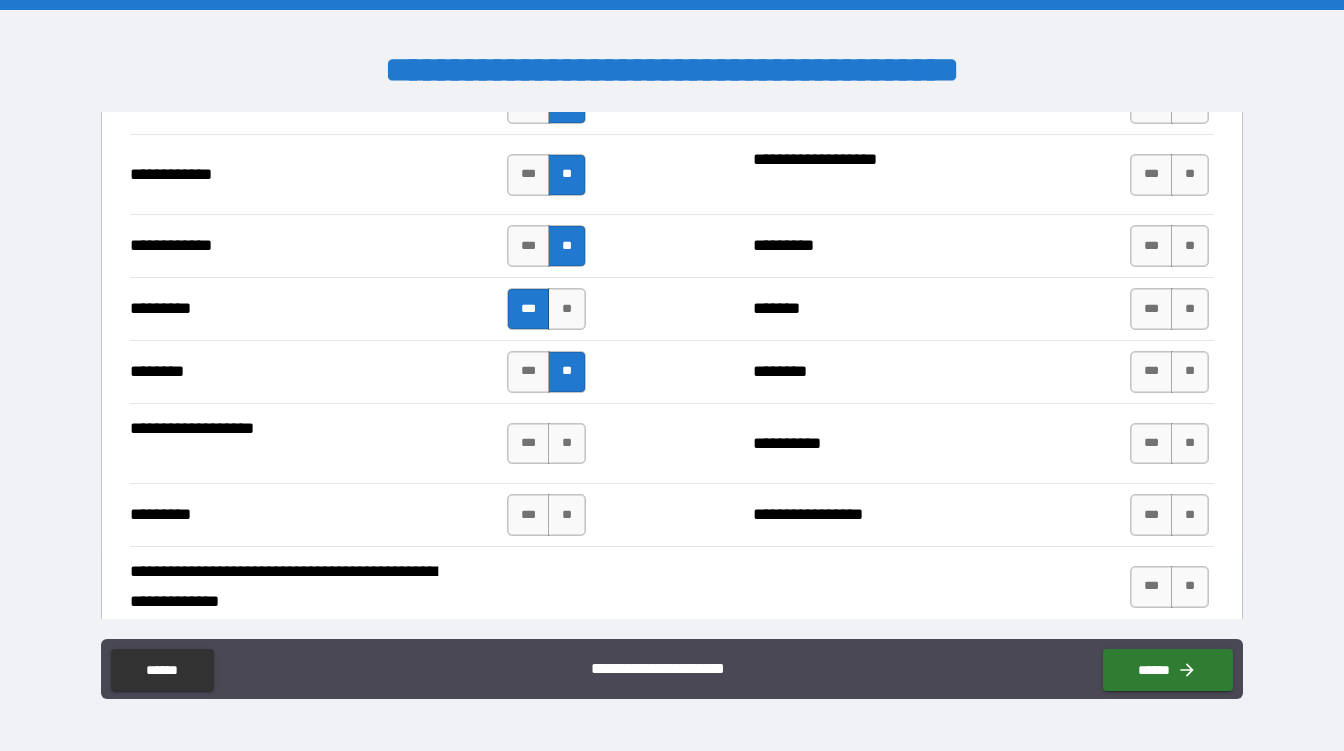 scroll, scrollTop: 2800, scrollLeft: 0, axis: vertical 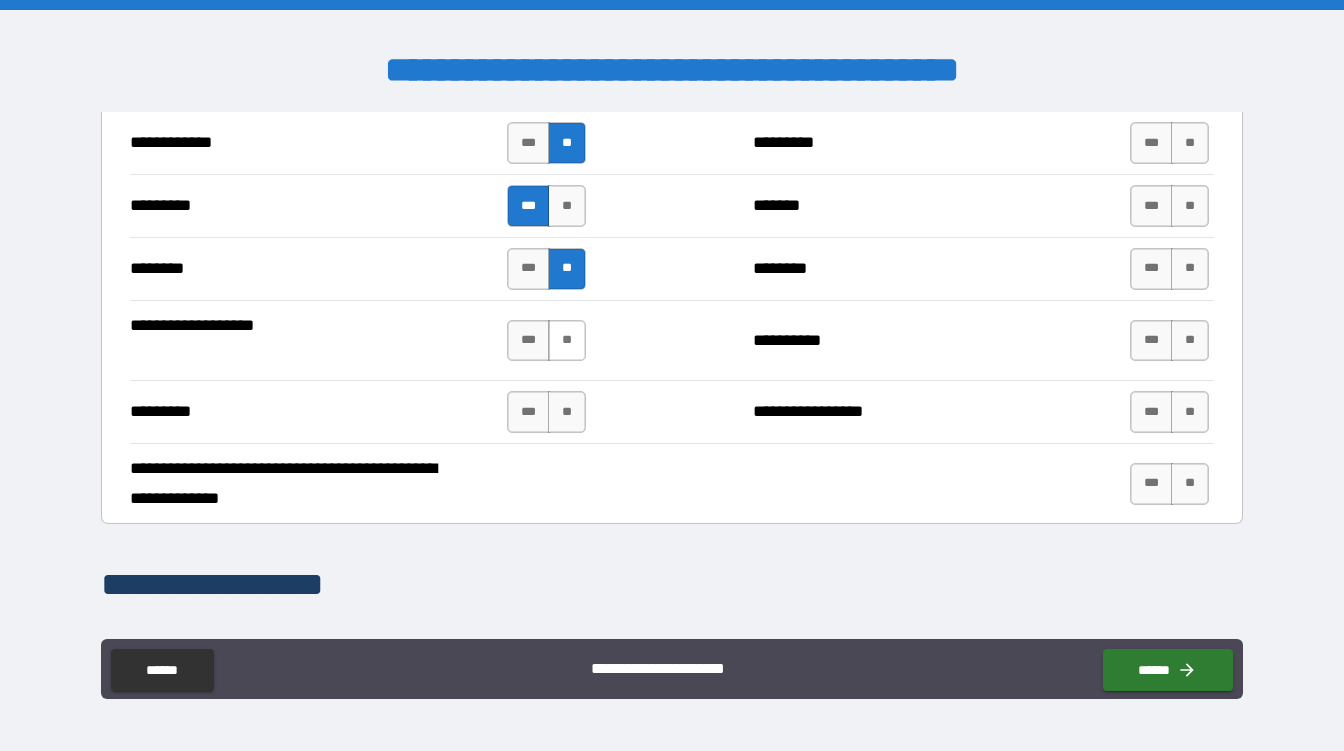 click on "**" at bounding box center (567, 341) 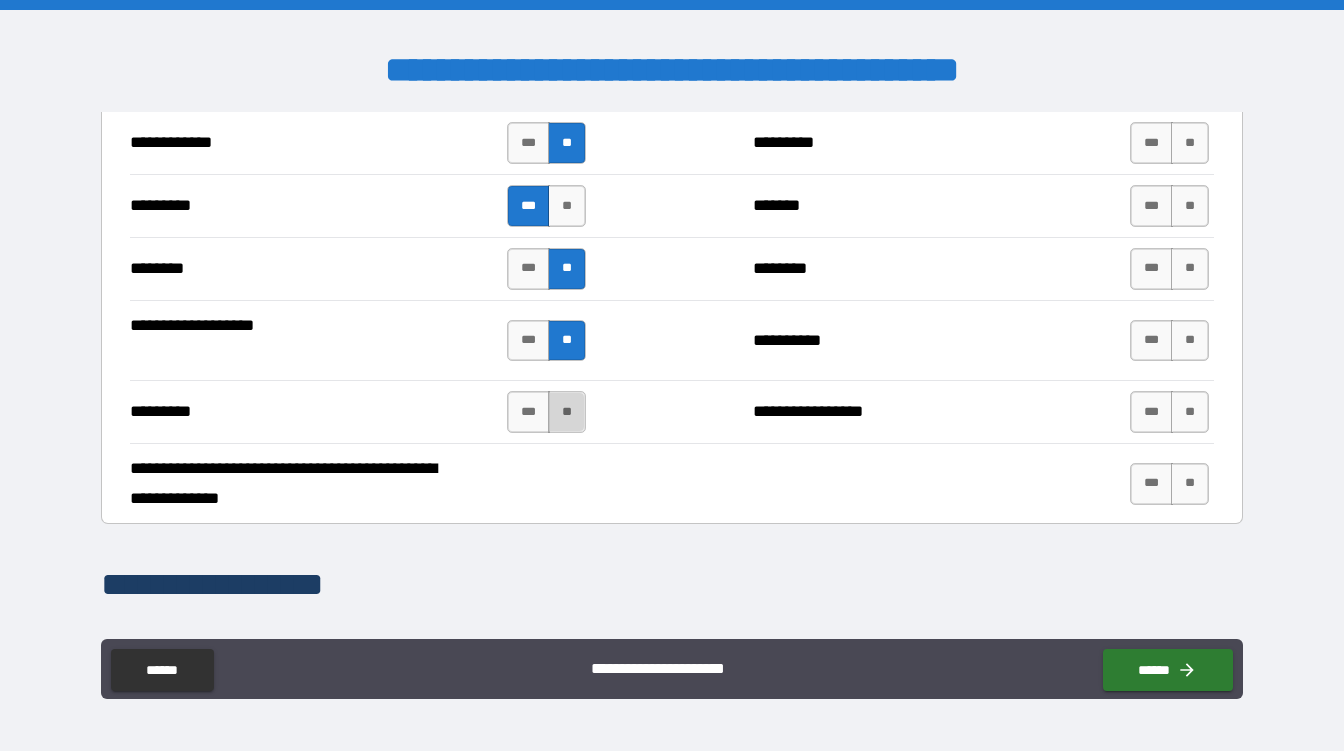 click on "**" at bounding box center (567, 412) 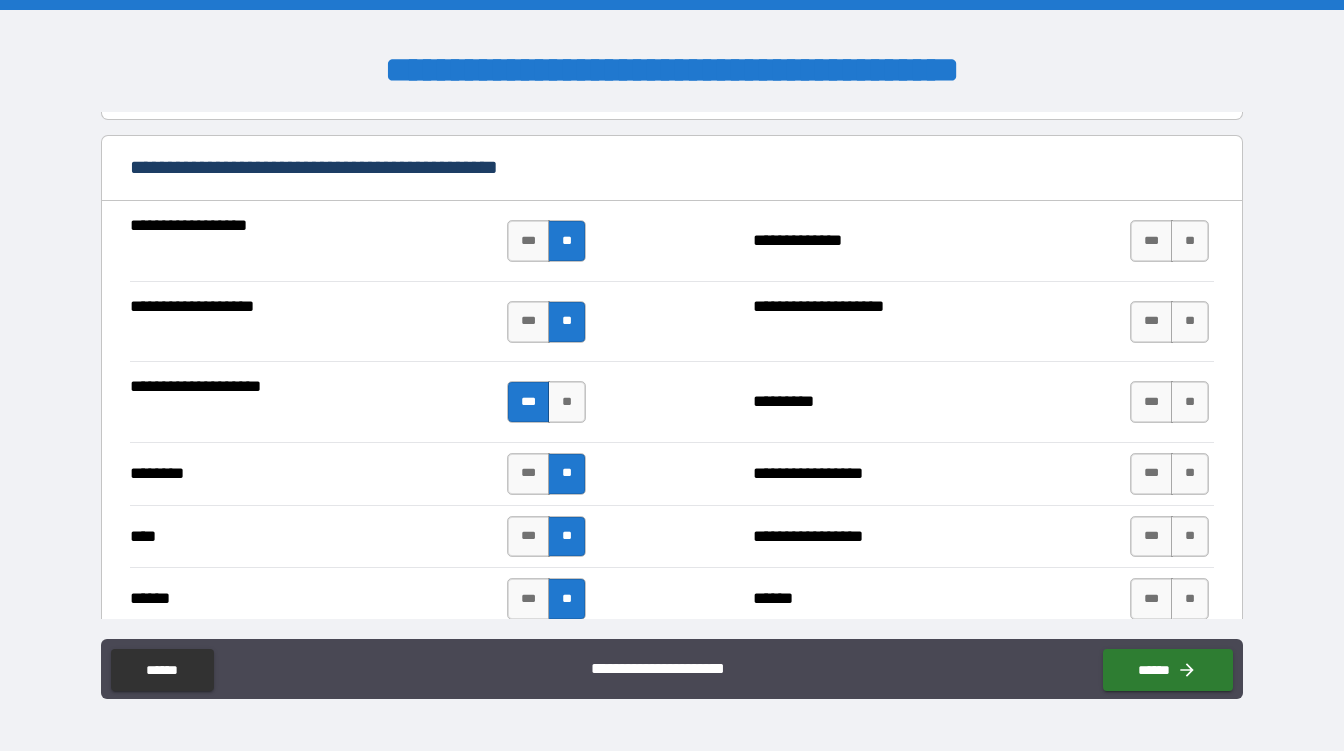 scroll, scrollTop: 1360, scrollLeft: 0, axis: vertical 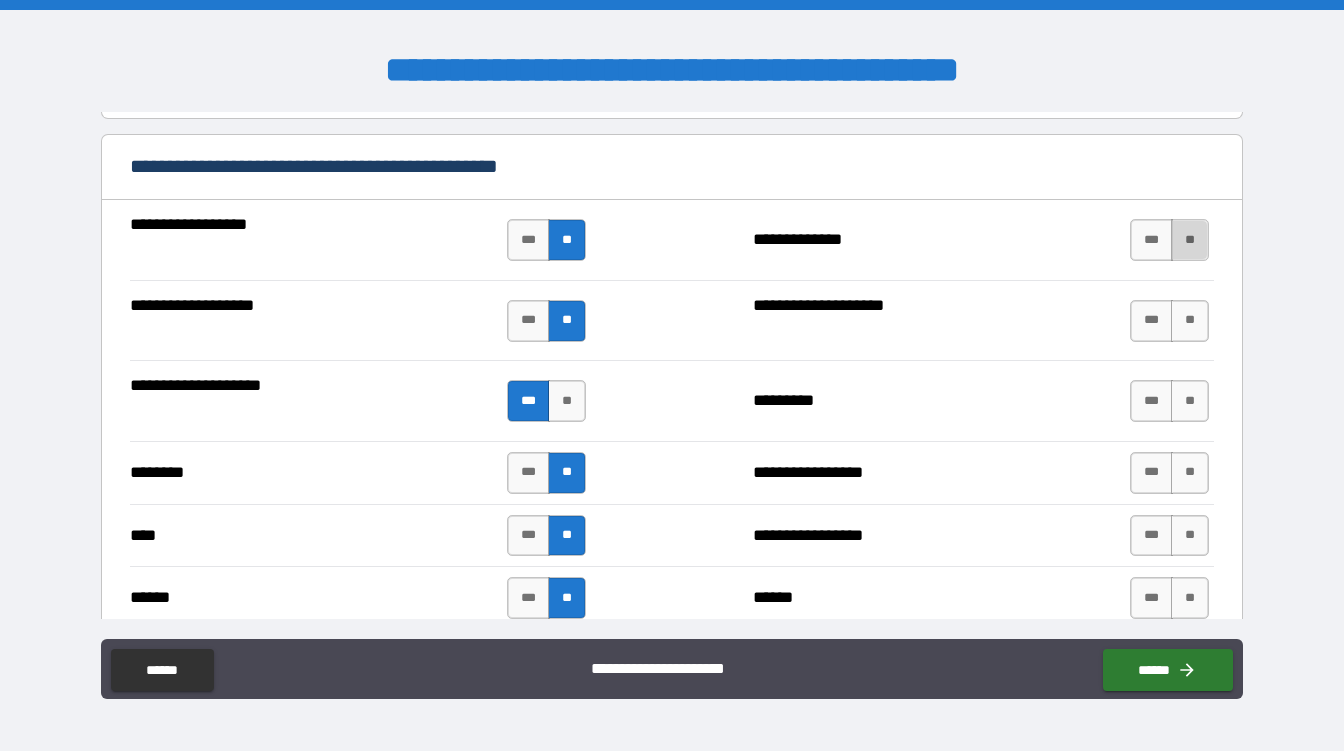 click on "**" at bounding box center (1190, 240) 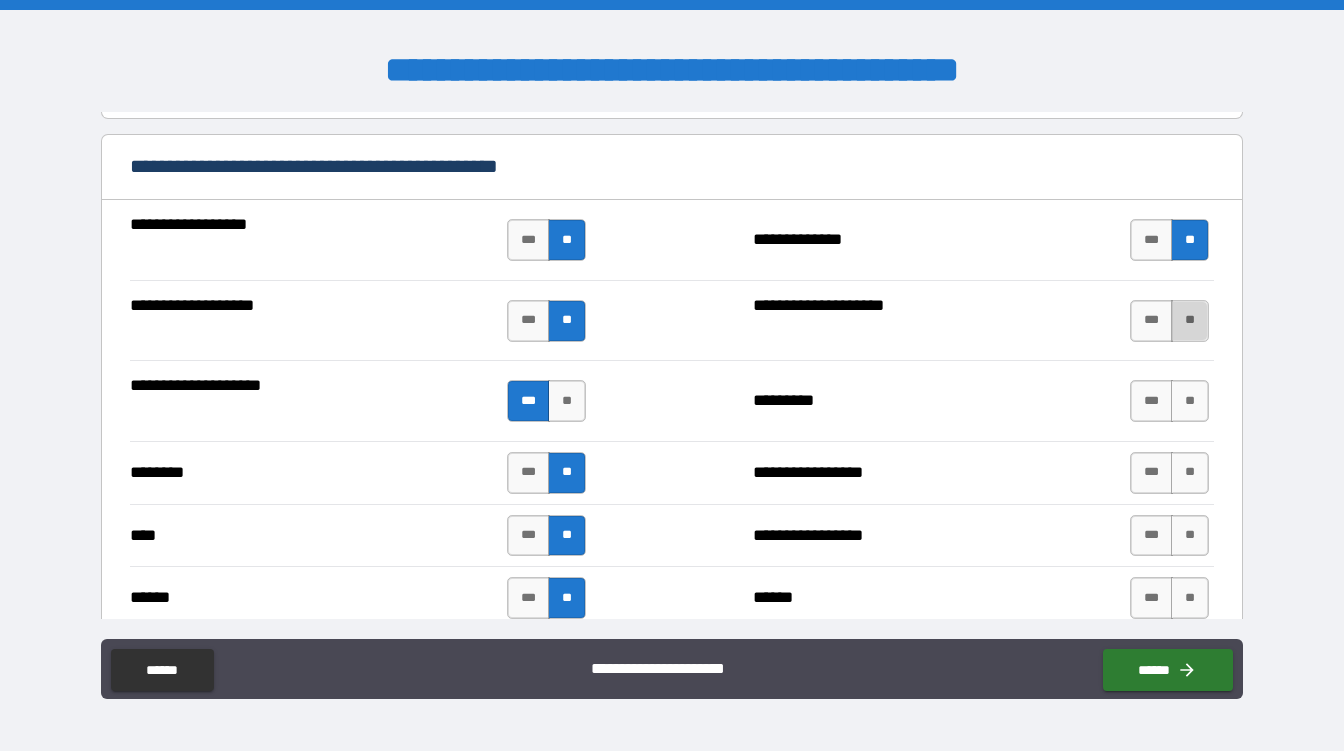 click on "**" at bounding box center (1190, 321) 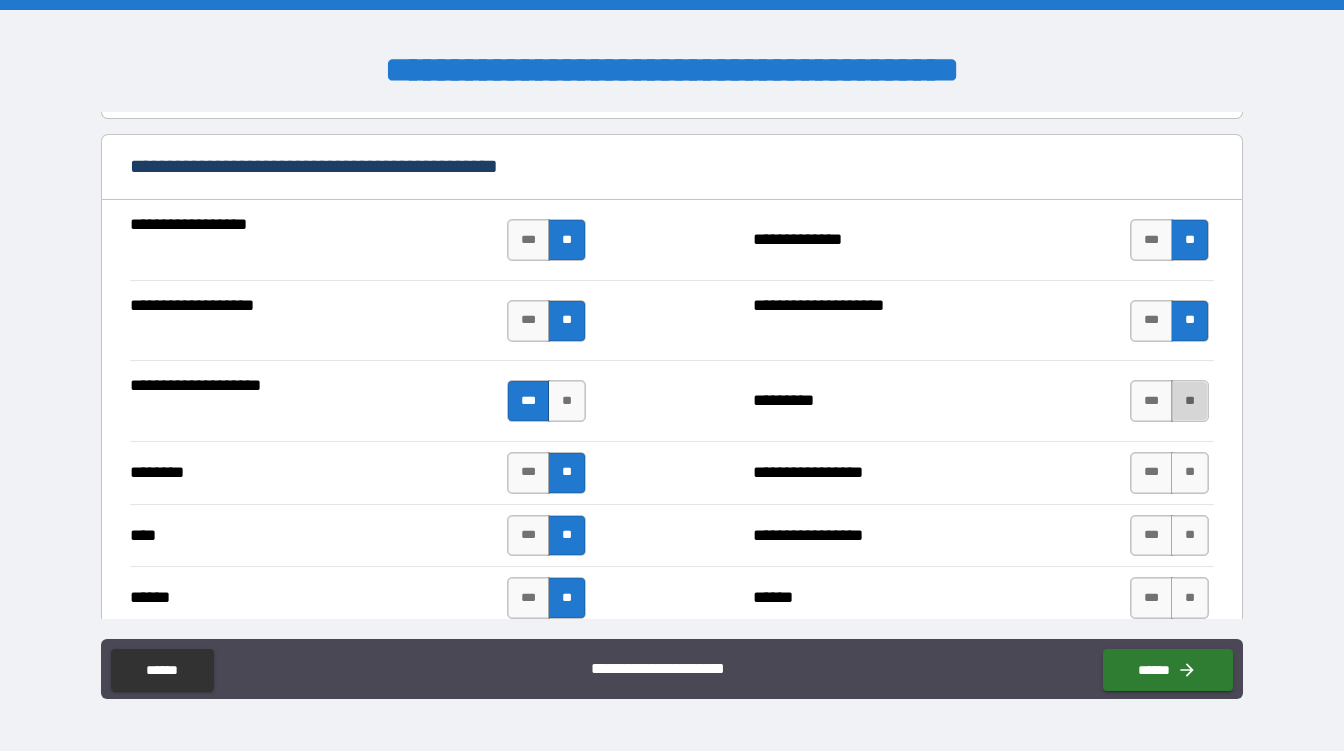 click on "**" at bounding box center (1190, 401) 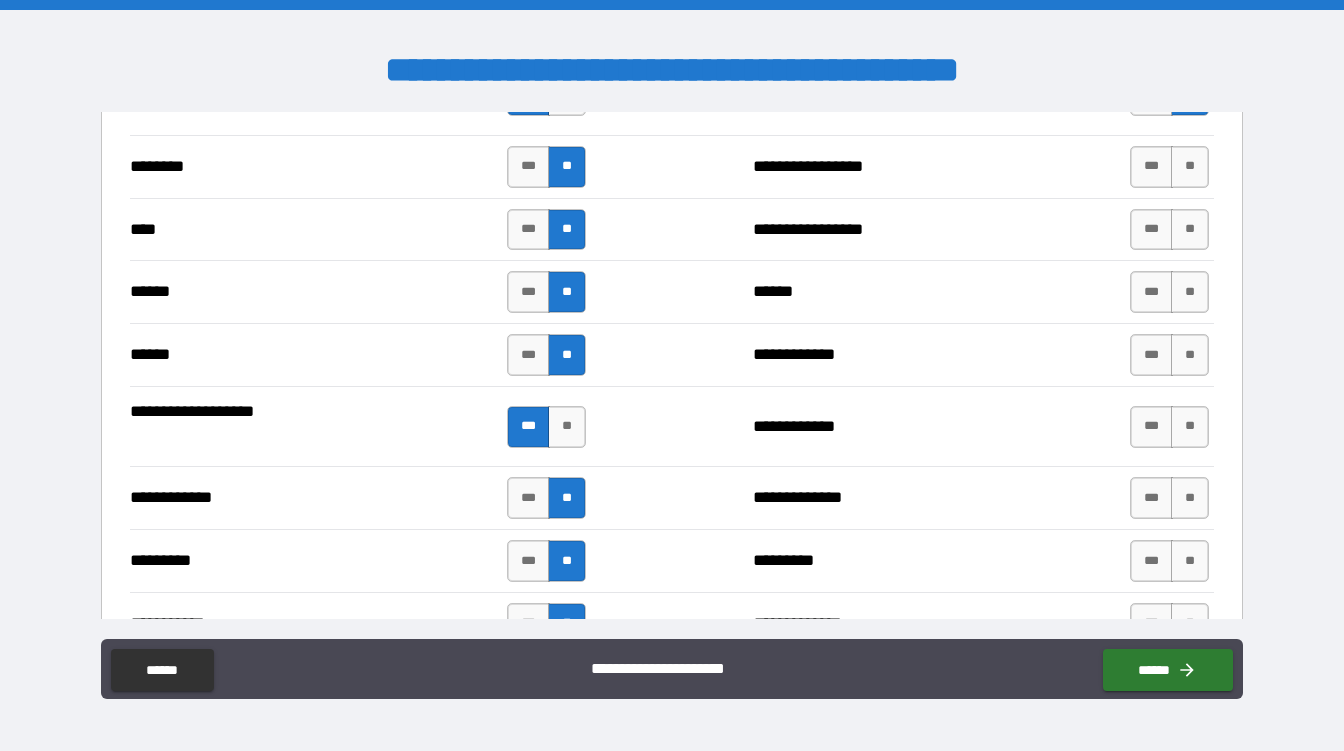 scroll, scrollTop: 1680, scrollLeft: 0, axis: vertical 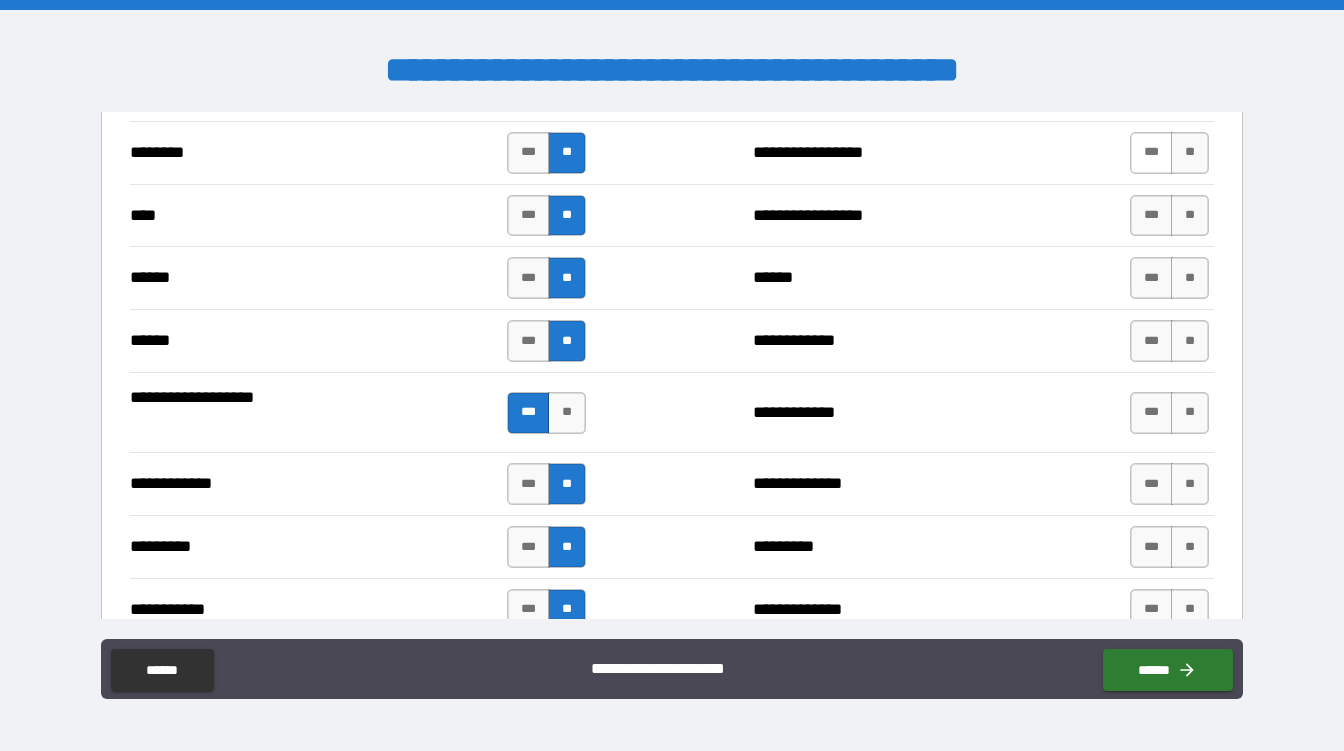click on "***" at bounding box center [1151, 153] 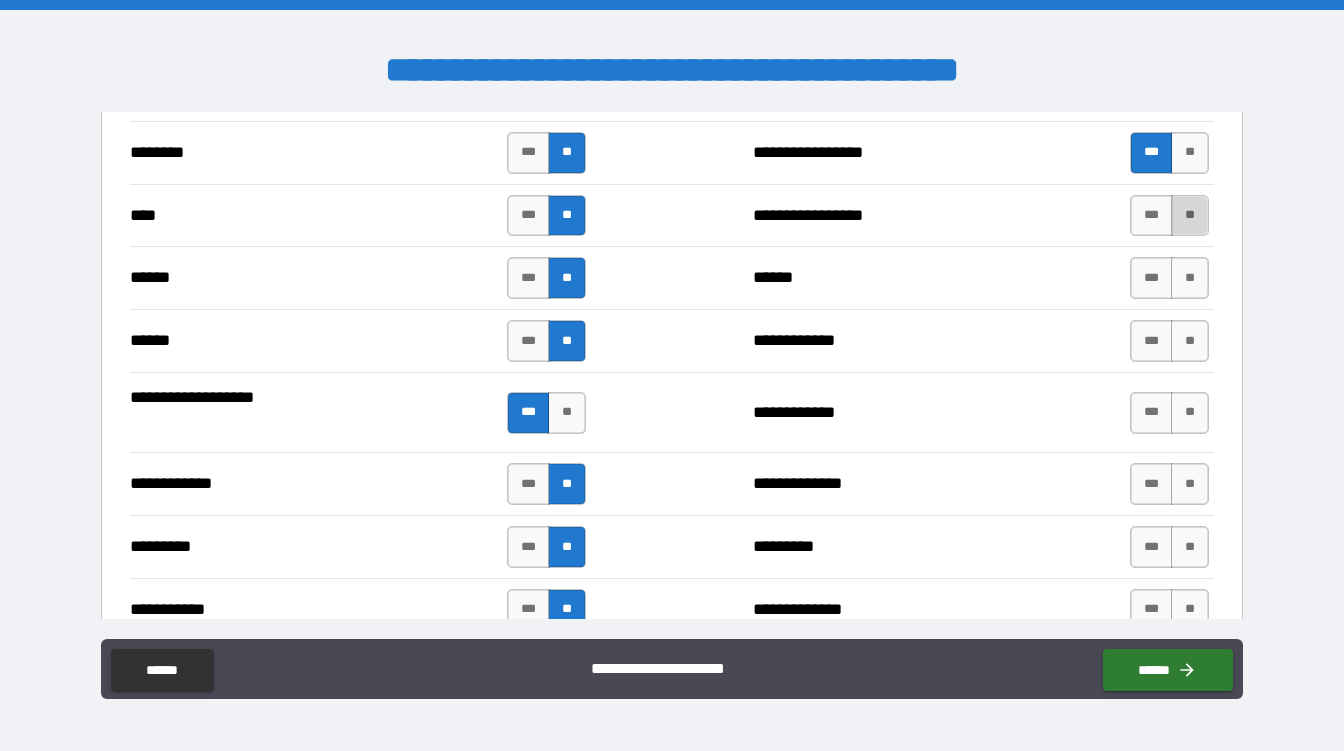 click on "**" at bounding box center [1190, 216] 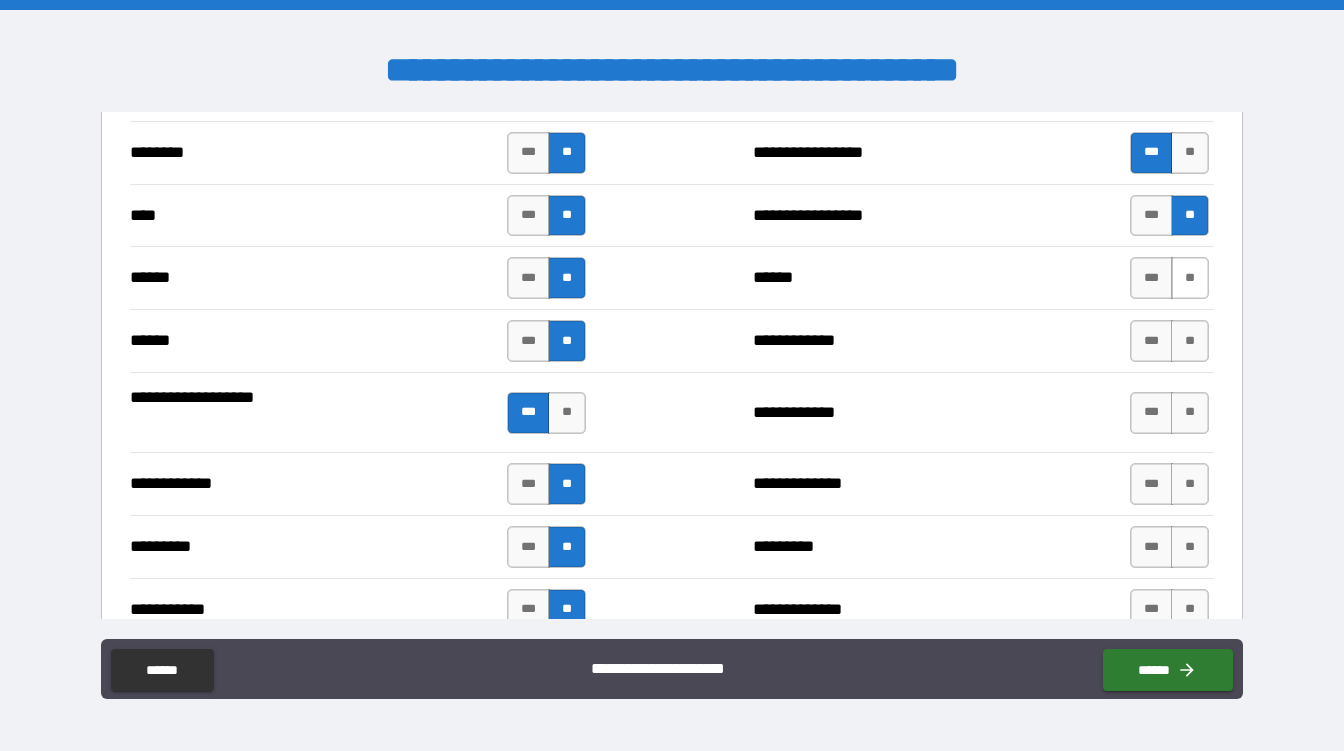 click on "**" at bounding box center (1190, 278) 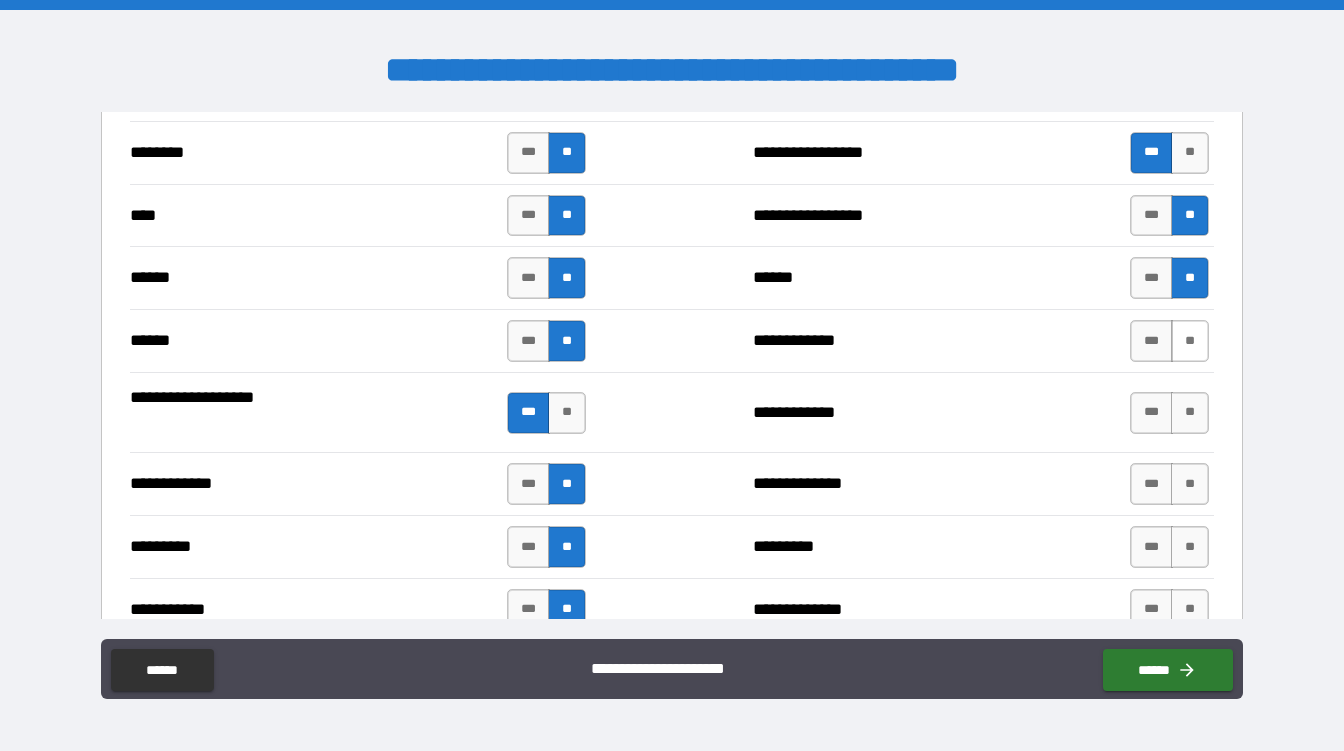 click on "**" at bounding box center (1190, 341) 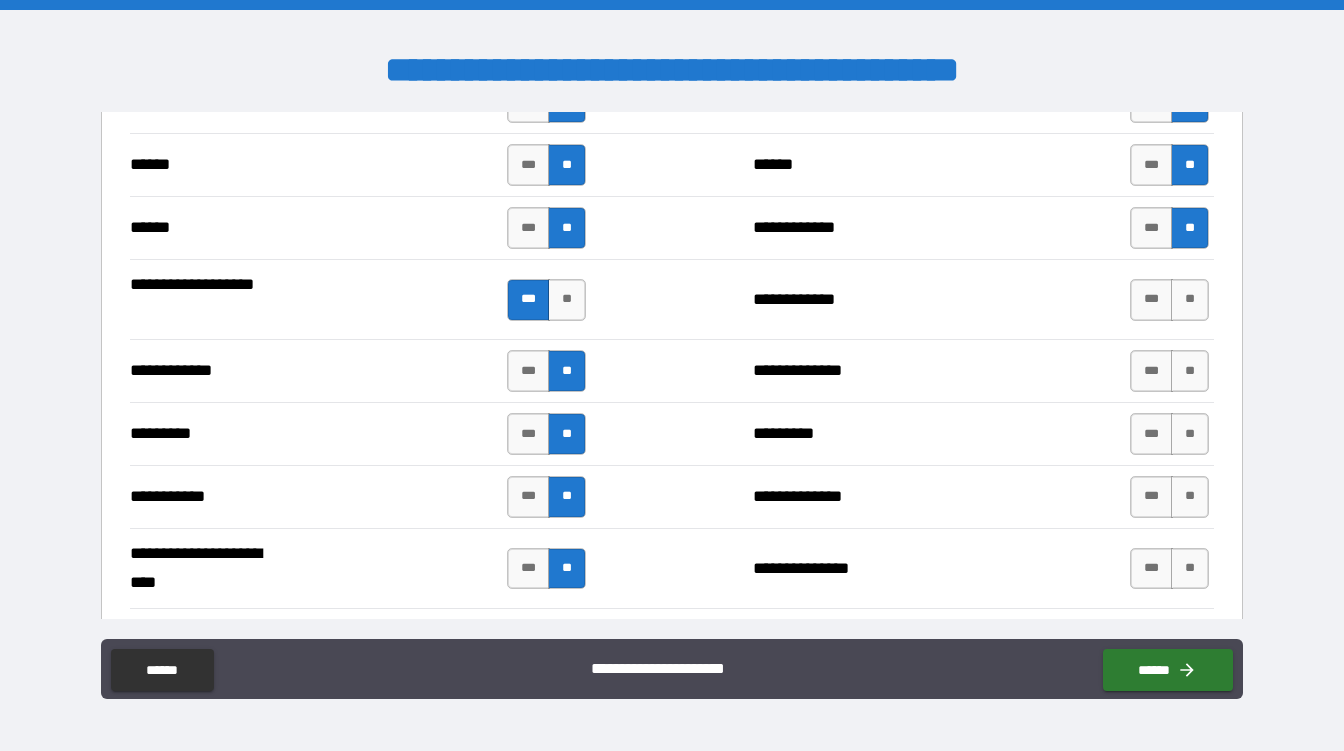 scroll, scrollTop: 1840, scrollLeft: 0, axis: vertical 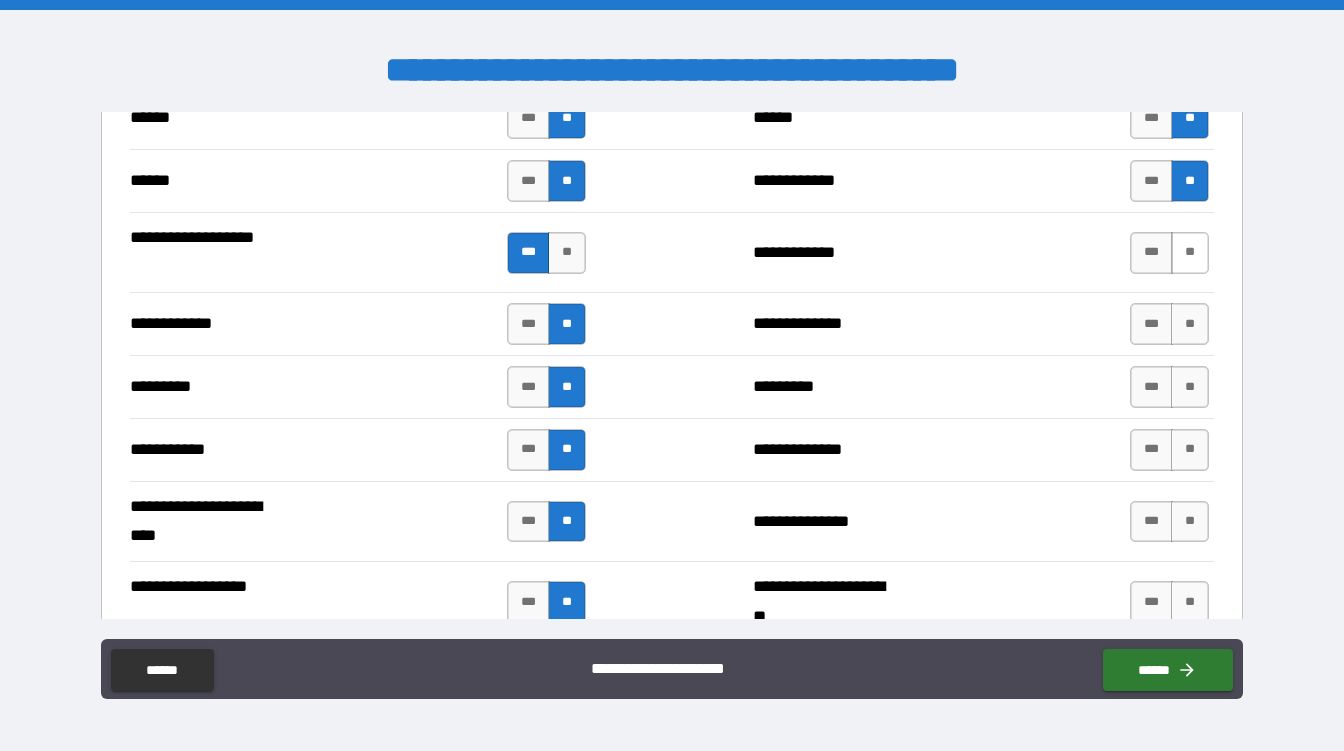 click on "**" at bounding box center (1190, 253) 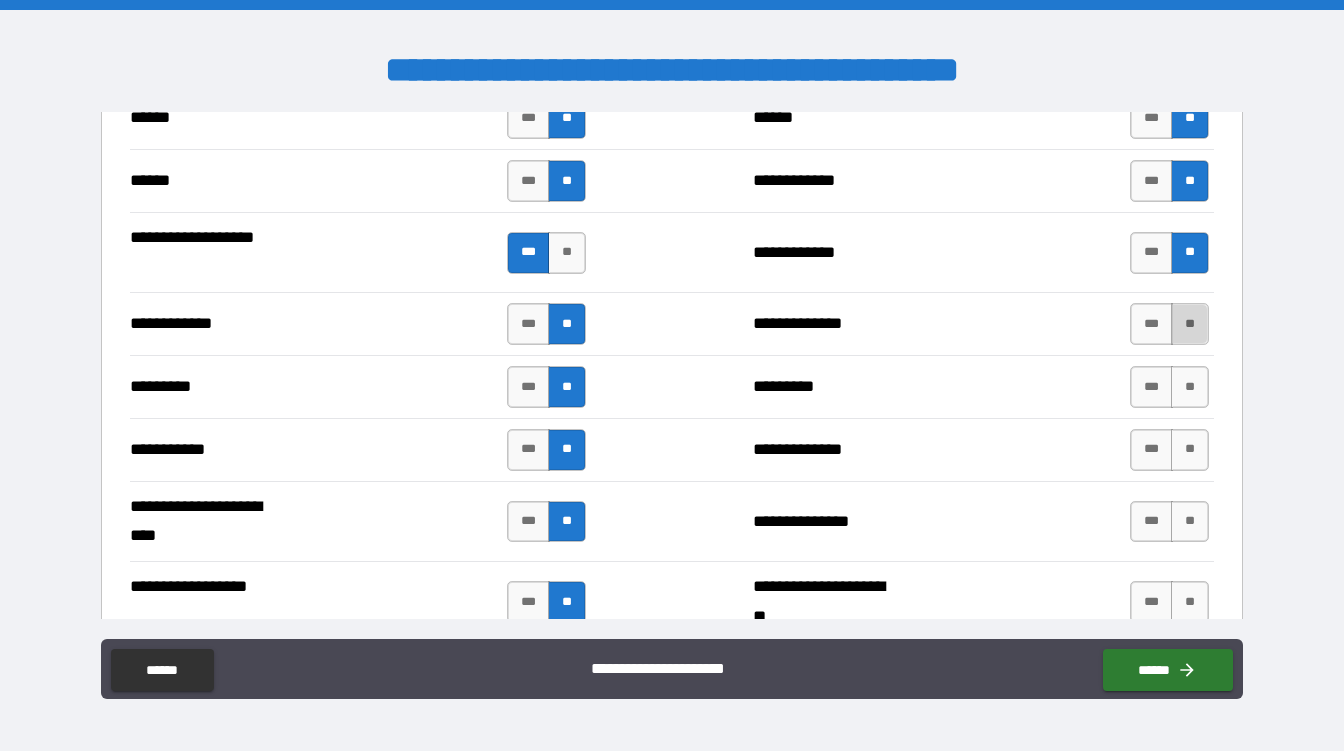 click on "**" at bounding box center (1190, 324) 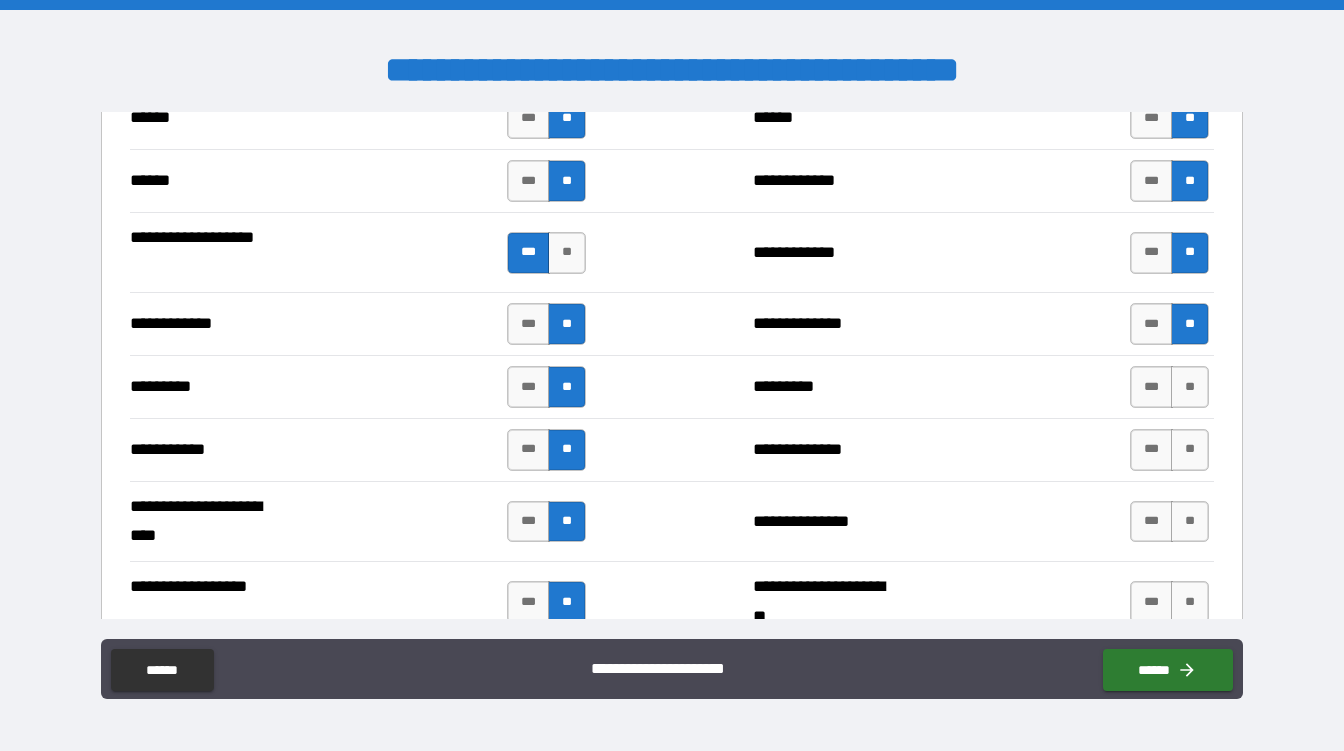 drag, startPoint x: 1171, startPoint y: 376, endPoint x: 1188, endPoint y: 420, distance: 47.169907 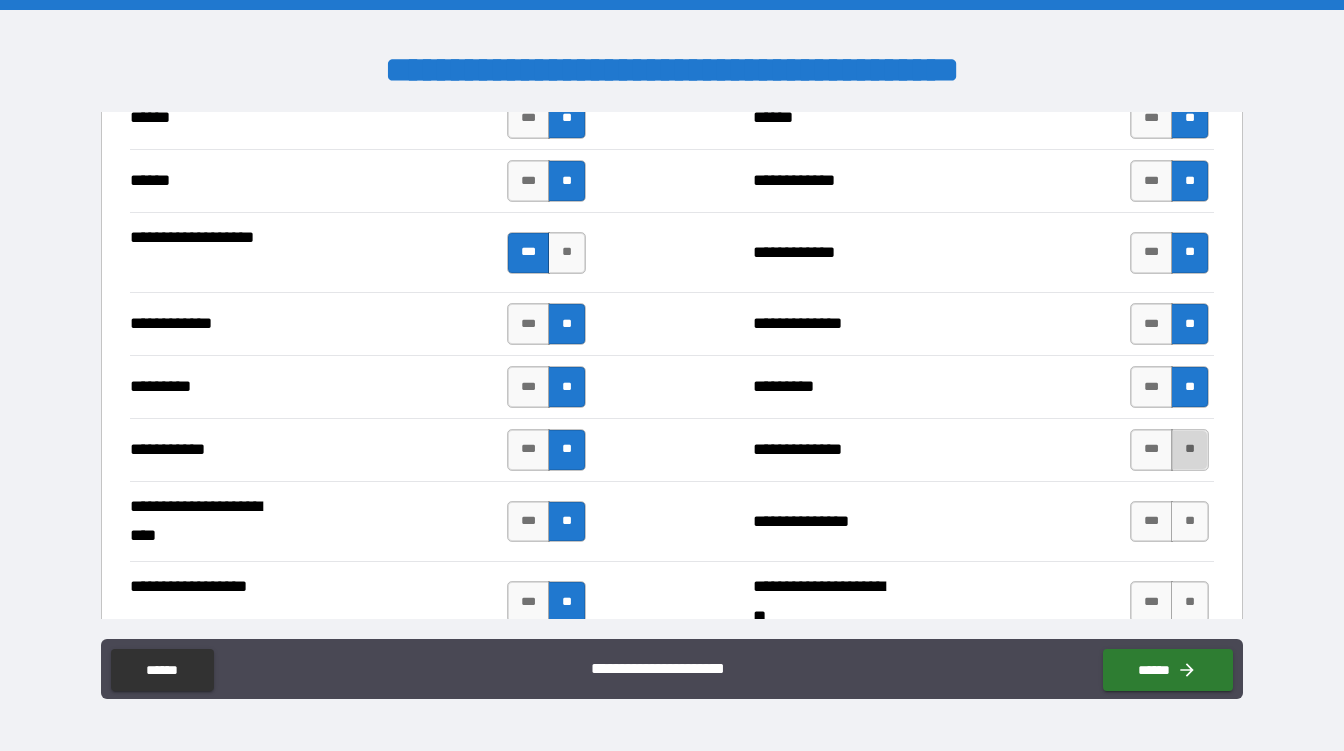 click on "**" at bounding box center [1190, 450] 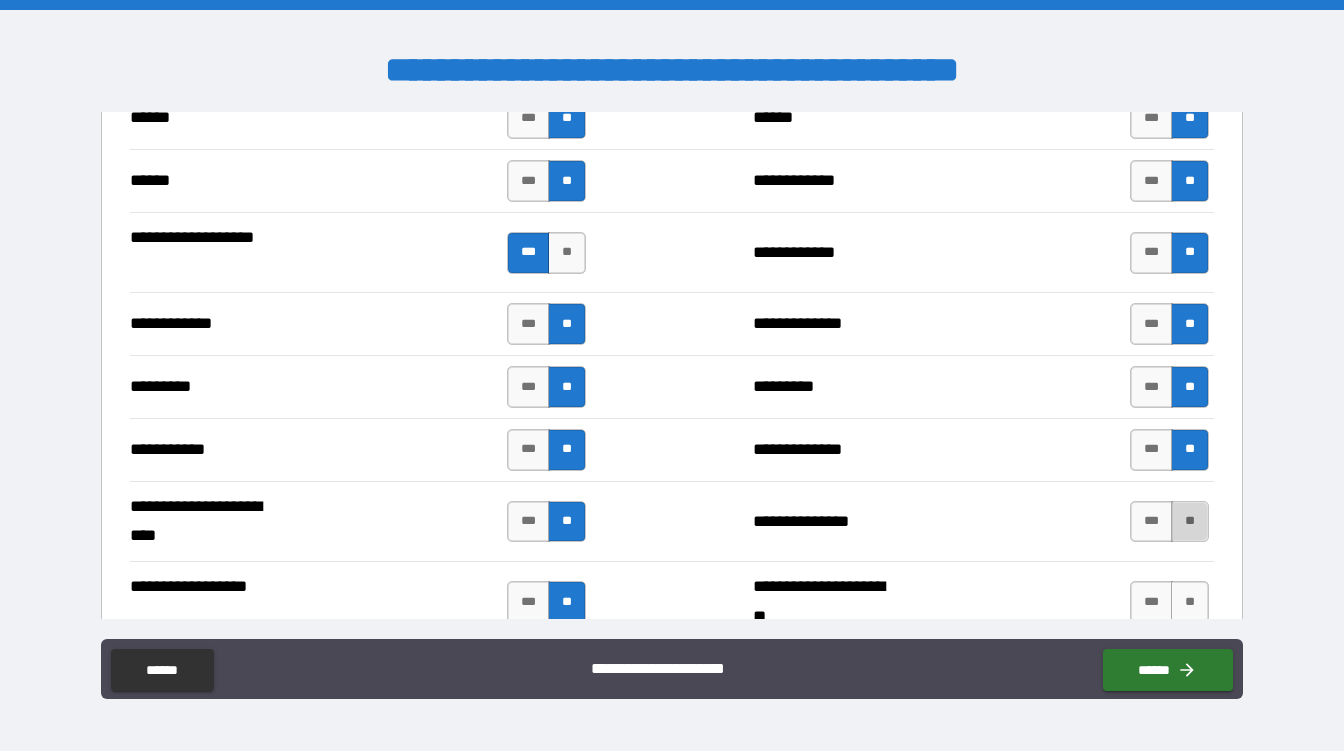 click on "**" at bounding box center (1190, 522) 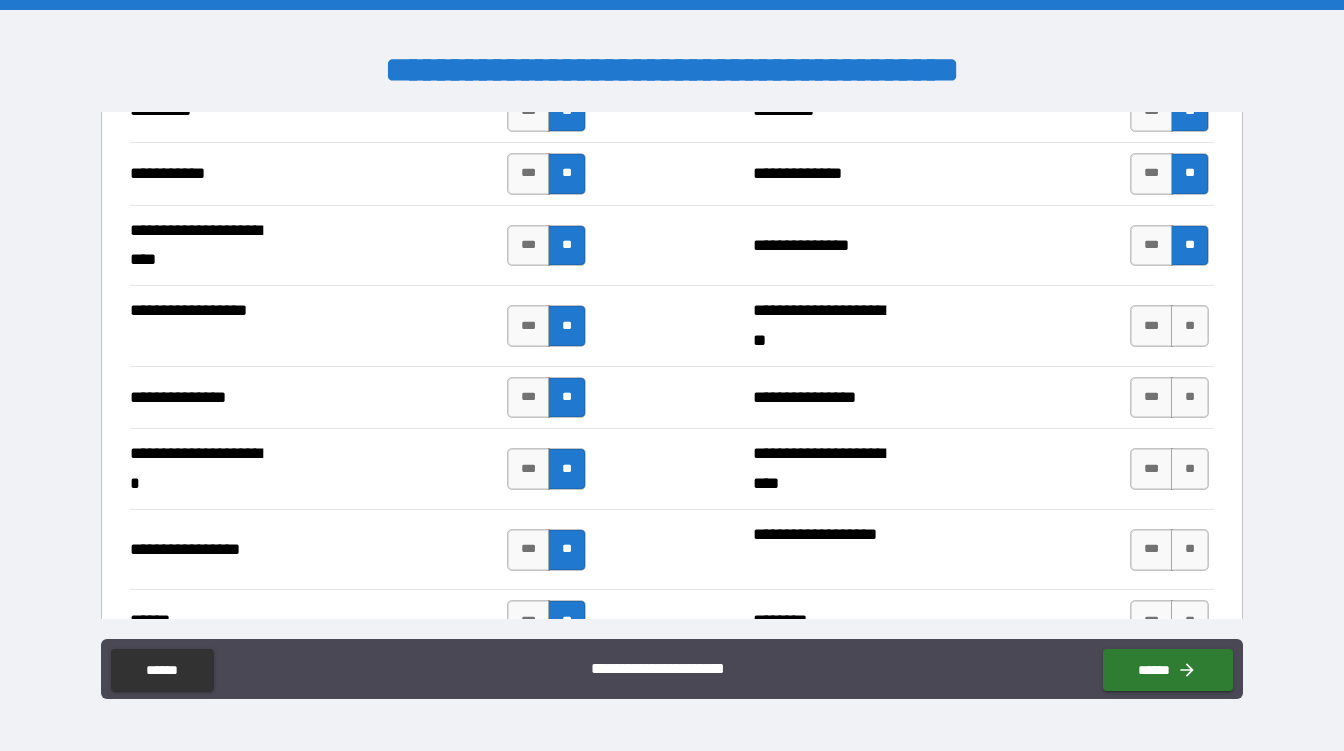 scroll, scrollTop: 2240, scrollLeft: 0, axis: vertical 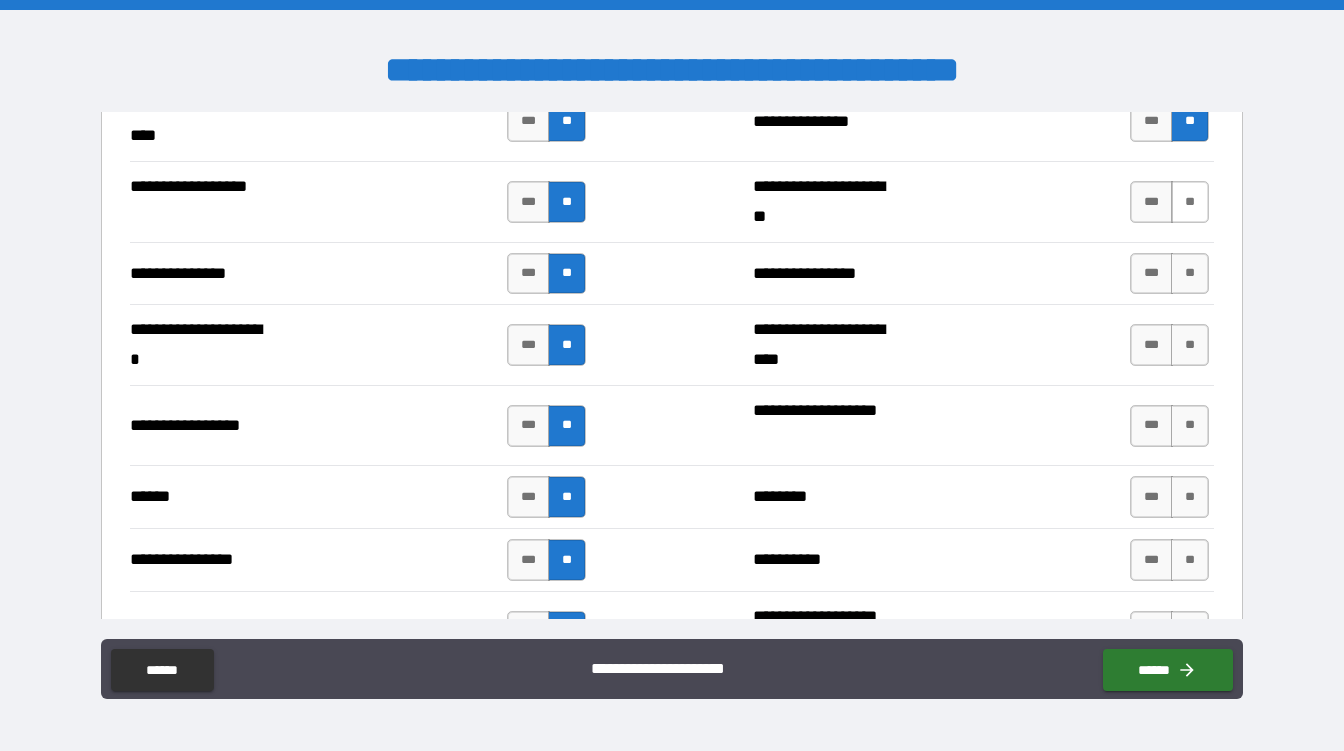 click on "**" at bounding box center [1190, 202] 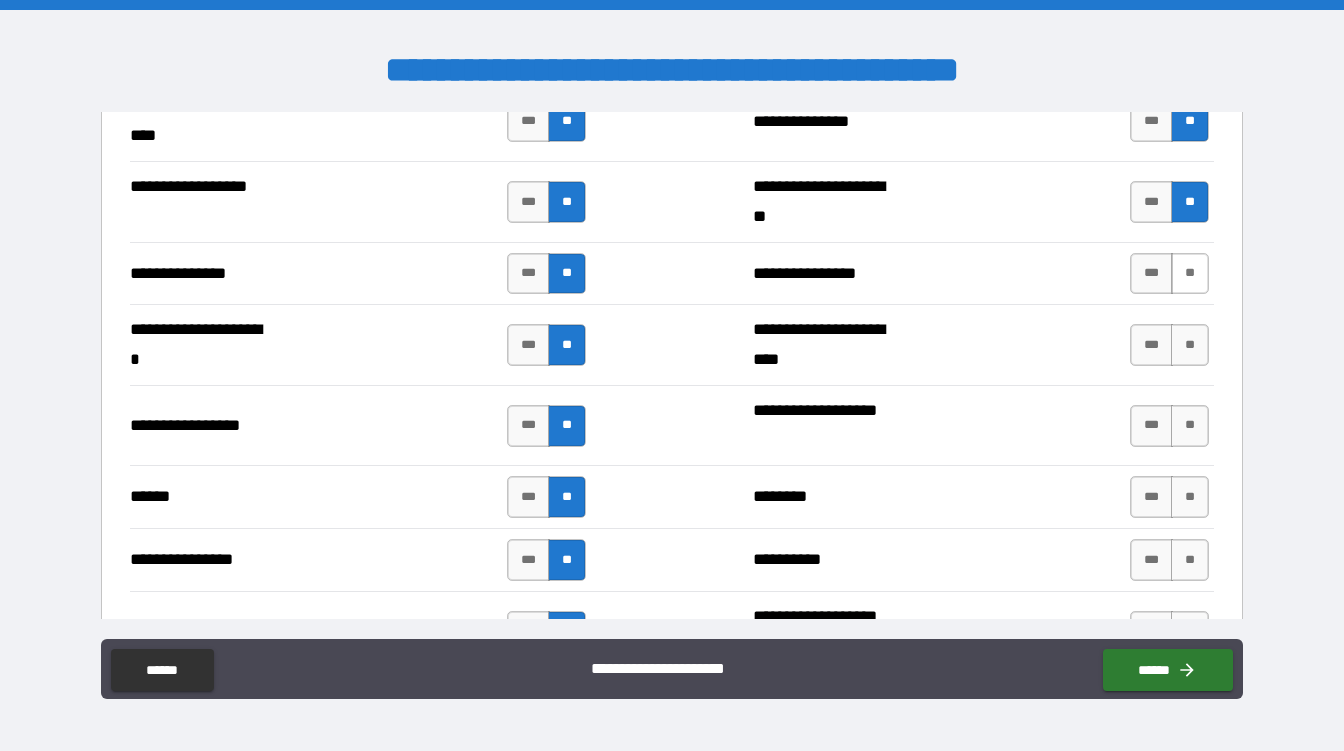 click on "**" at bounding box center [1190, 274] 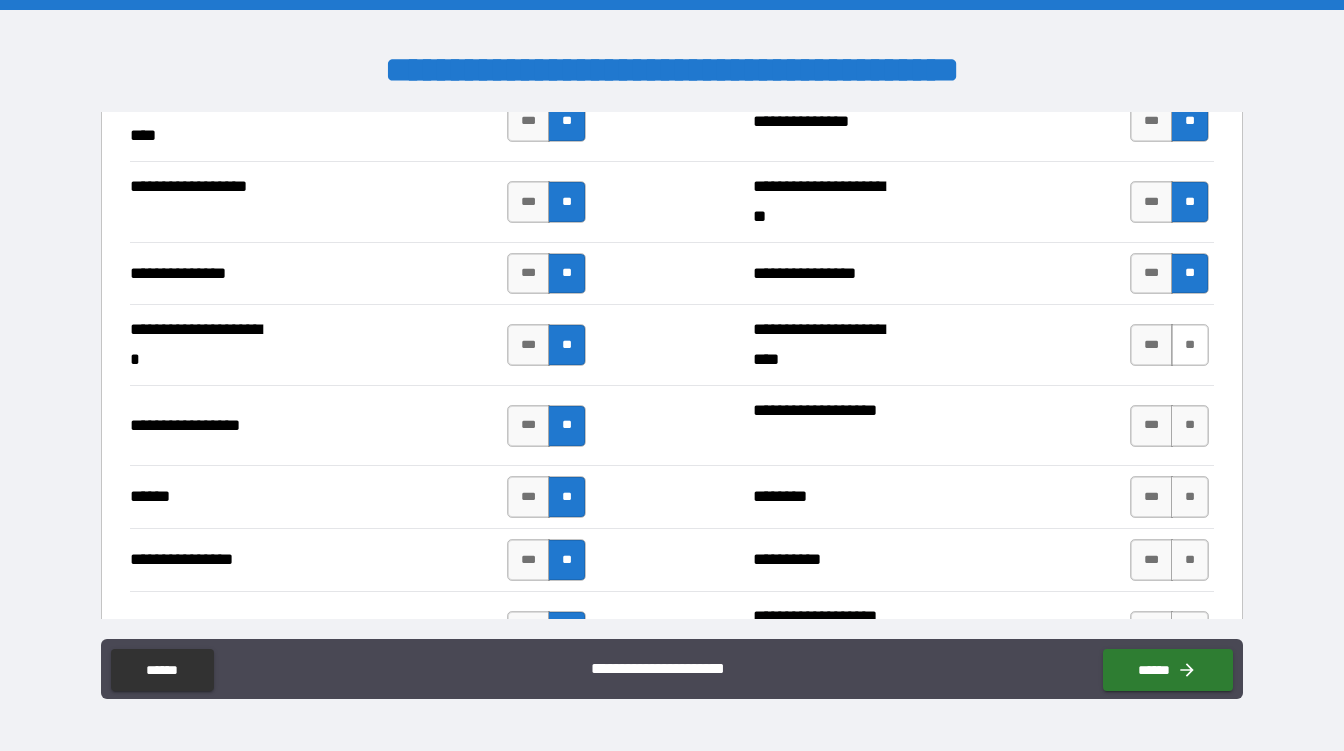 click on "**" at bounding box center (1190, 345) 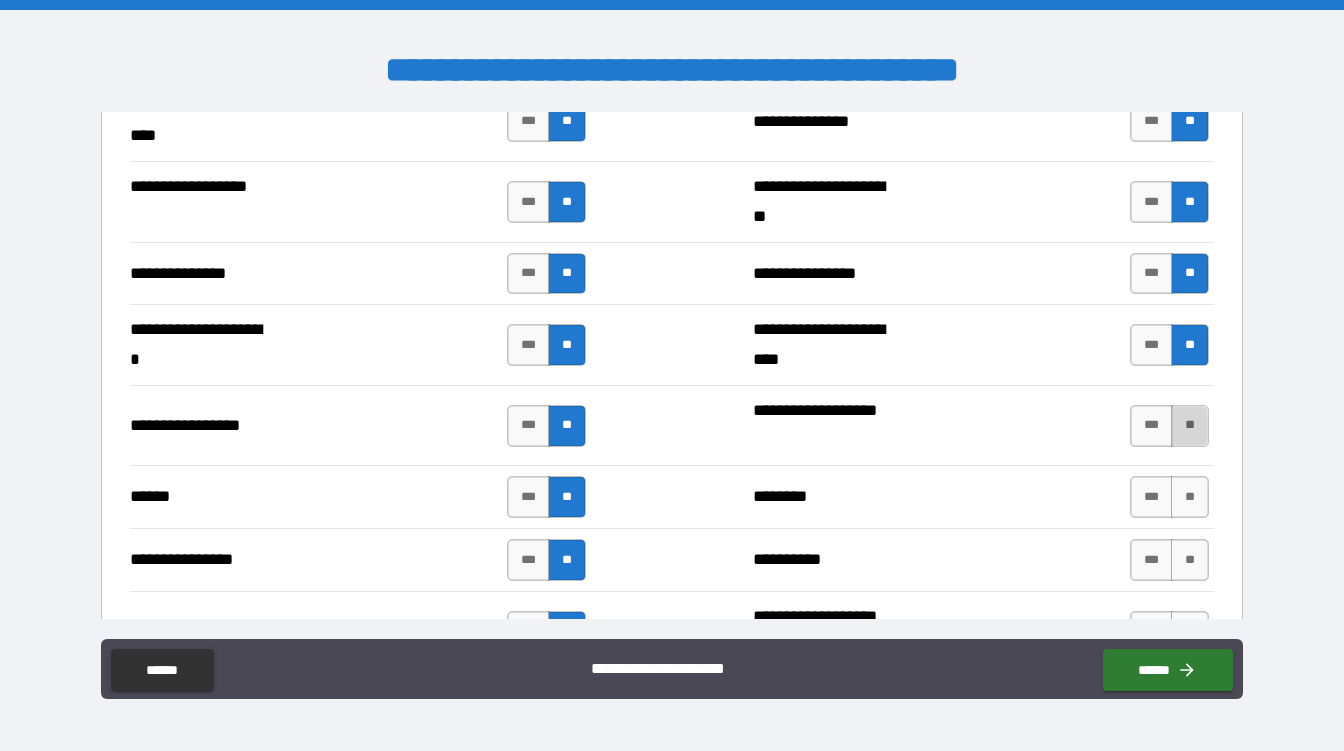 click on "**" at bounding box center [1190, 426] 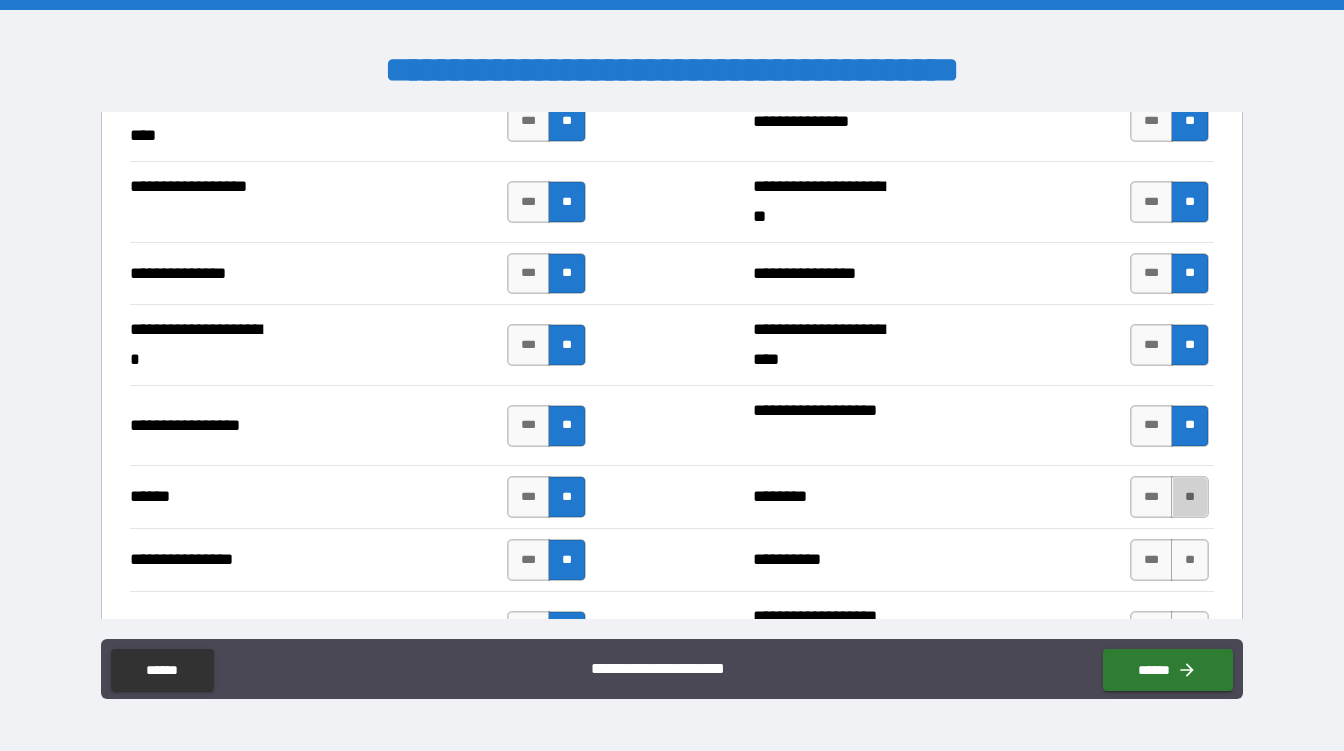 drag, startPoint x: 1180, startPoint y: 480, endPoint x: 1187, endPoint y: 530, distance: 50.48762 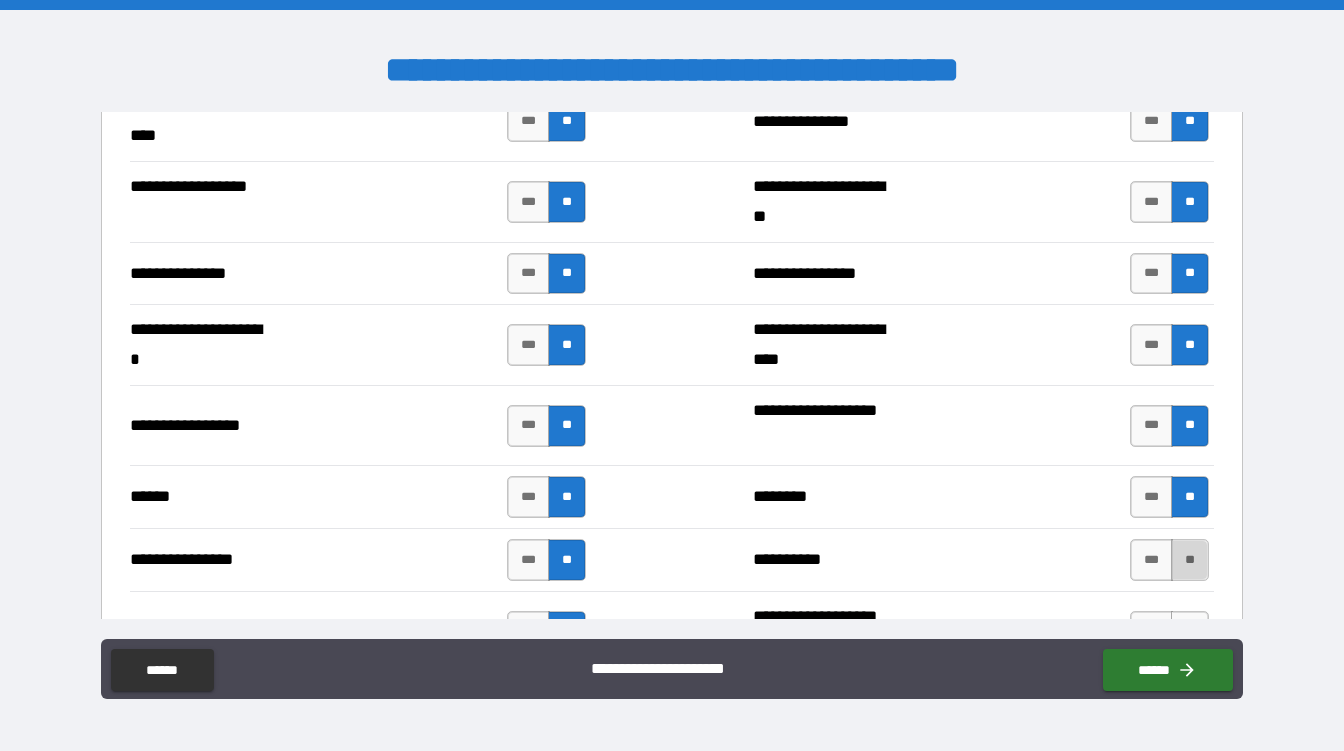 click on "**" at bounding box center [1190, 560] 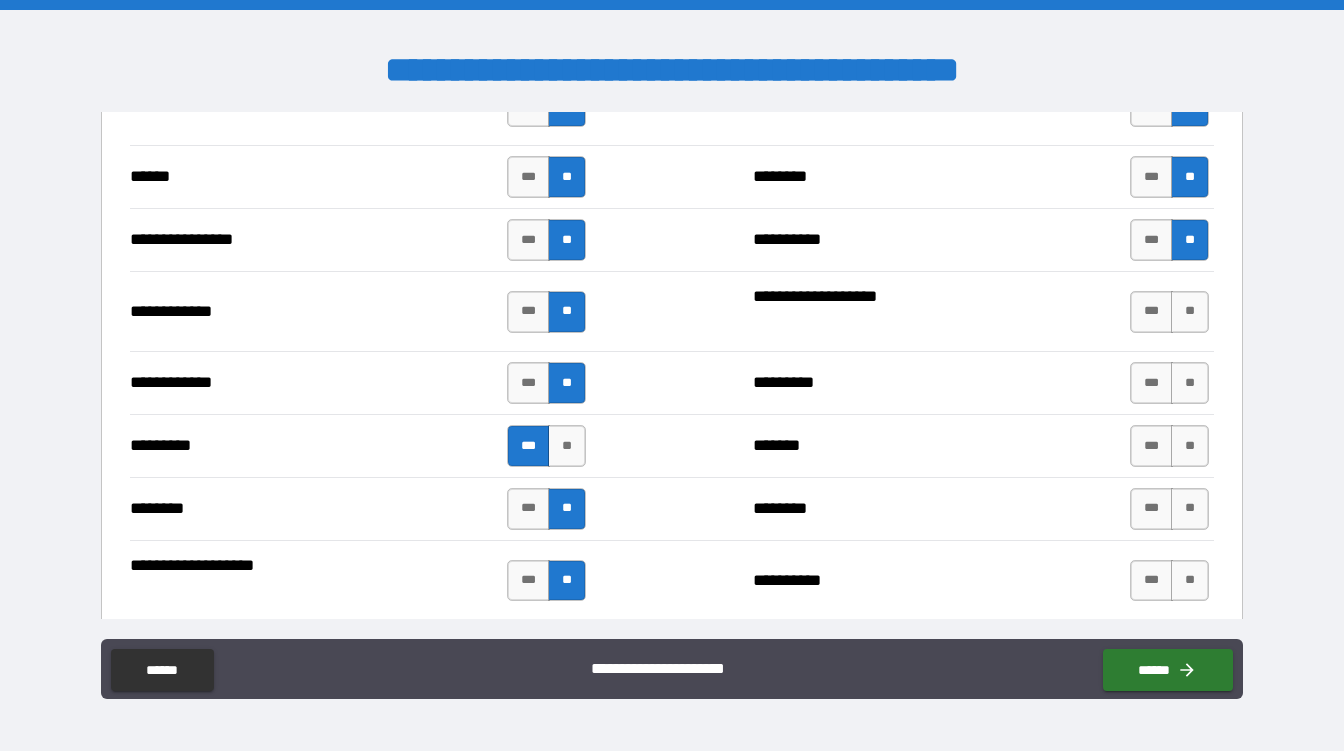 scroll, scrollTop: 2640, scrollLeft: 0, axis: vertical 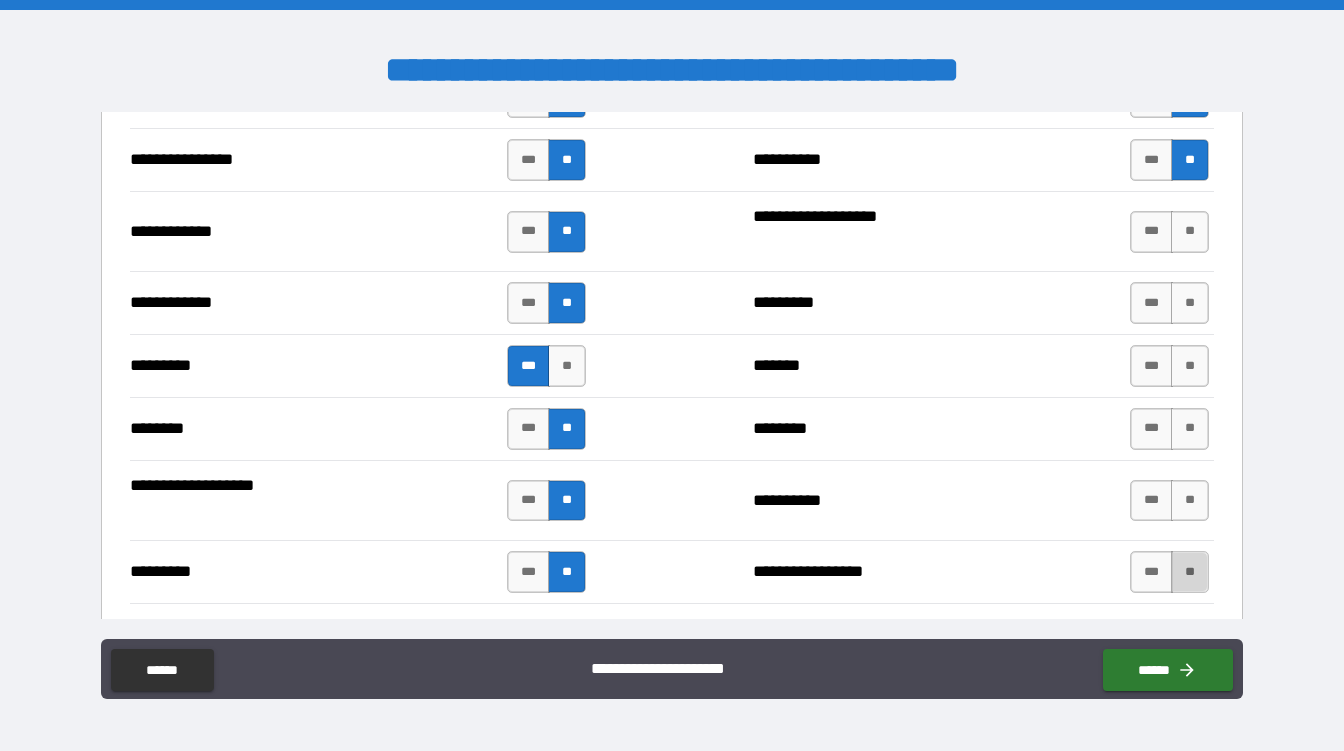 click on "**" at bounding box center (1190, 572) 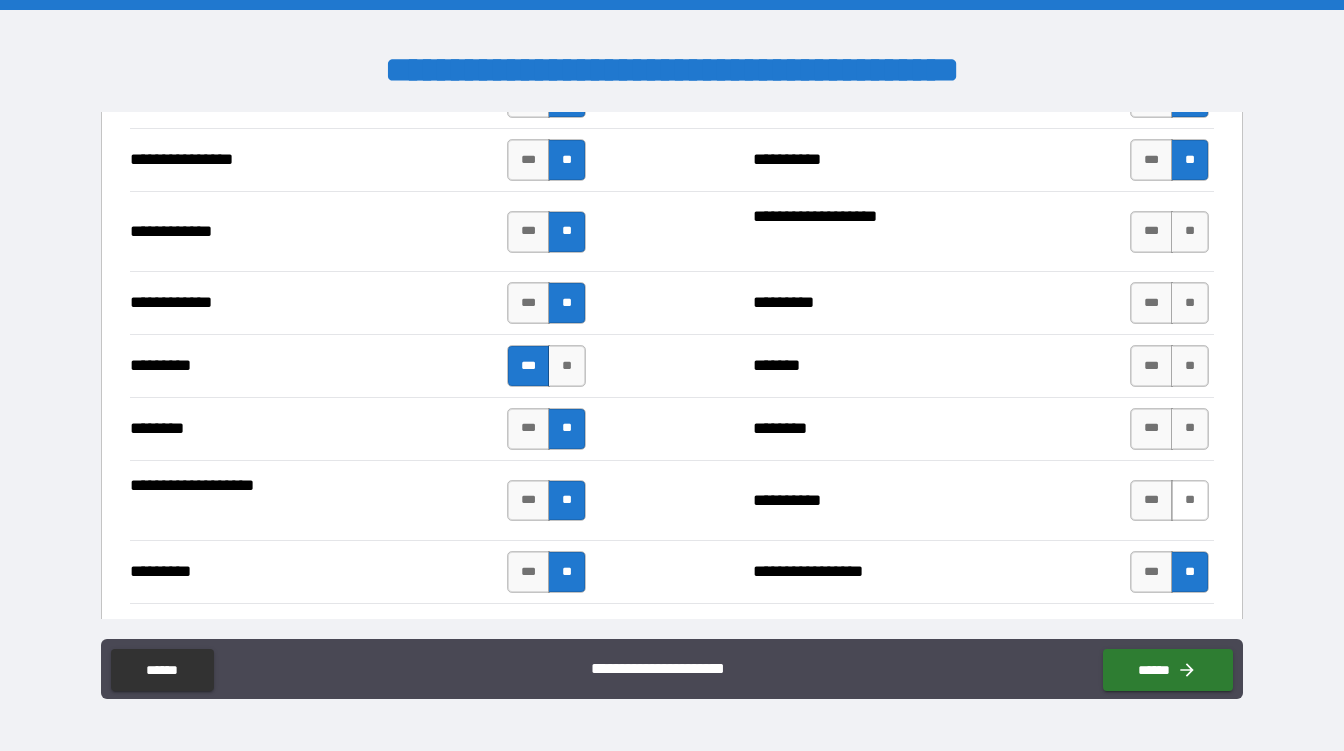 click on "**" at bounding box center (1190, 501) 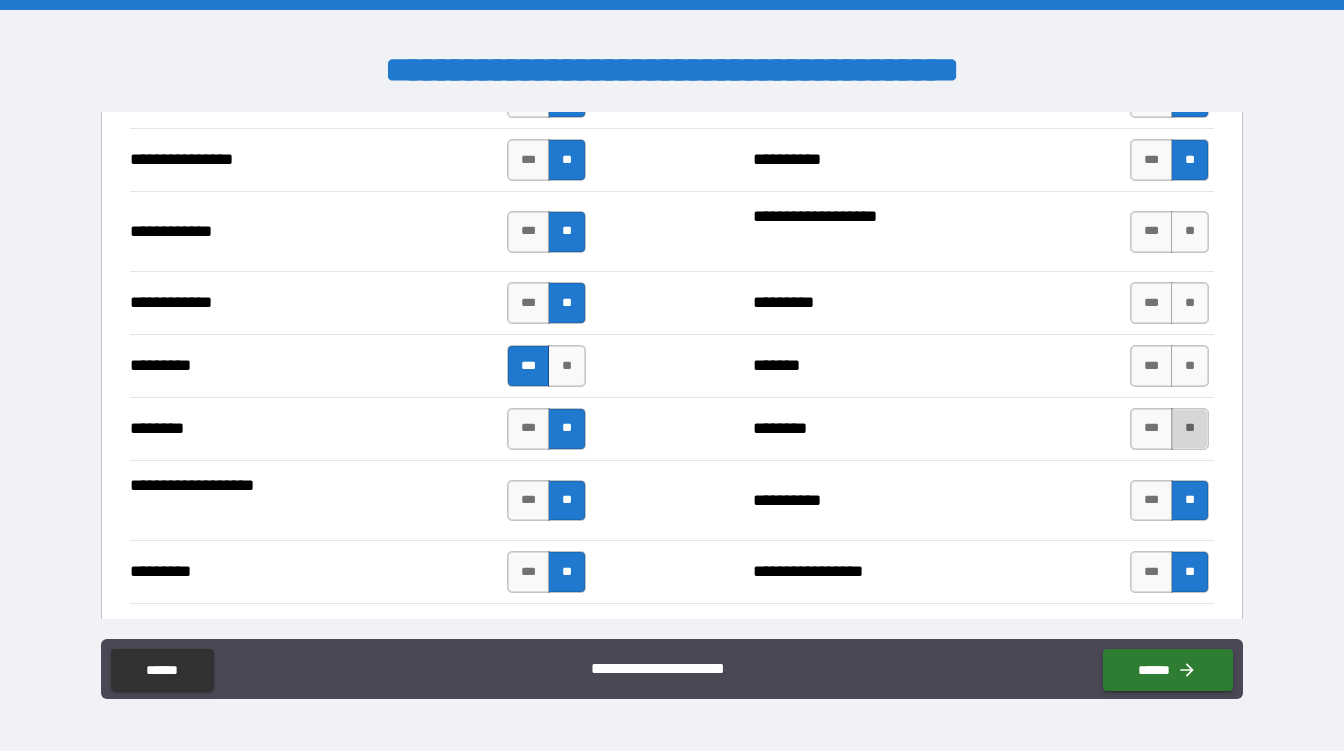 click on "**" at bounding box center (1190, 429) 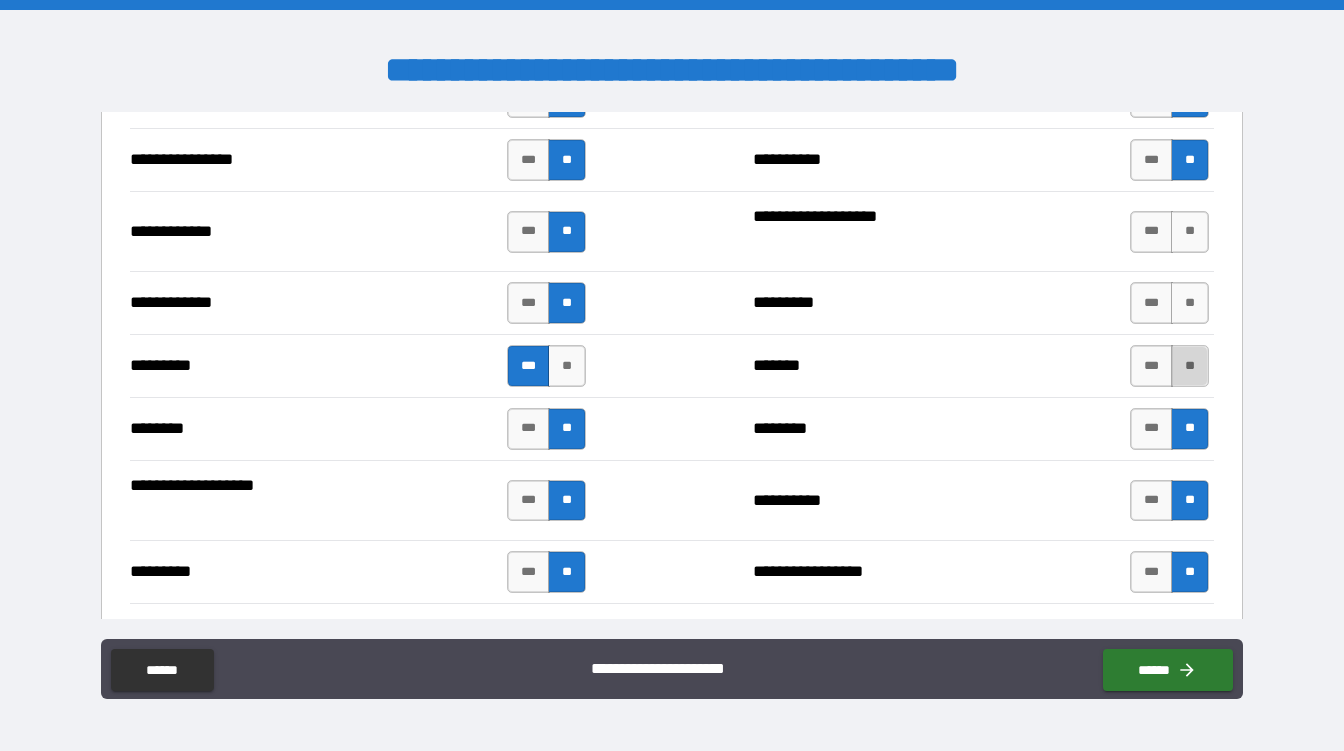 click on "**" at bounding box center (1190, 366) 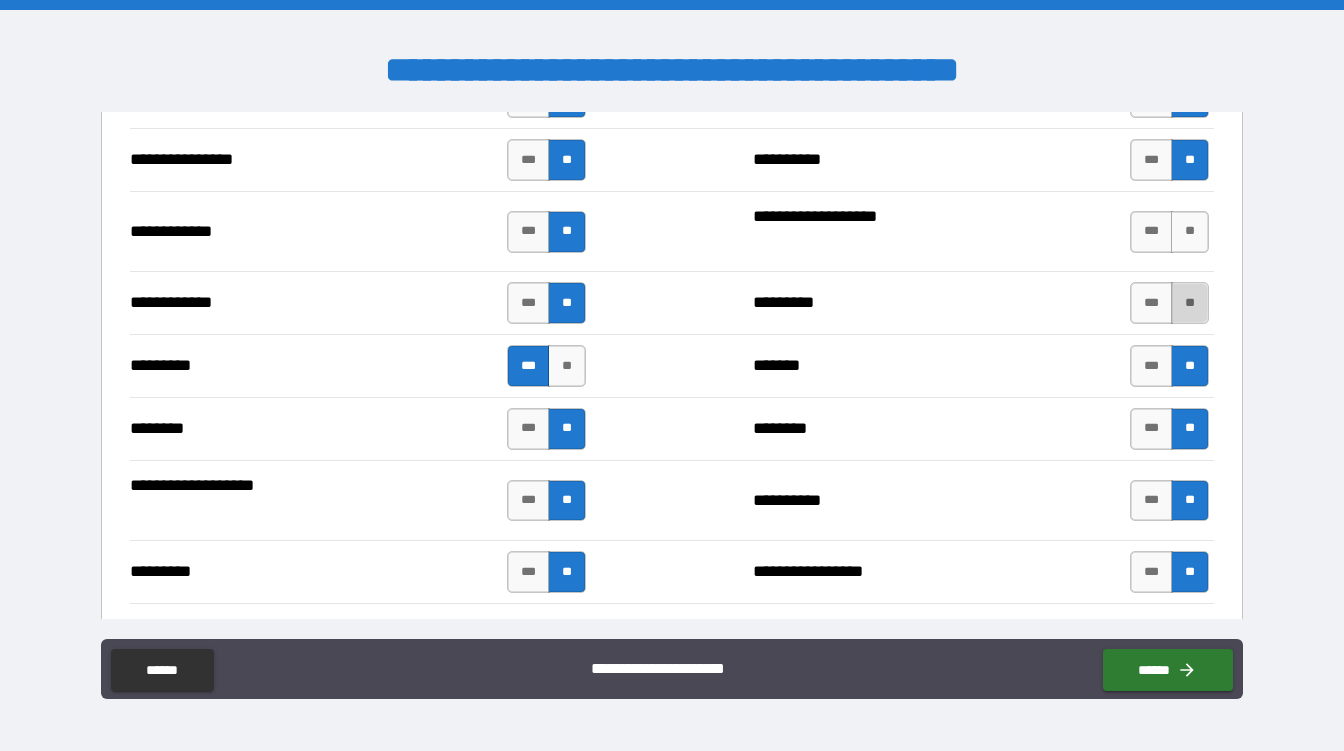 click on "**" at bounding box center [1190, 303] 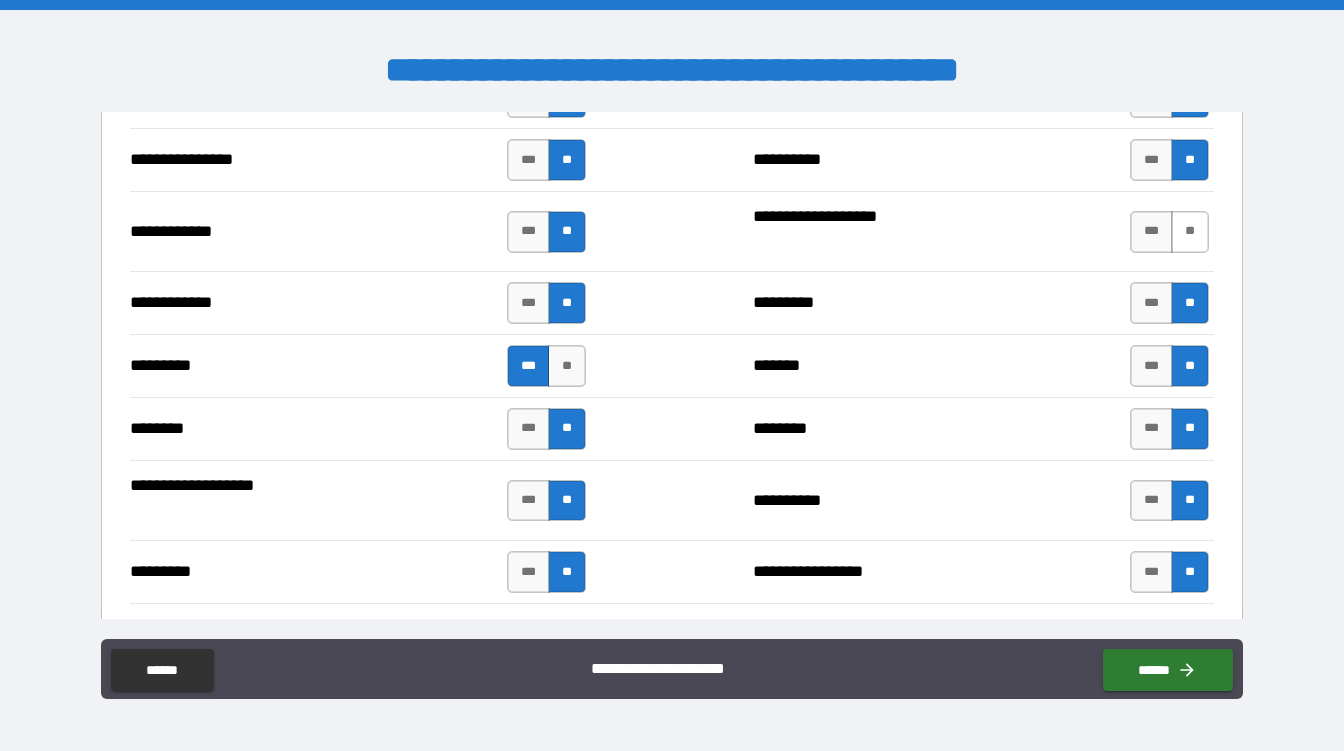 click on "**" at bounding box center [1190, 232] 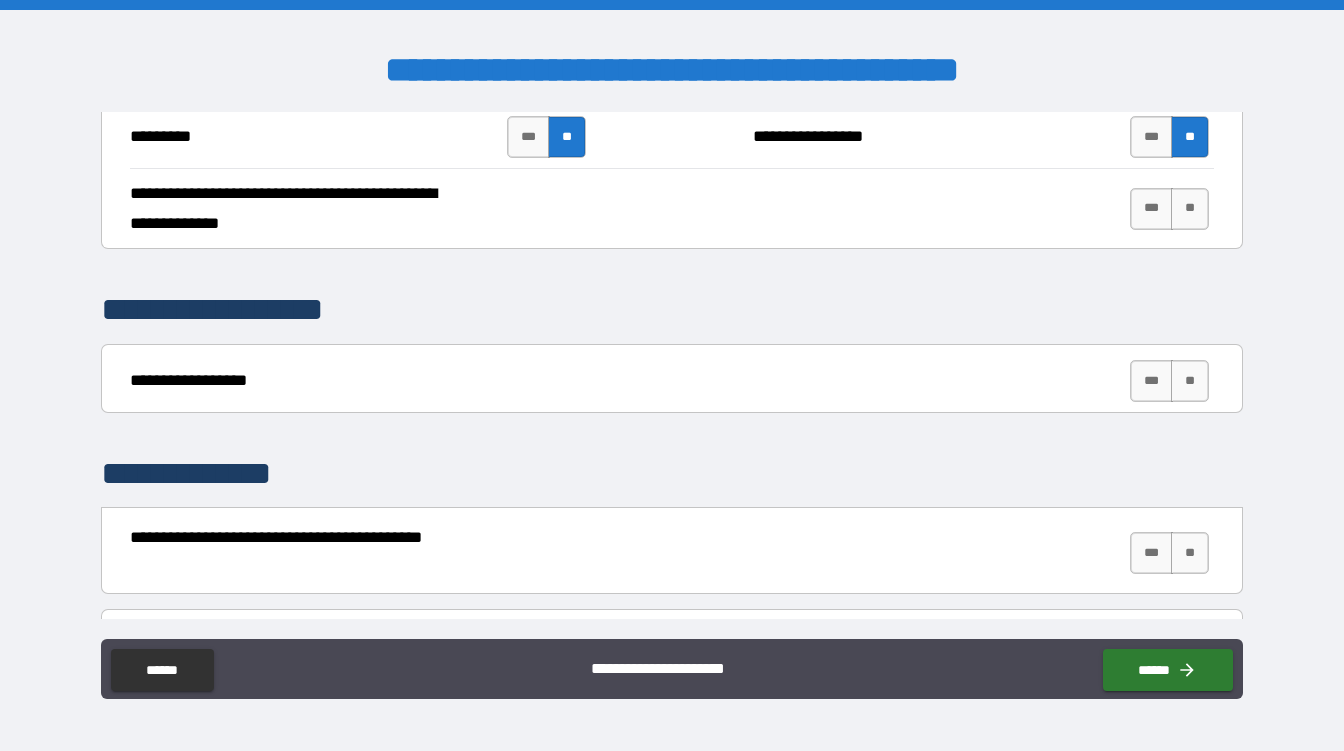 scroll, scrollTop: 3120, scrollLeft: 0, axis: vertical 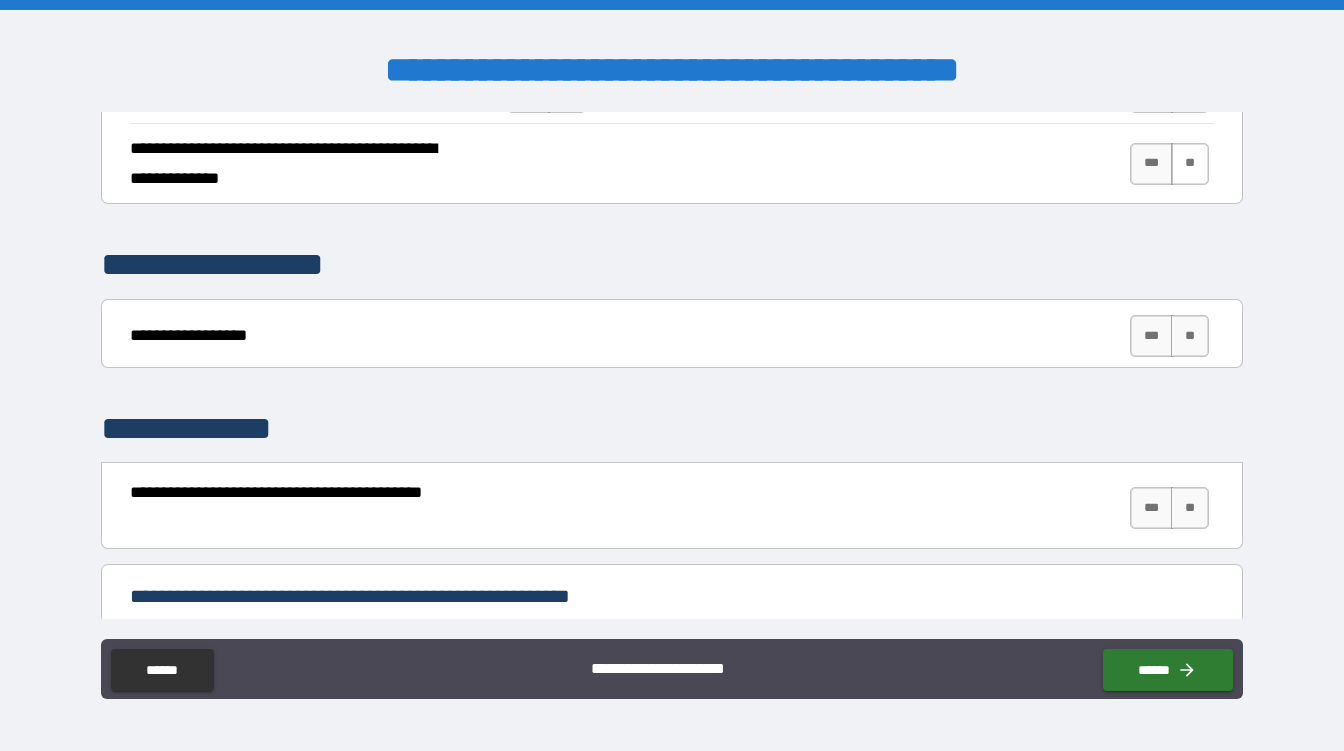 click on "**" at bounding box center [1190, 164] 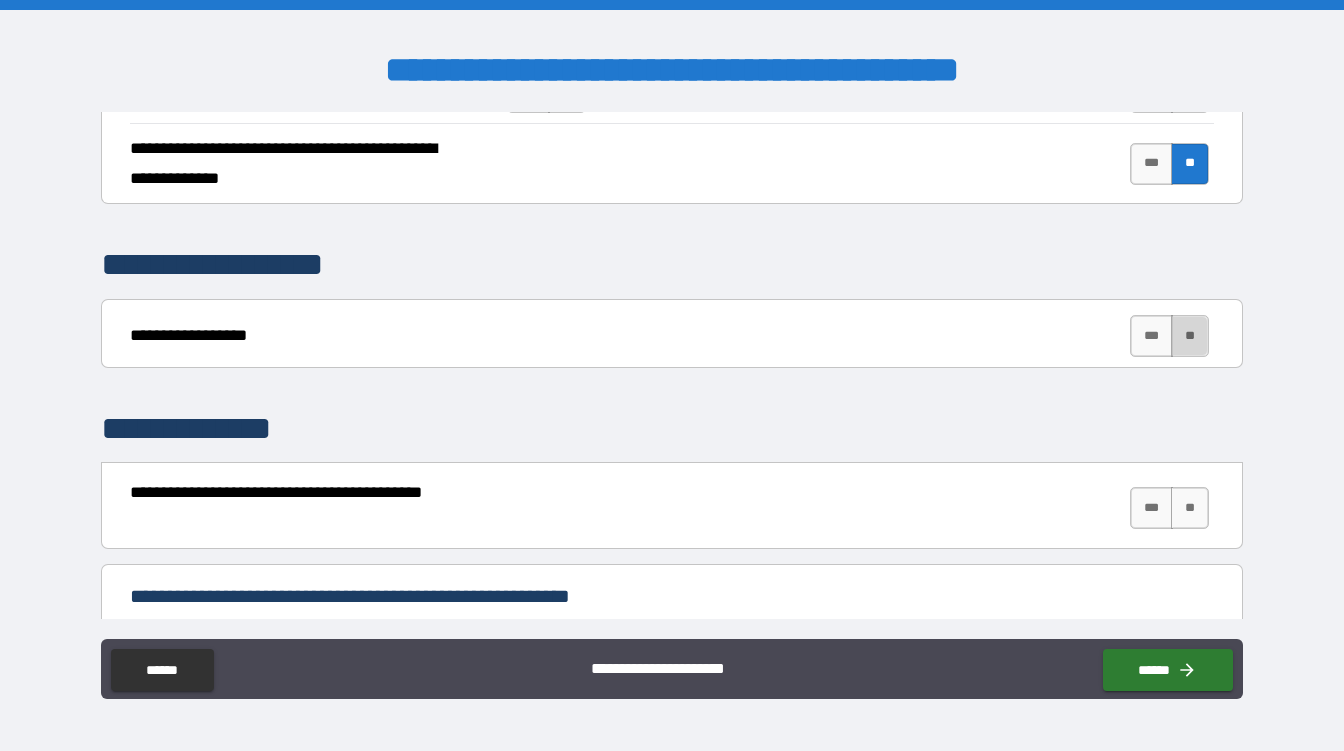 click on "**" at bounding box center [1190, 336] 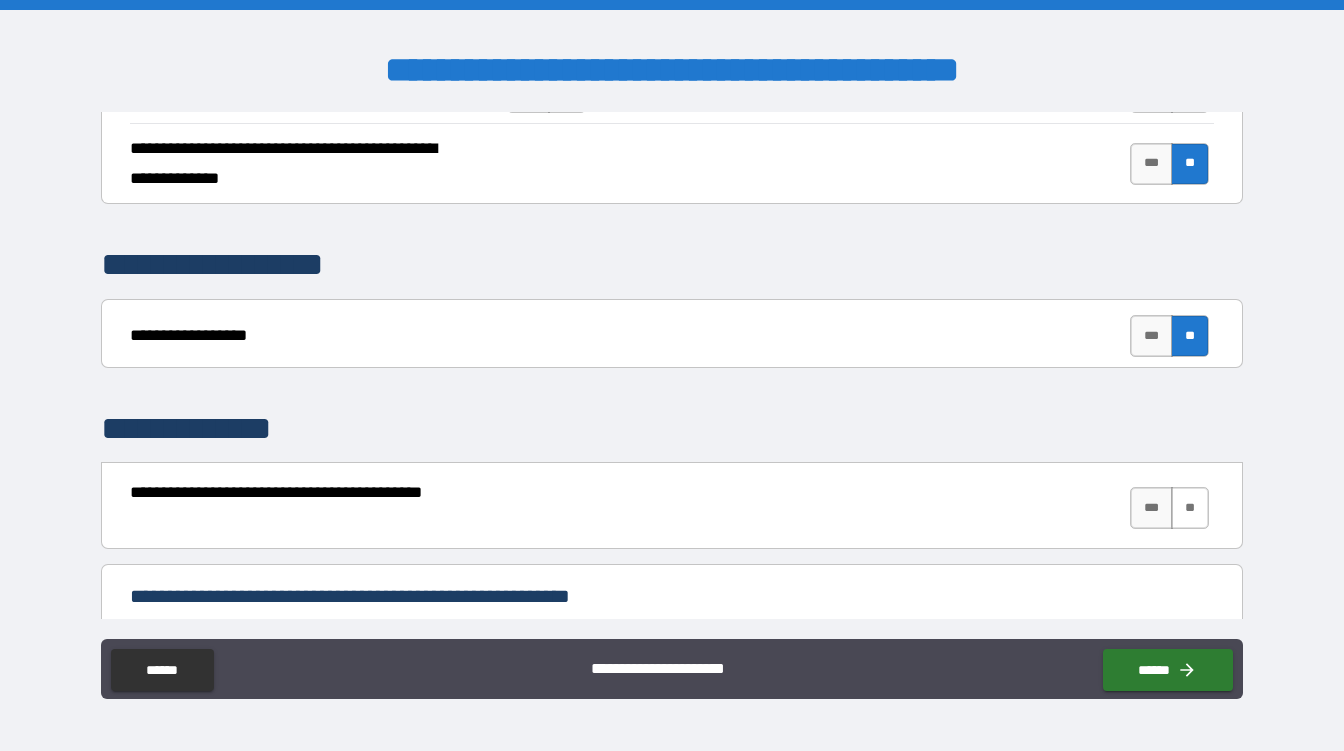 click on "**" at bounding box center [1190, 508] 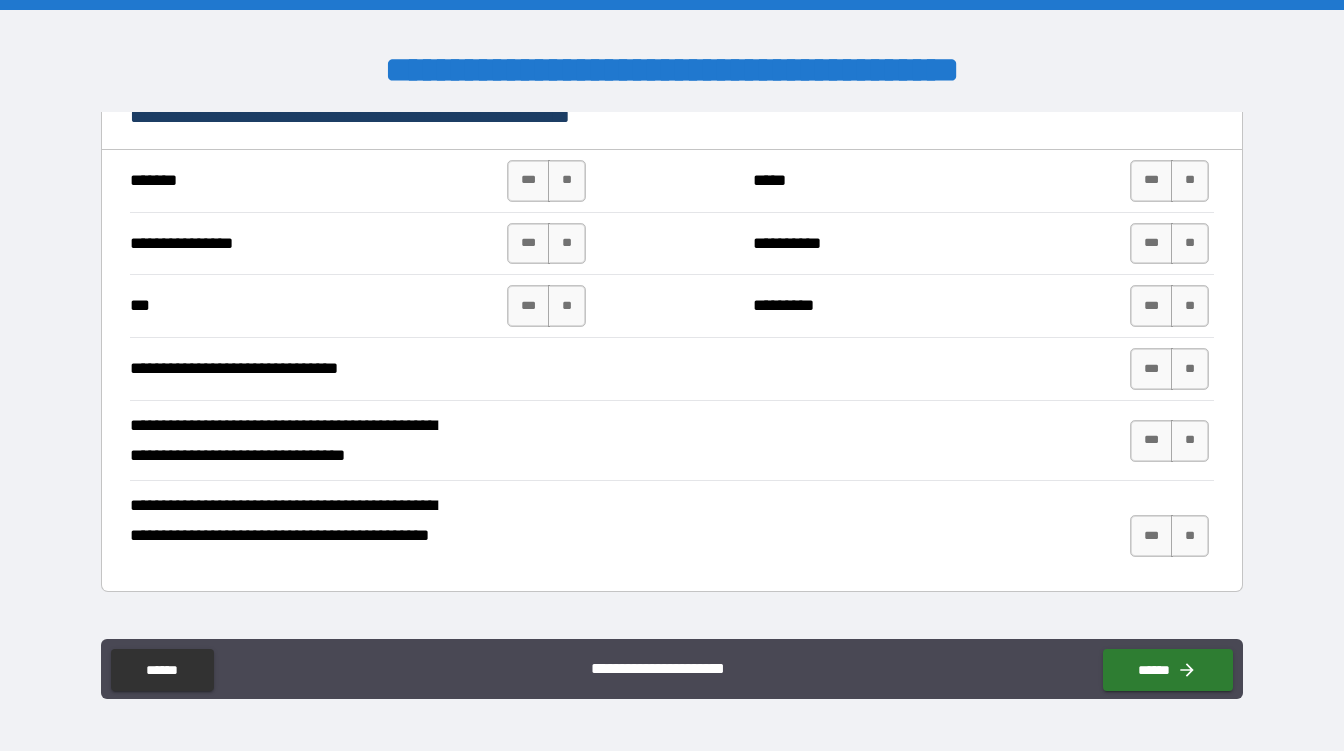 scroll, scrollTop: 3440, scrollLeft: 0, axis: vertical 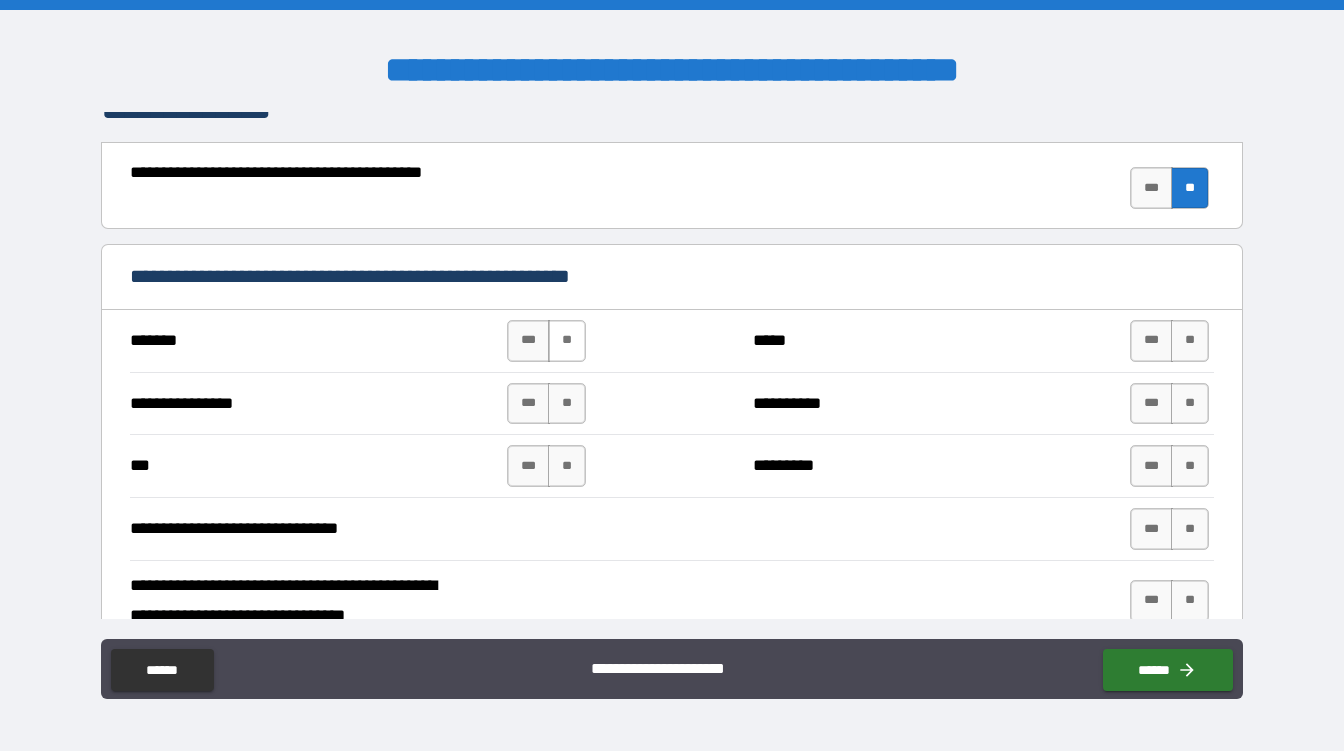 click on "**" at bounding box center (567, 341) 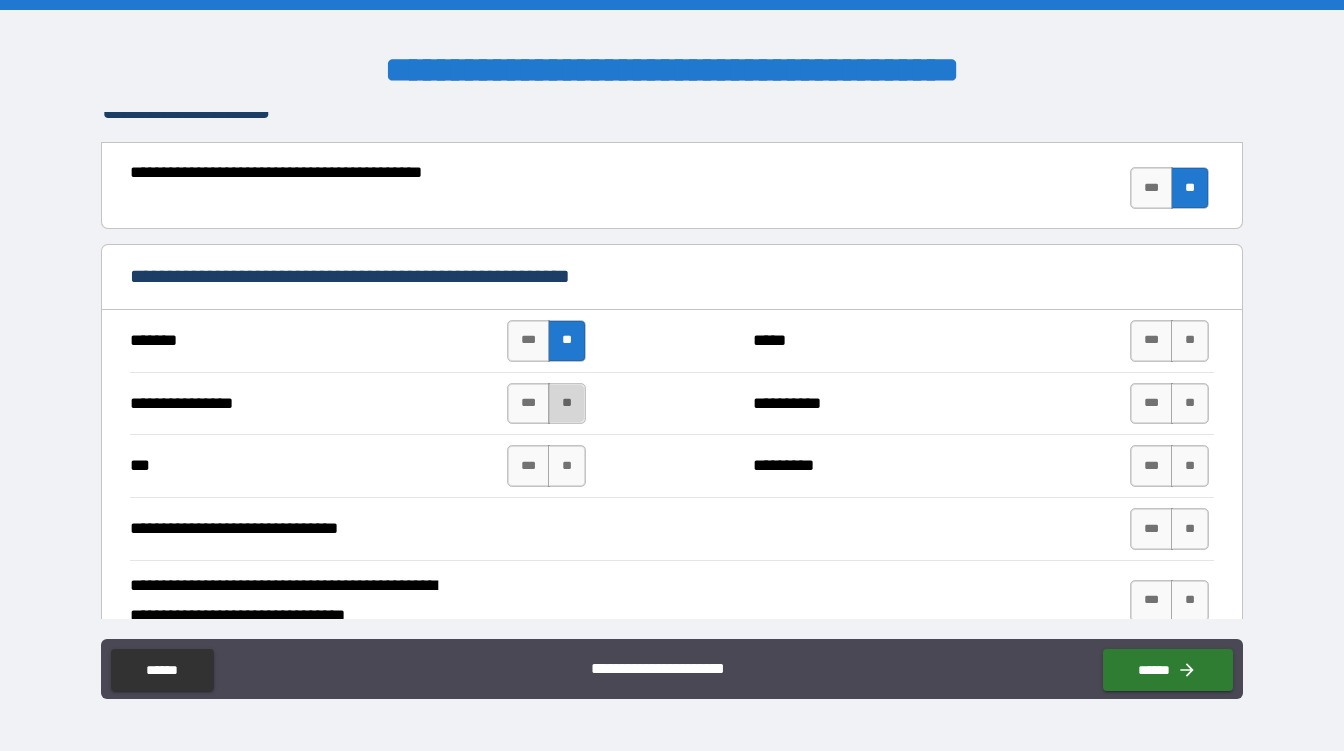 click on "**" at bounding box center (567, 404) 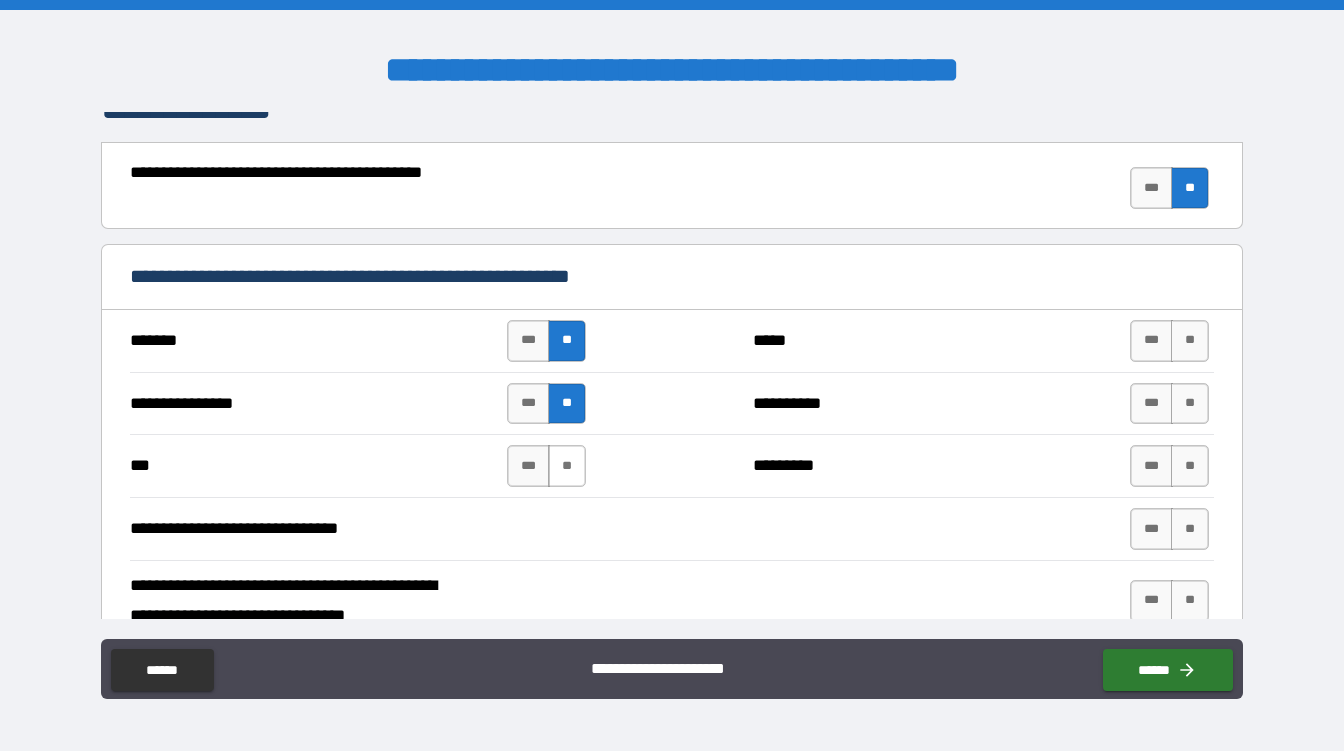 click on "**" at bounding box center (567, 466) 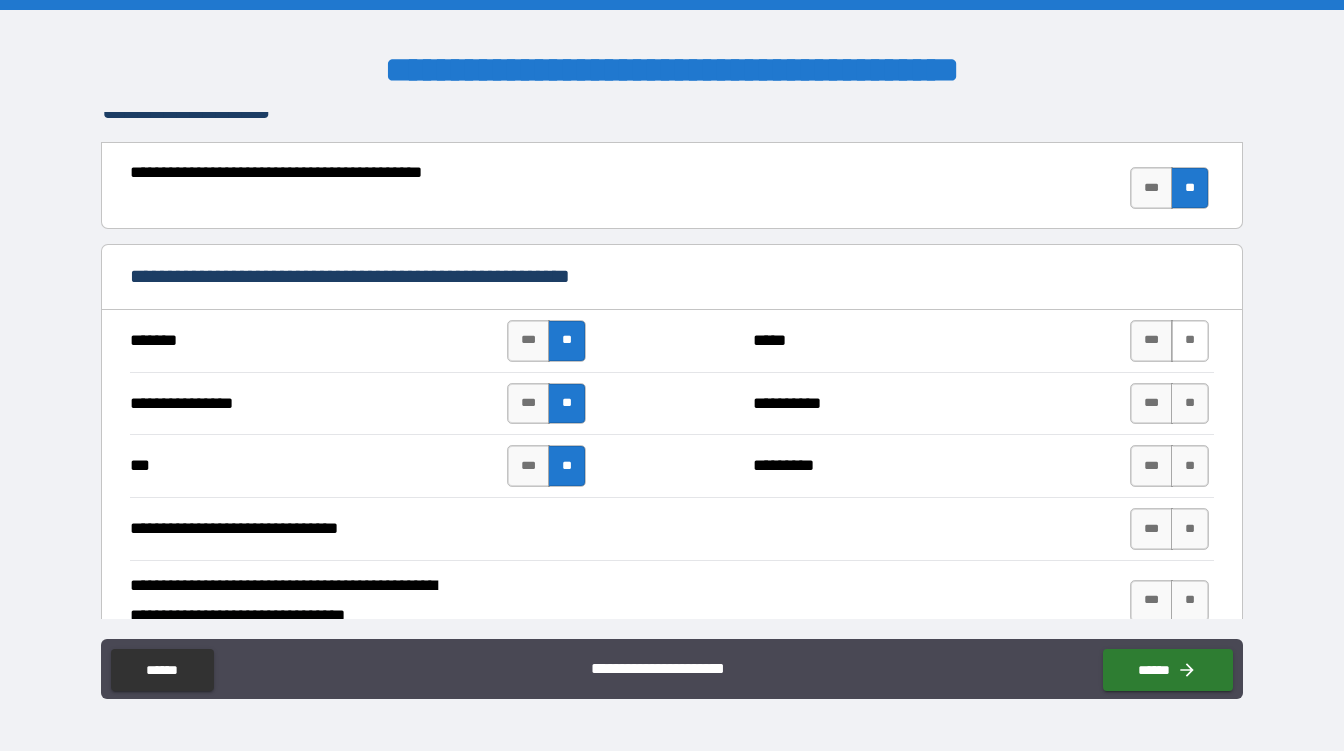 click on "**" at bounding box center (1190, 341) 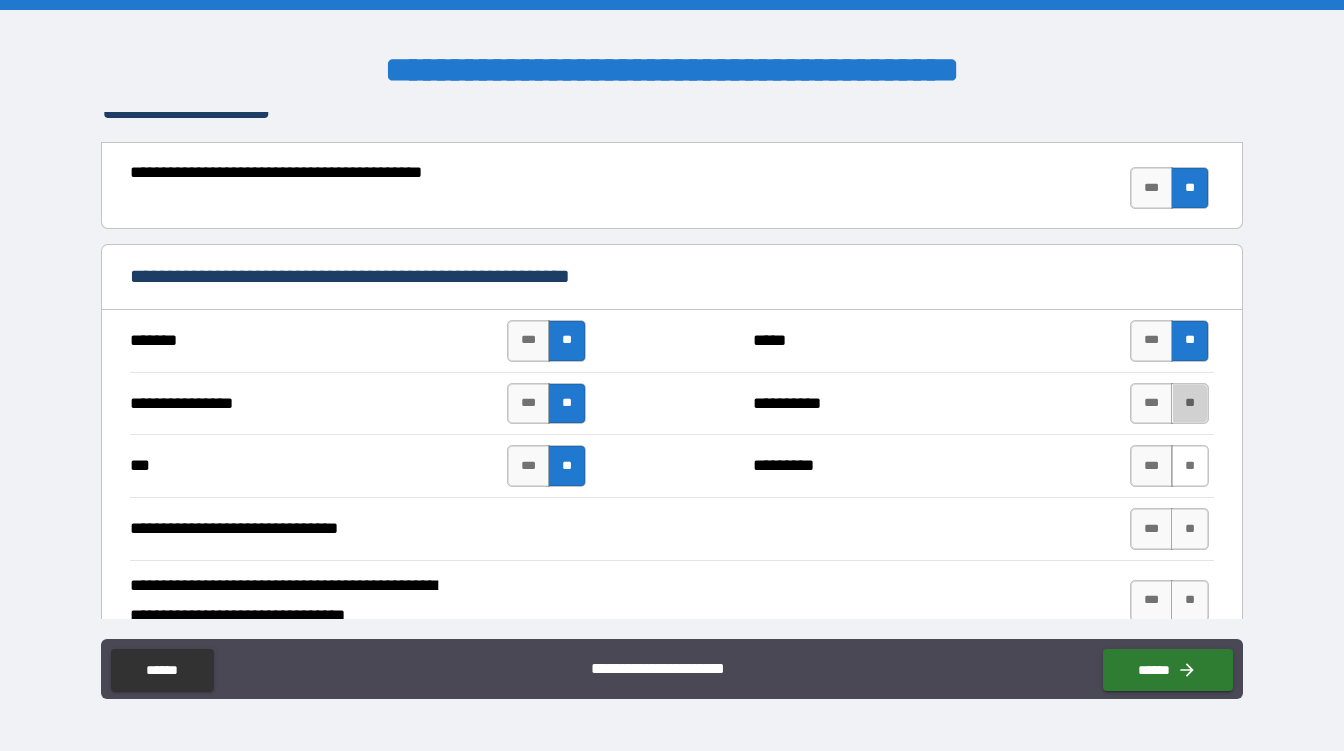 drag, startPoint x: 1170, startPoint y: 407, endPoint x: 1172, endPoint y: 451, distance: 44.04543 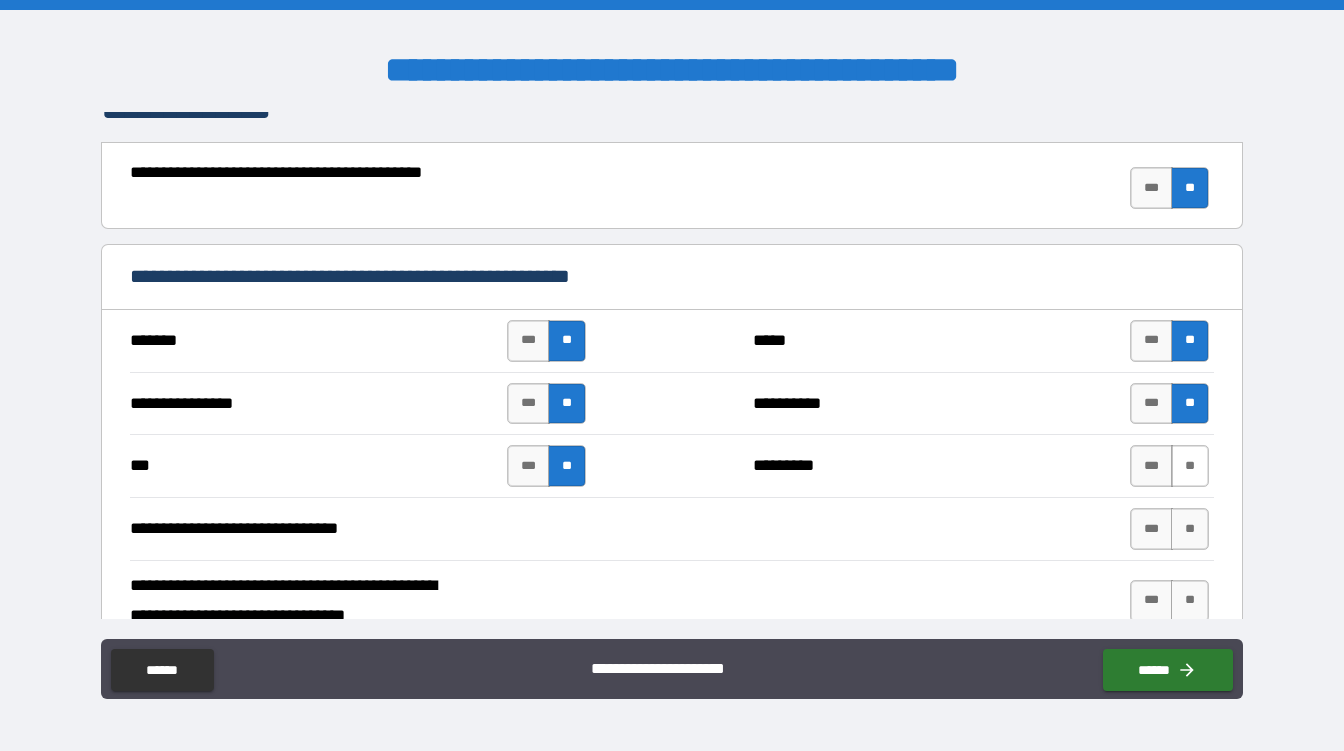 click on "**" at bounding box center [1190, 466] 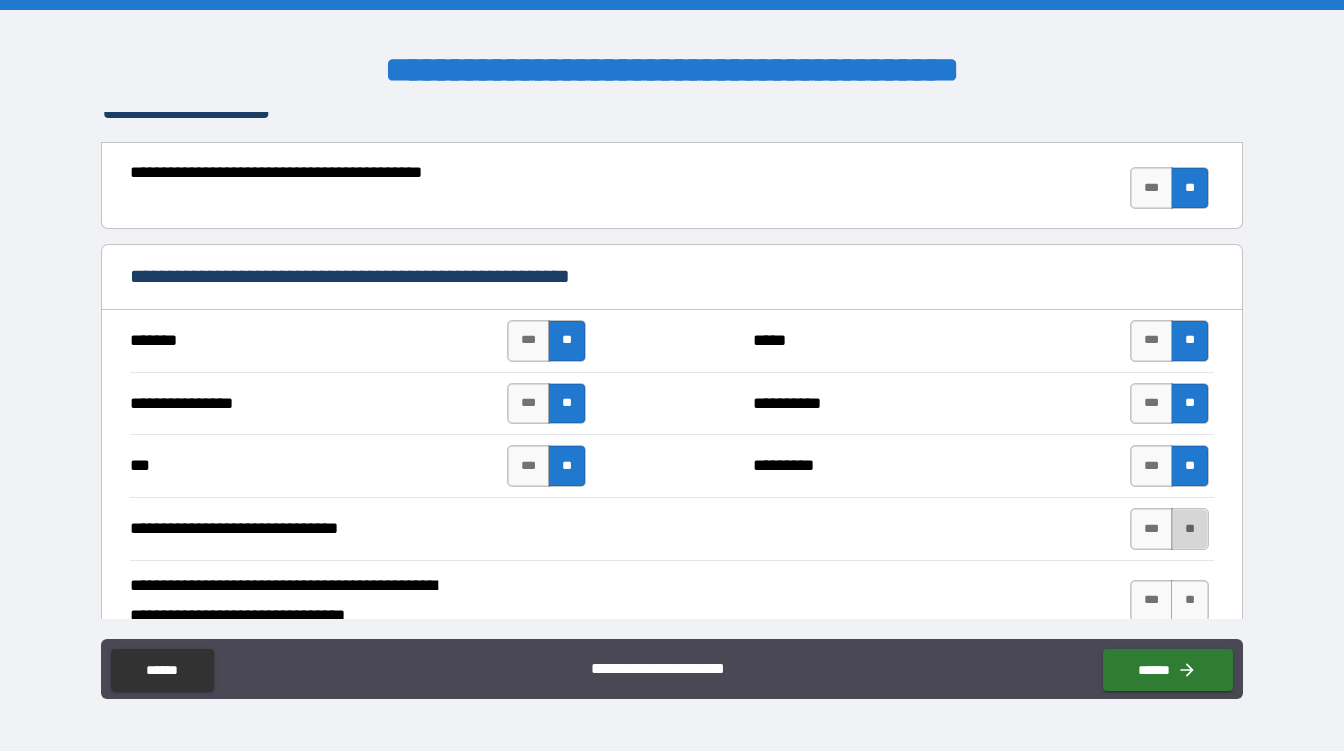 click on "**" at bounding box center [1190, 529] 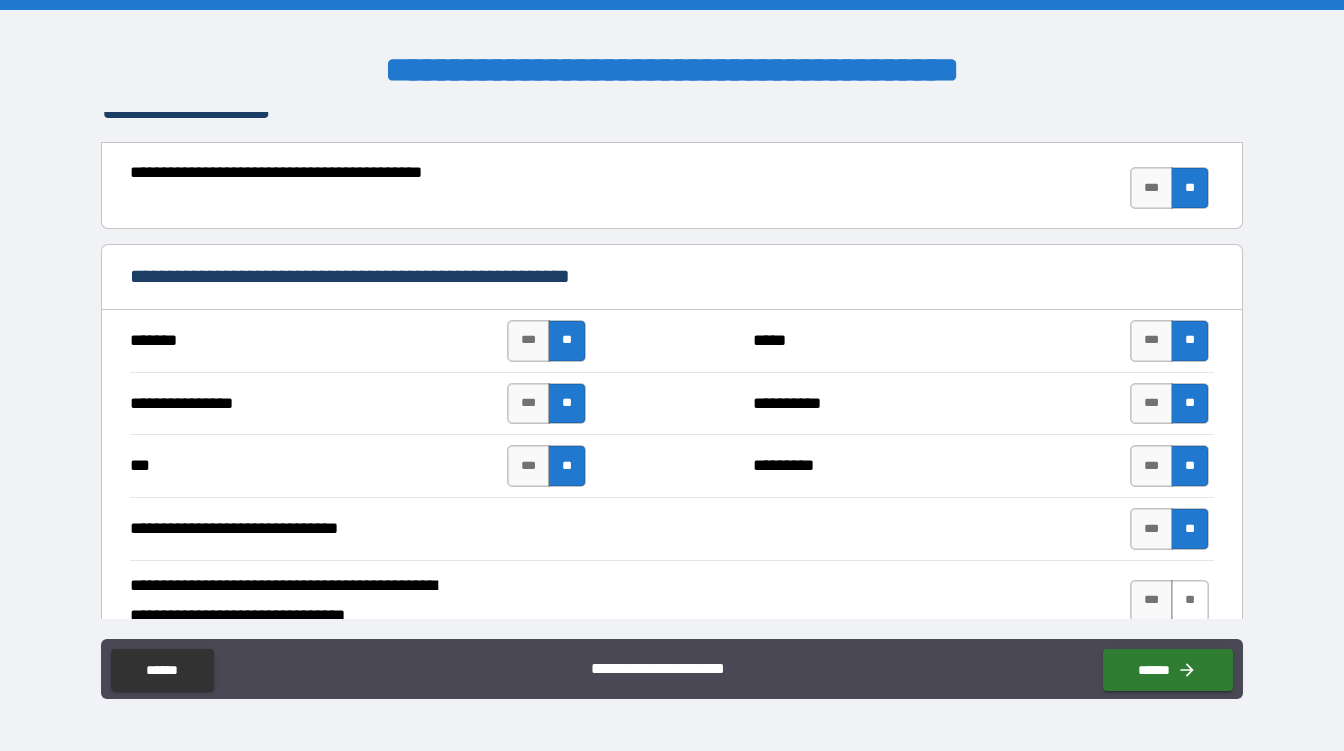 click on "**" at bounding box center (1190, 601) 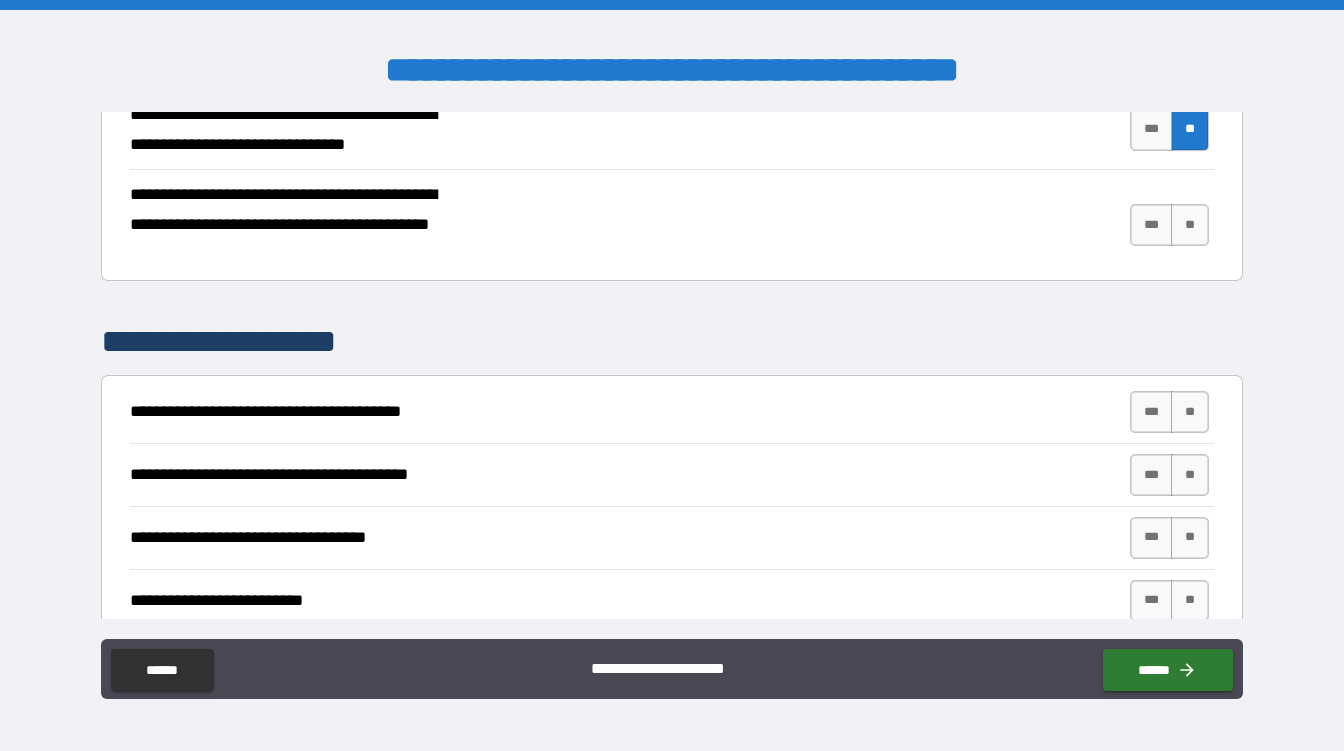 scroll, scrollTop: 4160, scrollLeft: 0, axis: vertical 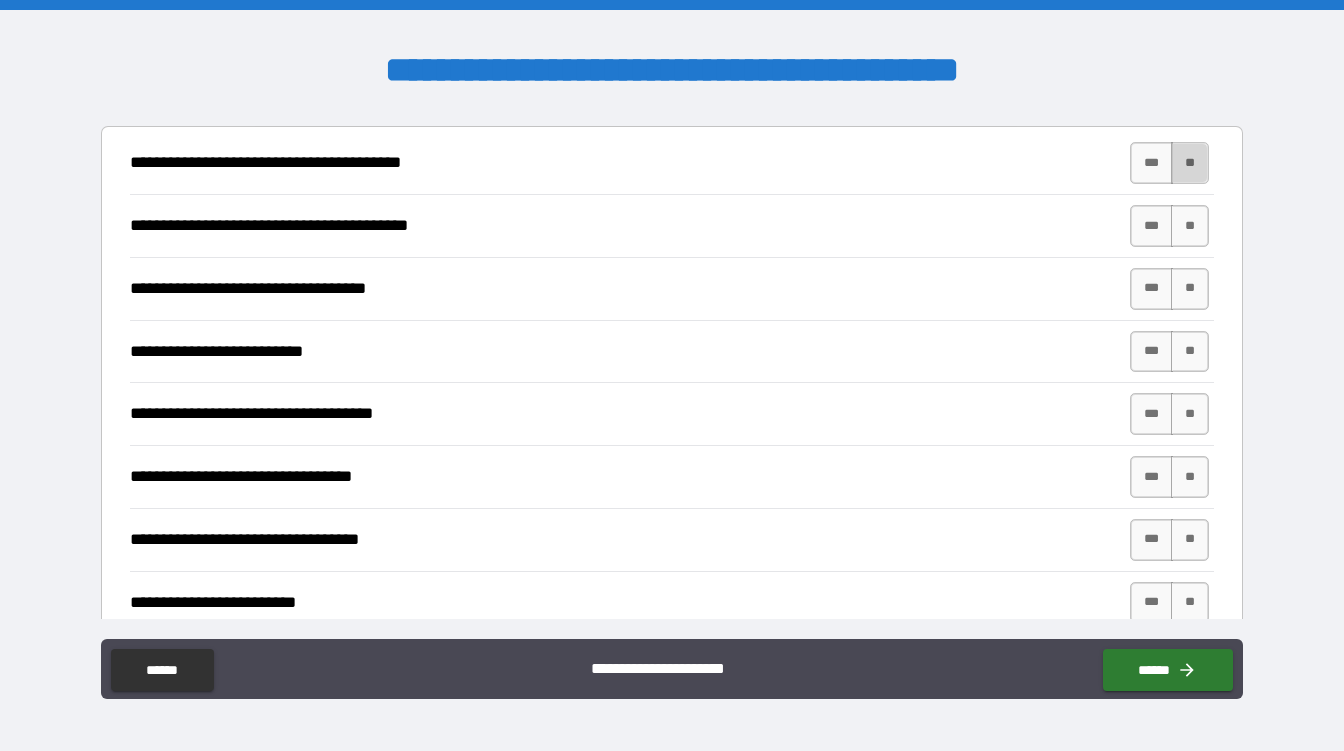 click on "**" at bounding box center (1190, 163) 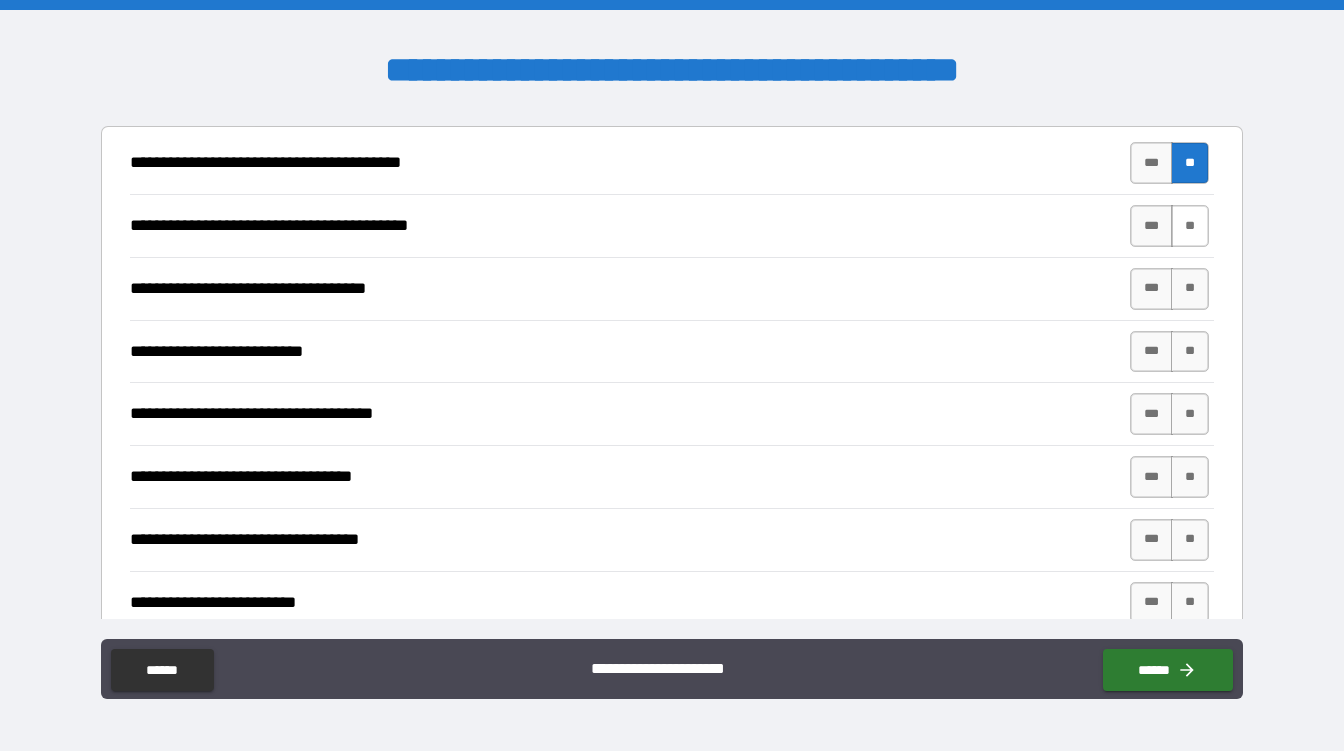 click on "**" at bounding box center (1190, 226) 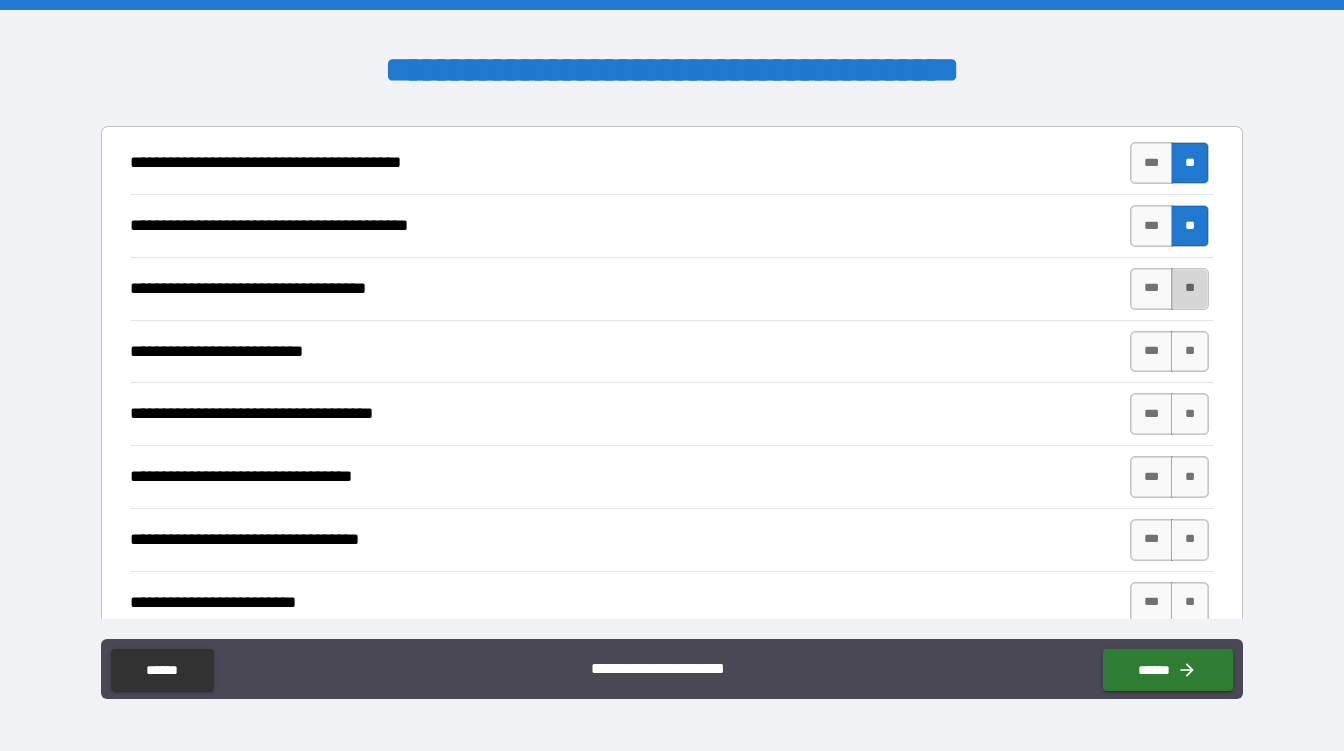 click on "**" at bounding box center (1190, 289) 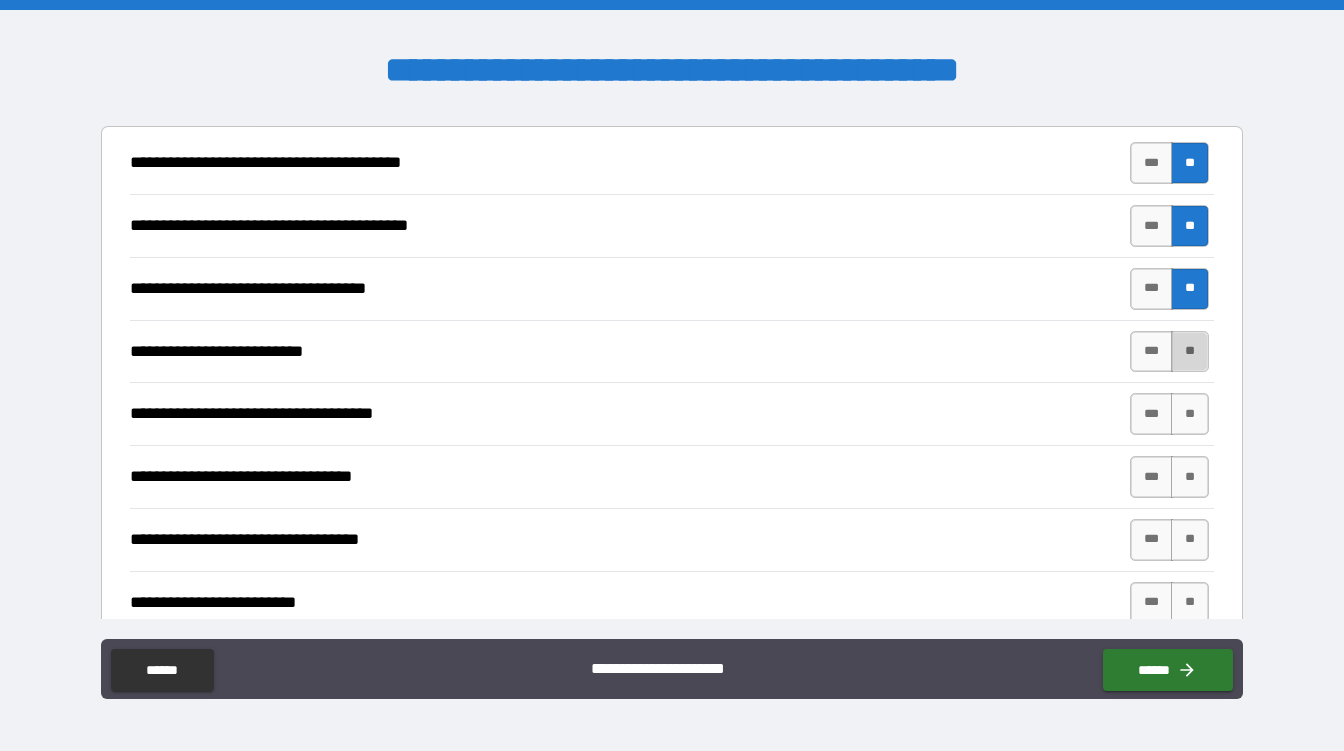 click on "**" at bounding box center [1190, 352] 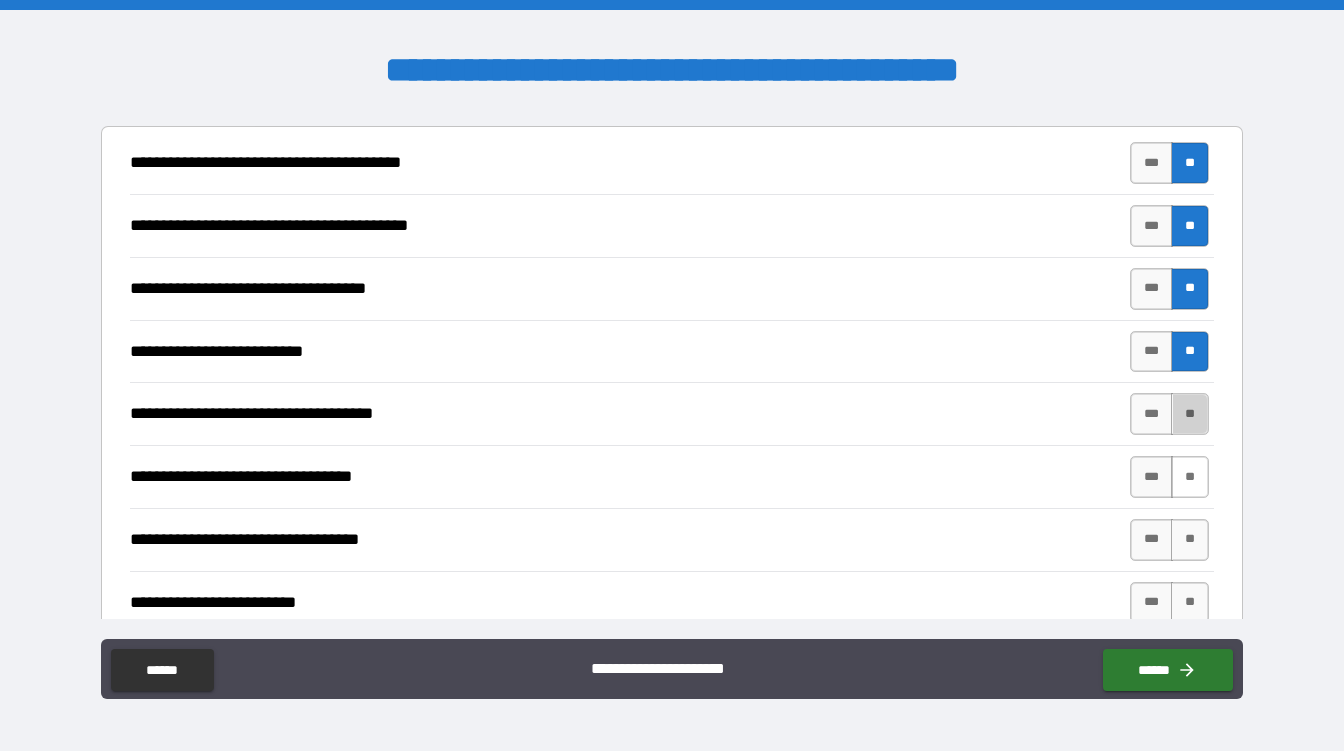 drag, startPoint x: 1180, startPoint y: 396, endPoint x: 1175, endPoint y: 472, distance: 76.1643 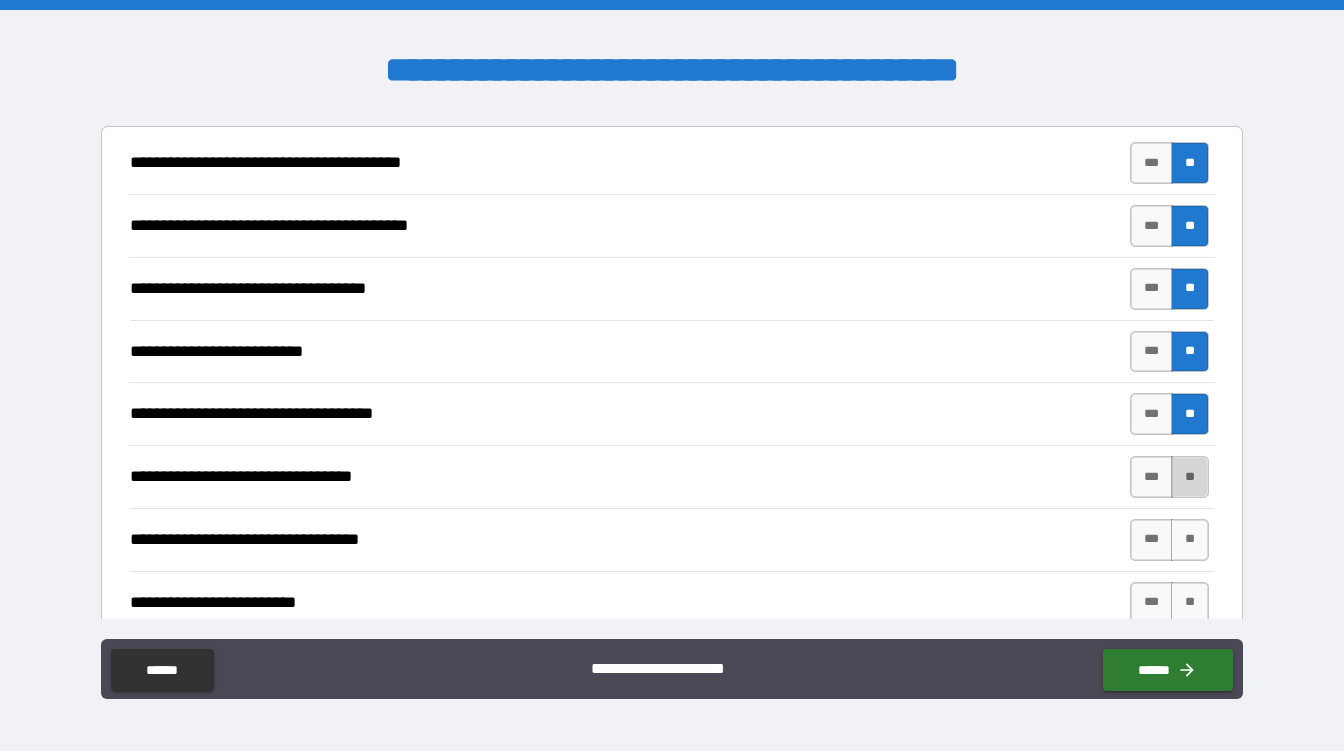 click on "**" at bounding box center [1190, 477] 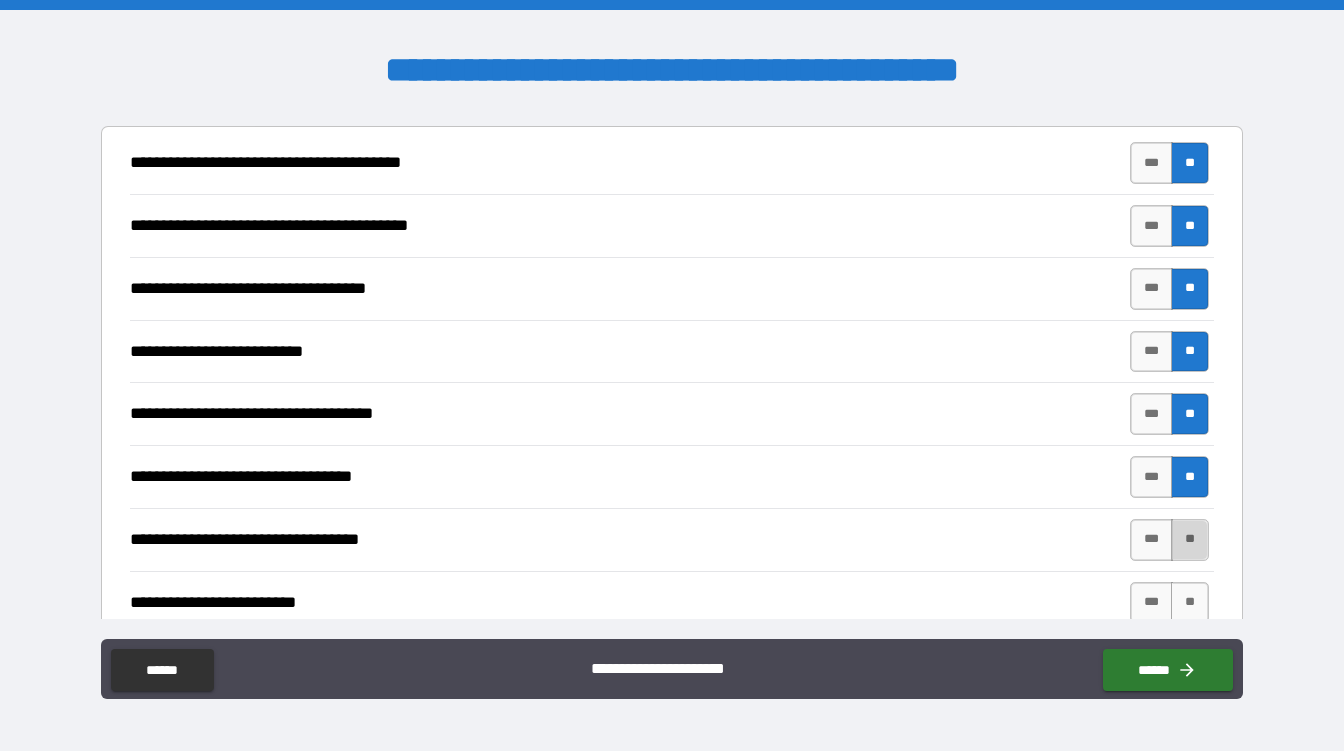 click on "**" at bounding box center (1190, 540) 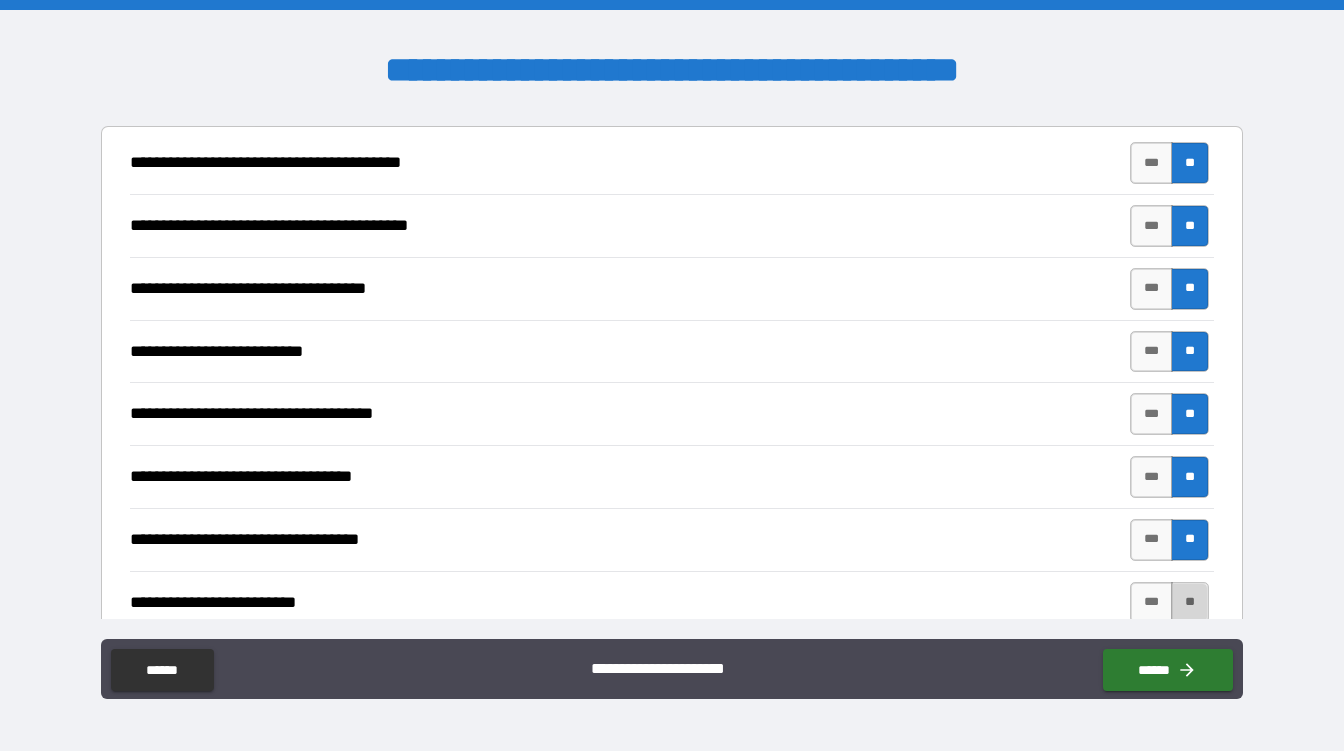 click on "**" at bounding box center (1190, 603) 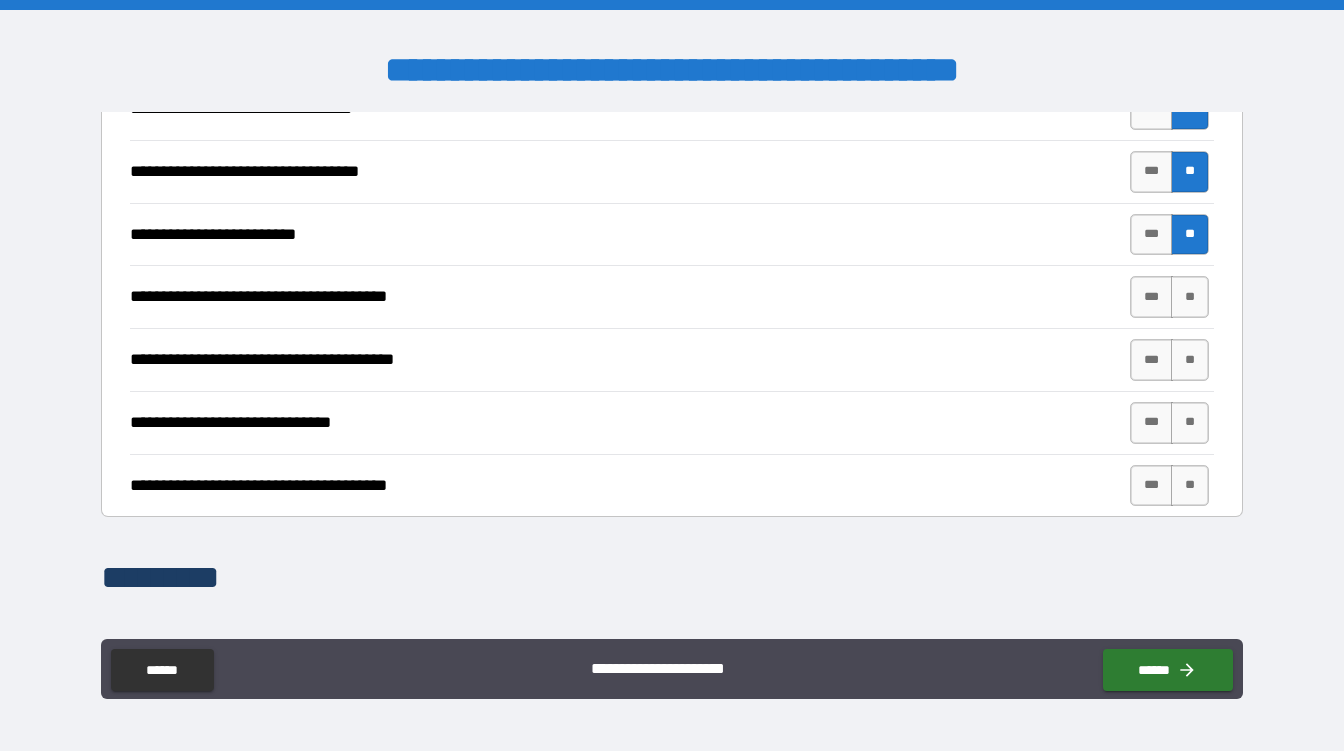 scroll, scrollTop: 4560, scrollLeft: 0, axis: vertical 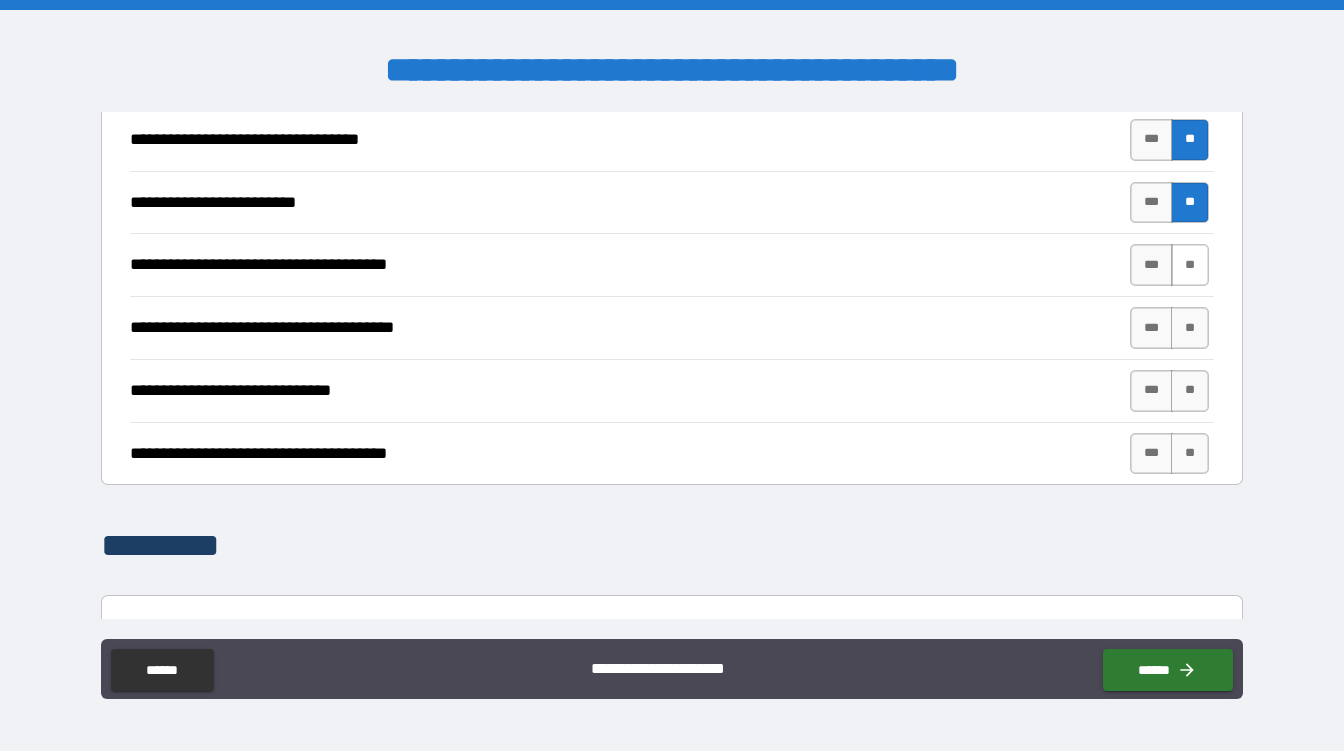 click on "**" at bounding box center (1190, 265) 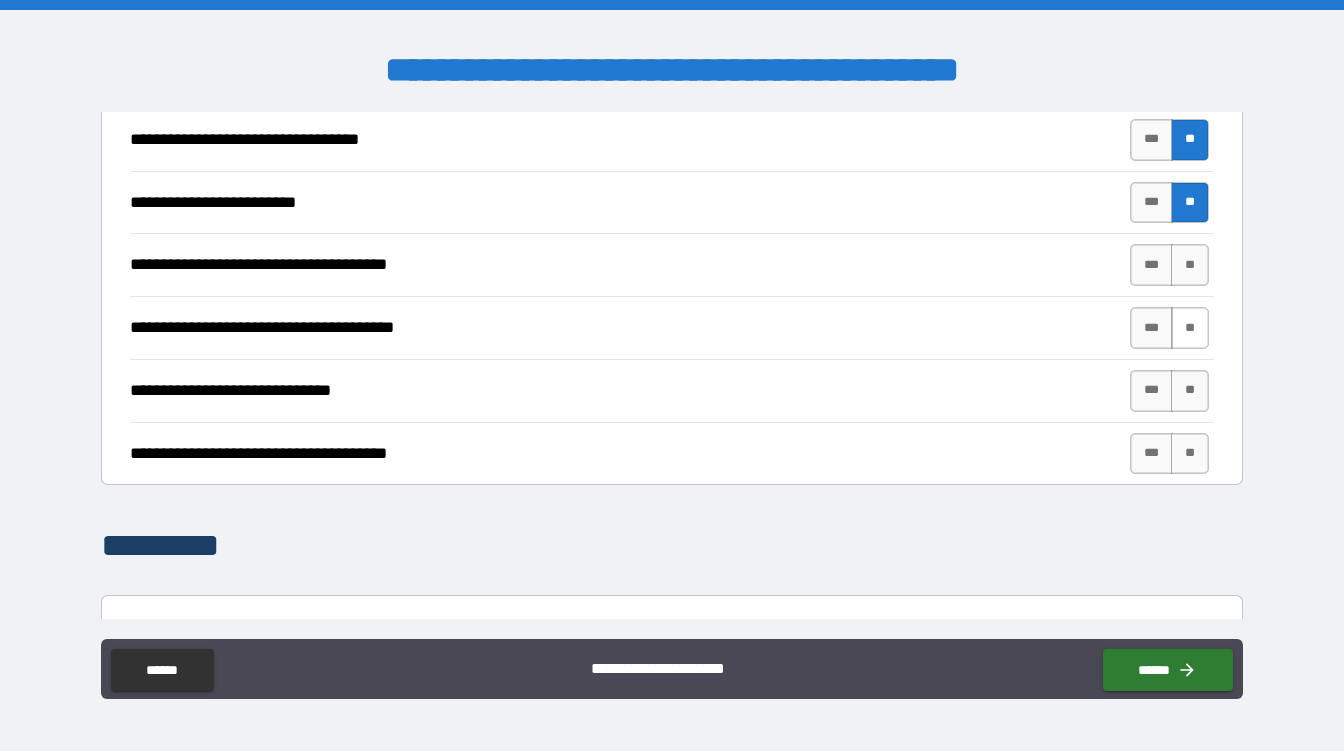 click on "**" at bounding box center [1190, 265] 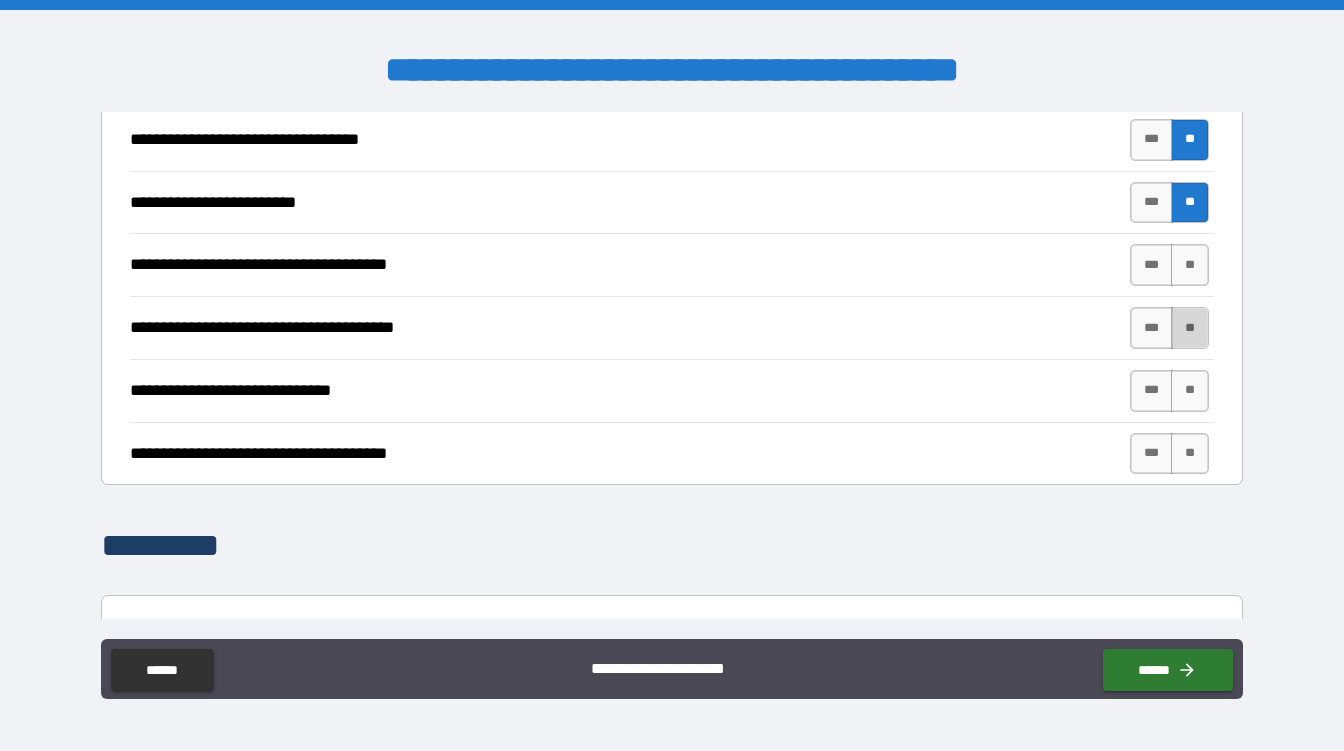 click on "**" at bounding box center (1190, 328) 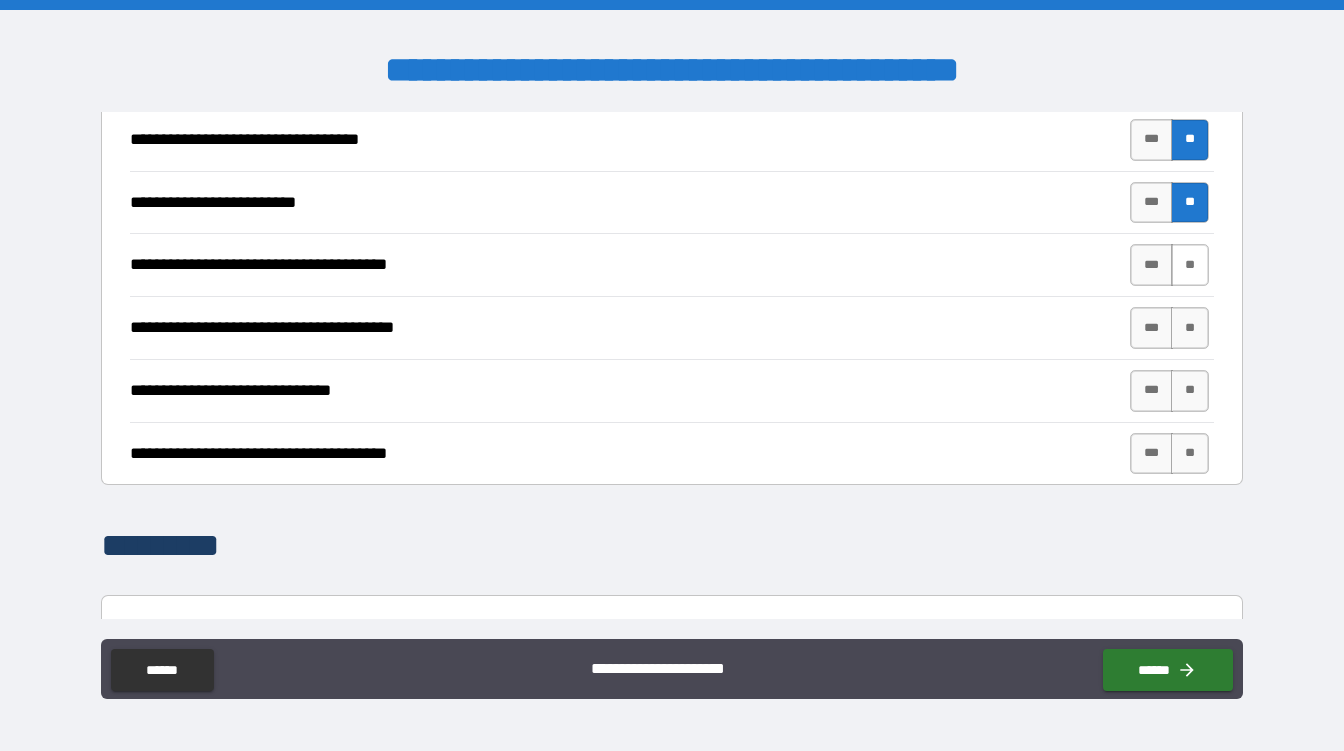 drag, startPoint x: 1176, startPoint y: 373, endPoint x: 1168, endPoint y: 265, distance: 108.29589 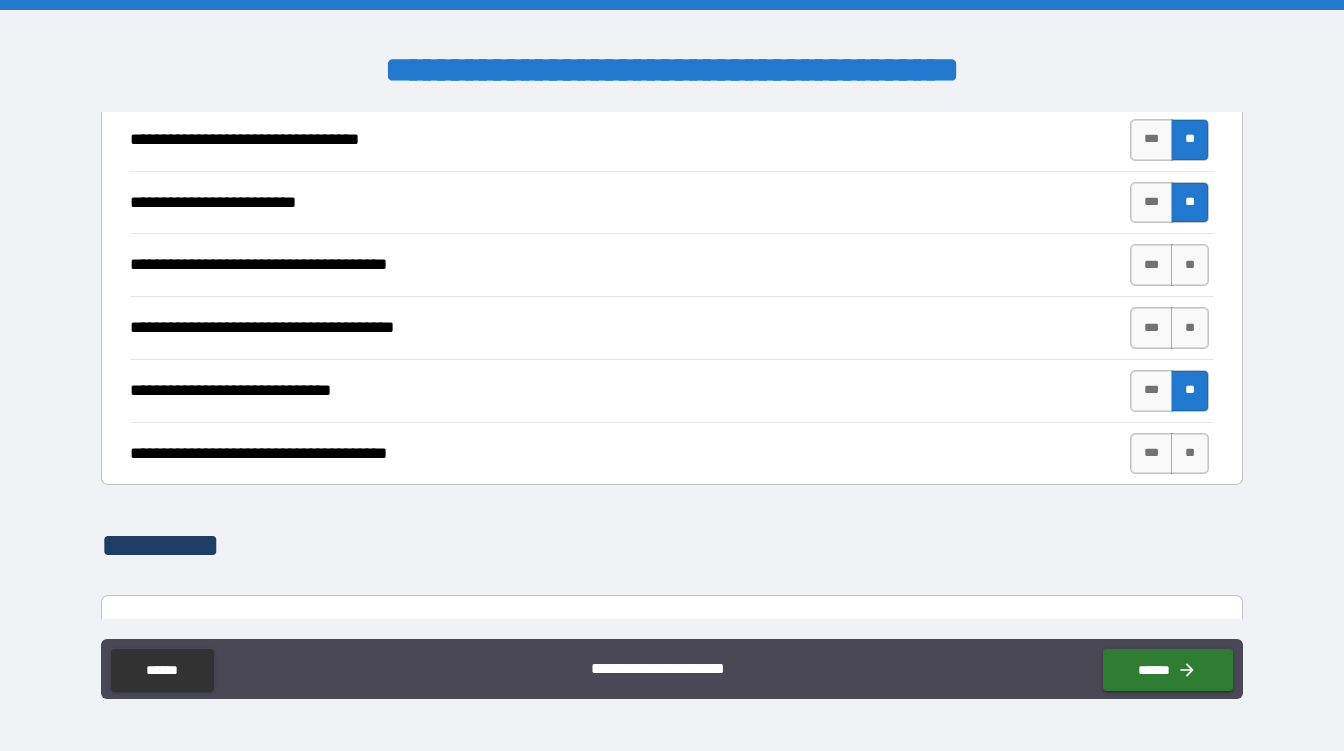 click on "**********" at bounding box center [671, 264] 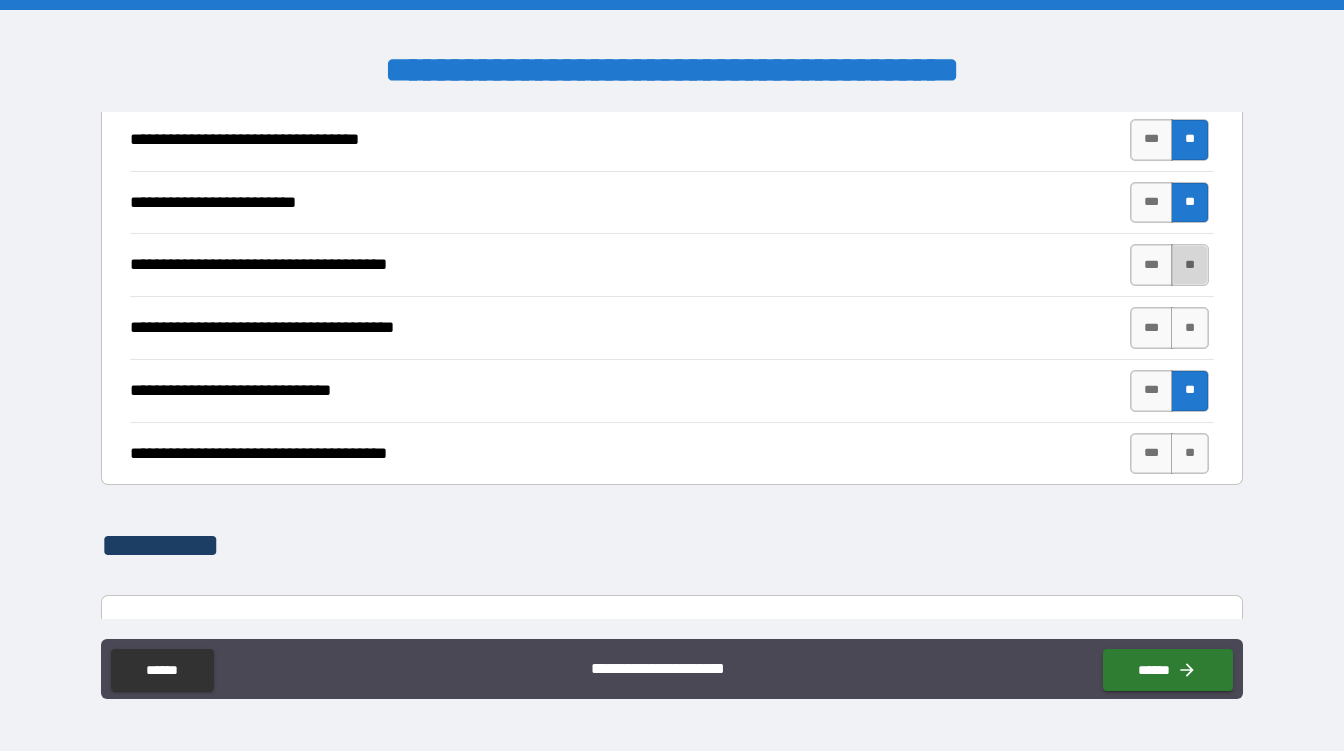 click on "**" at bounding box center [1190, 265] 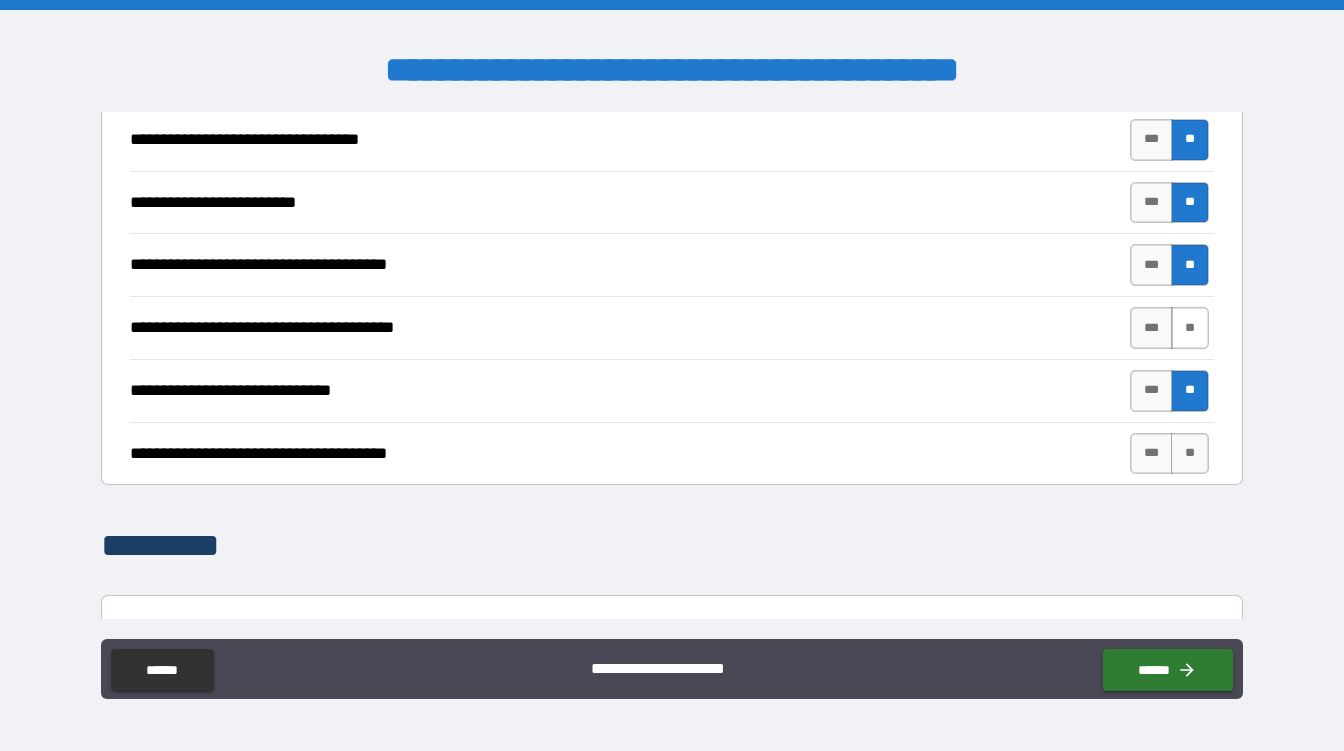 drag, startPoint x: 1171, startPoint y: 323, endPoint x: 1192, endPoint y: 308, distance: 25.806976 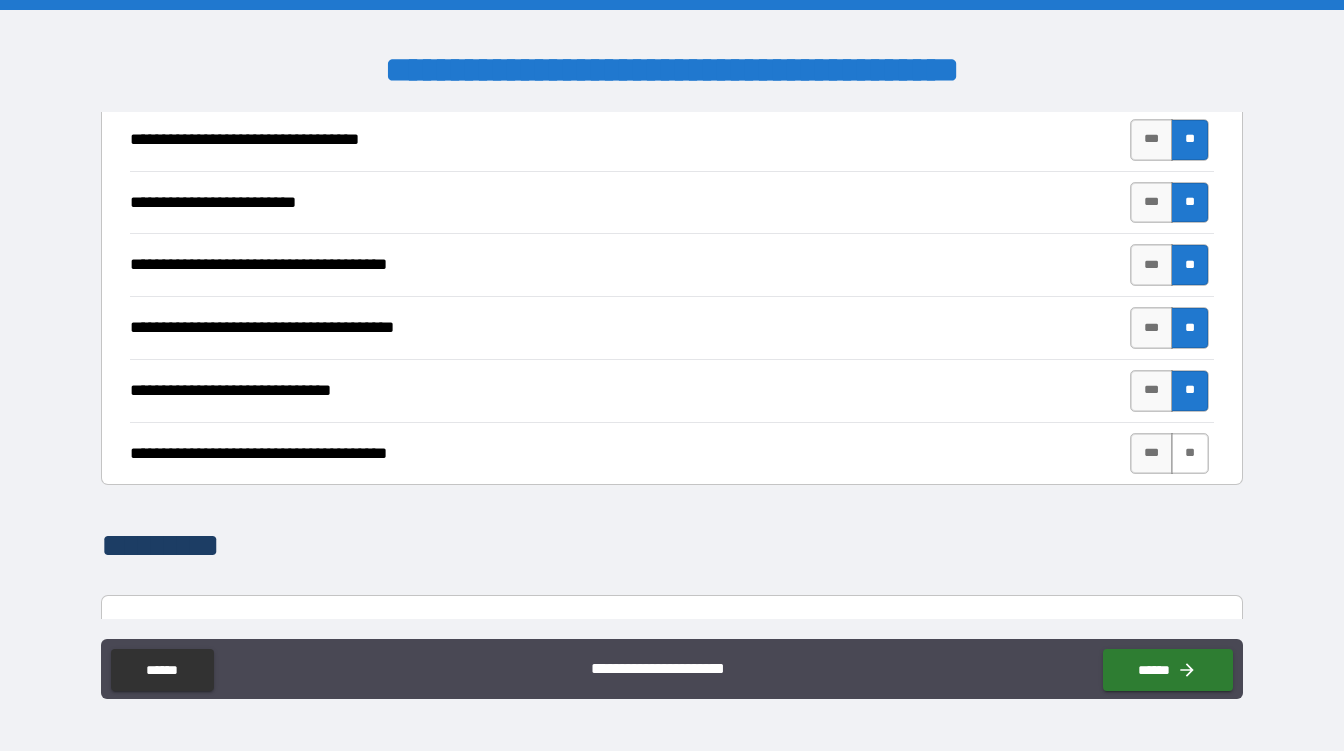 click on "**" at bounding box center (1190, 454) 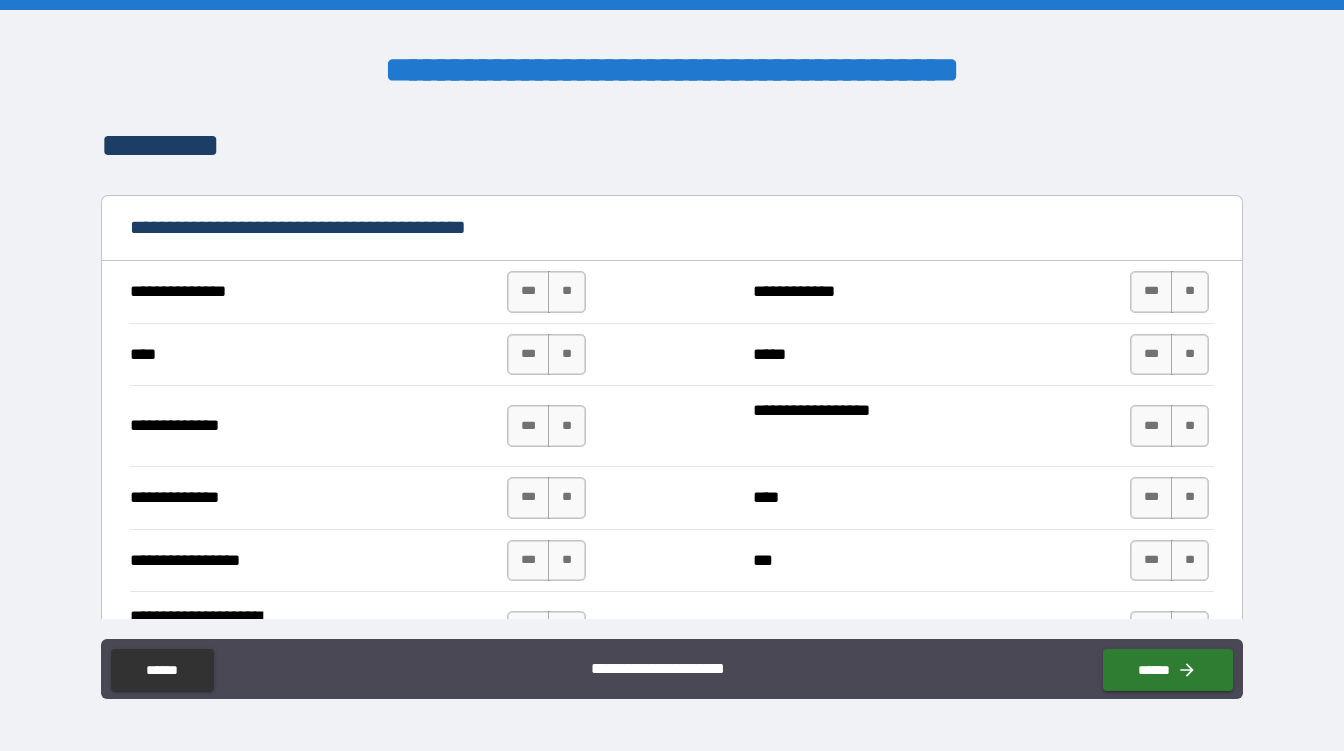 scroll, scrollTop: 5040, scrollLeft: 0, axis: vertical 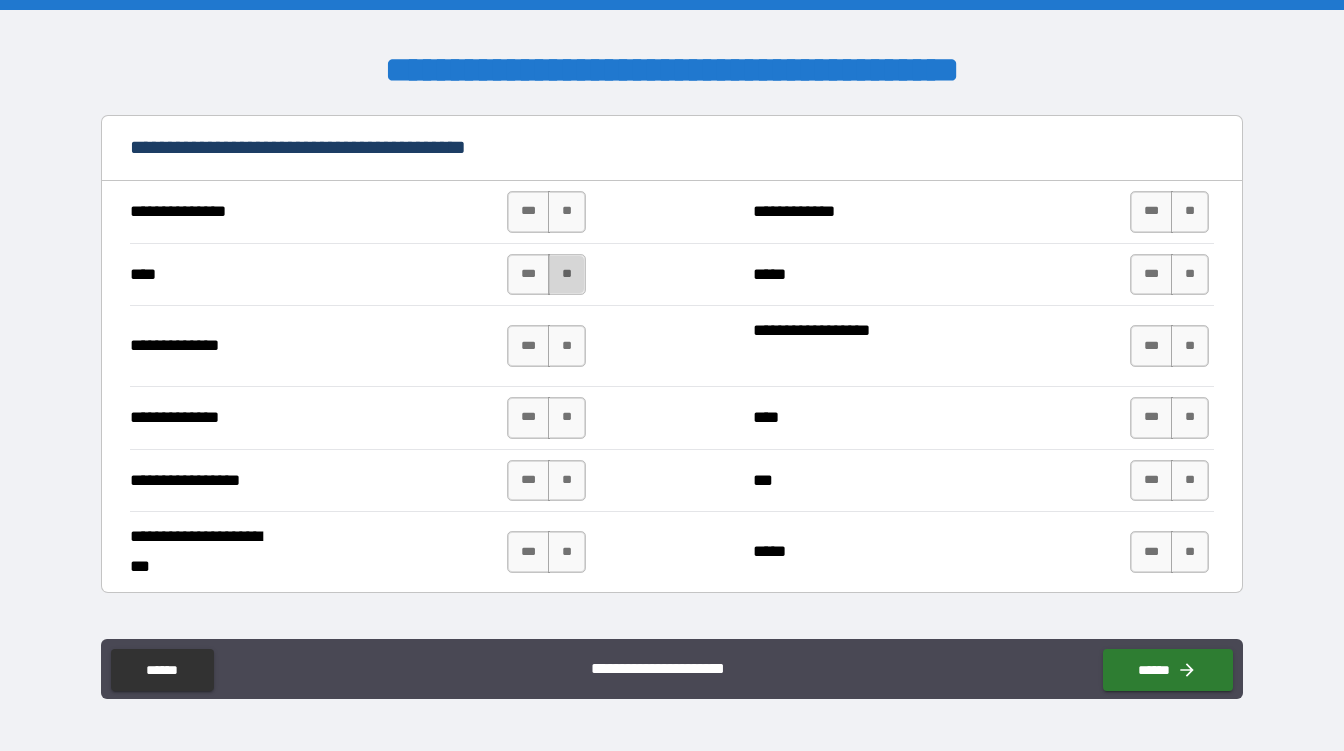 click on "**" at bounding box center [567, 275] 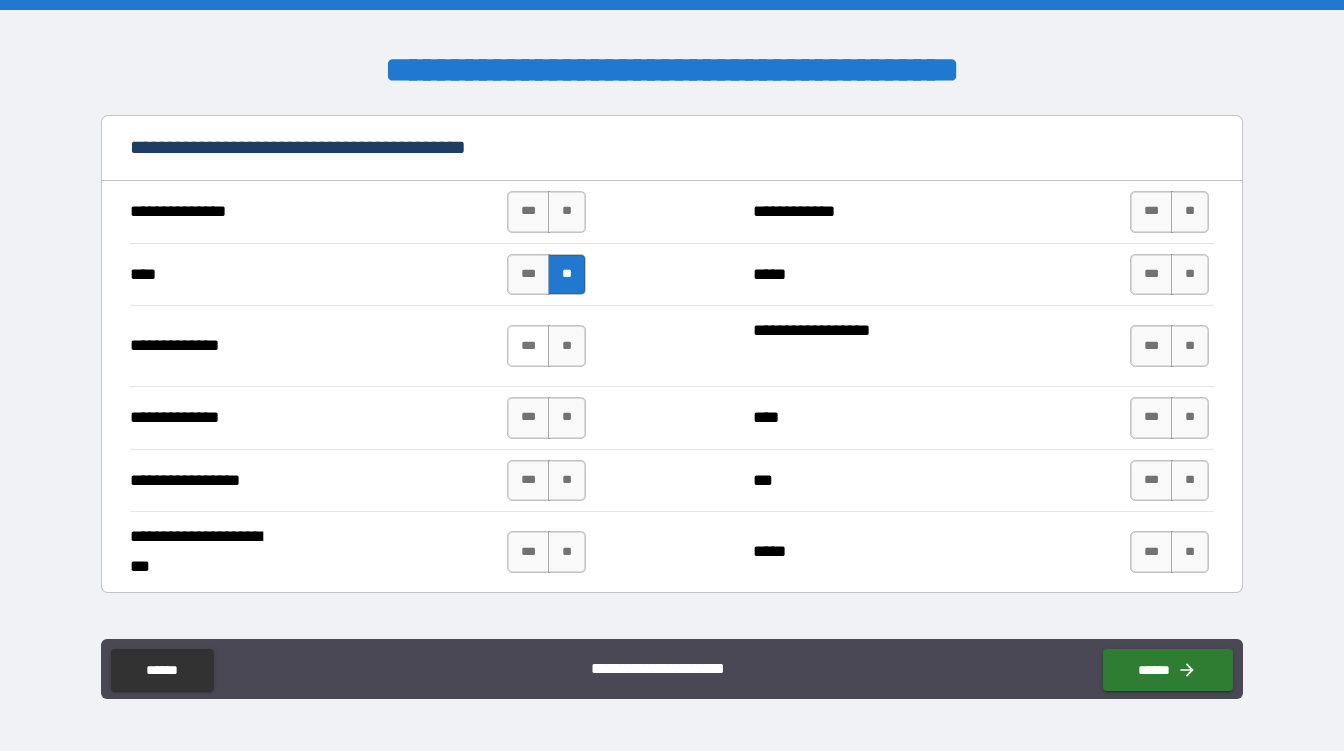 click on "***" at bounding box center (528, 346) 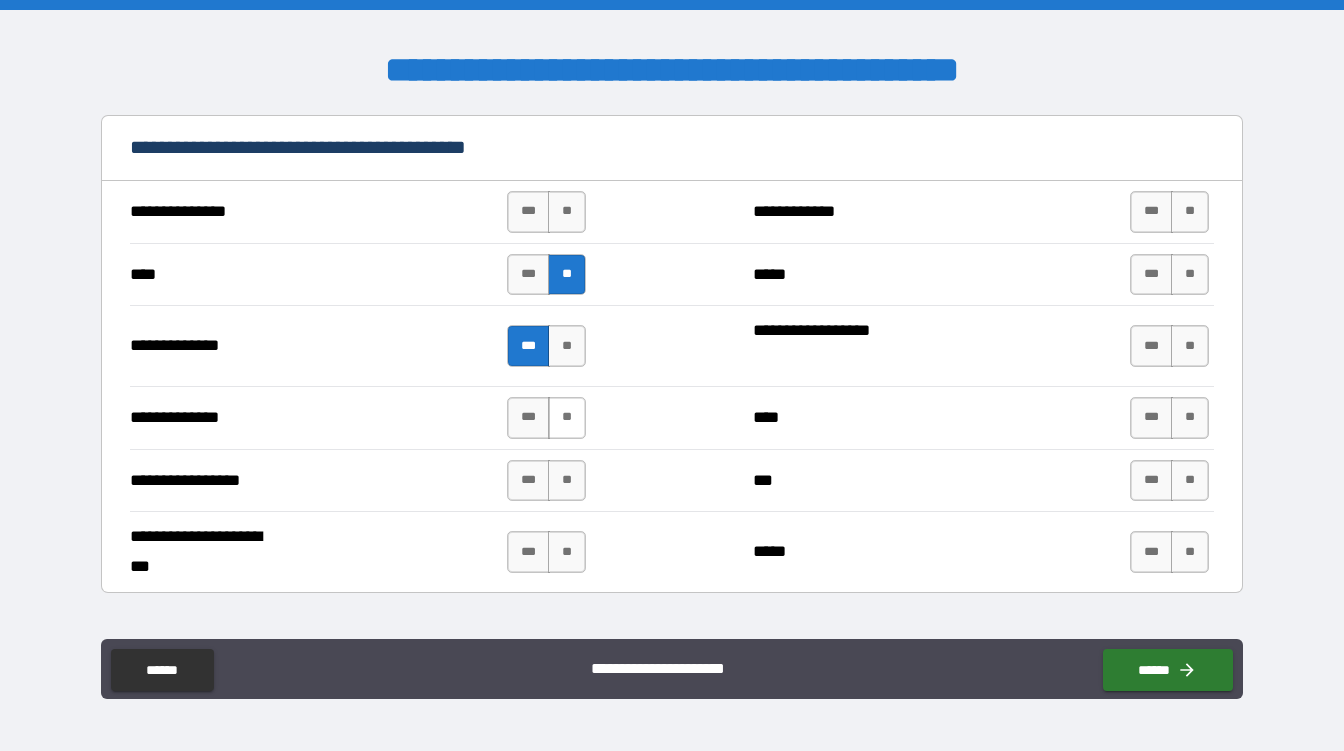 click on "**" at bounding box center (567, 418) 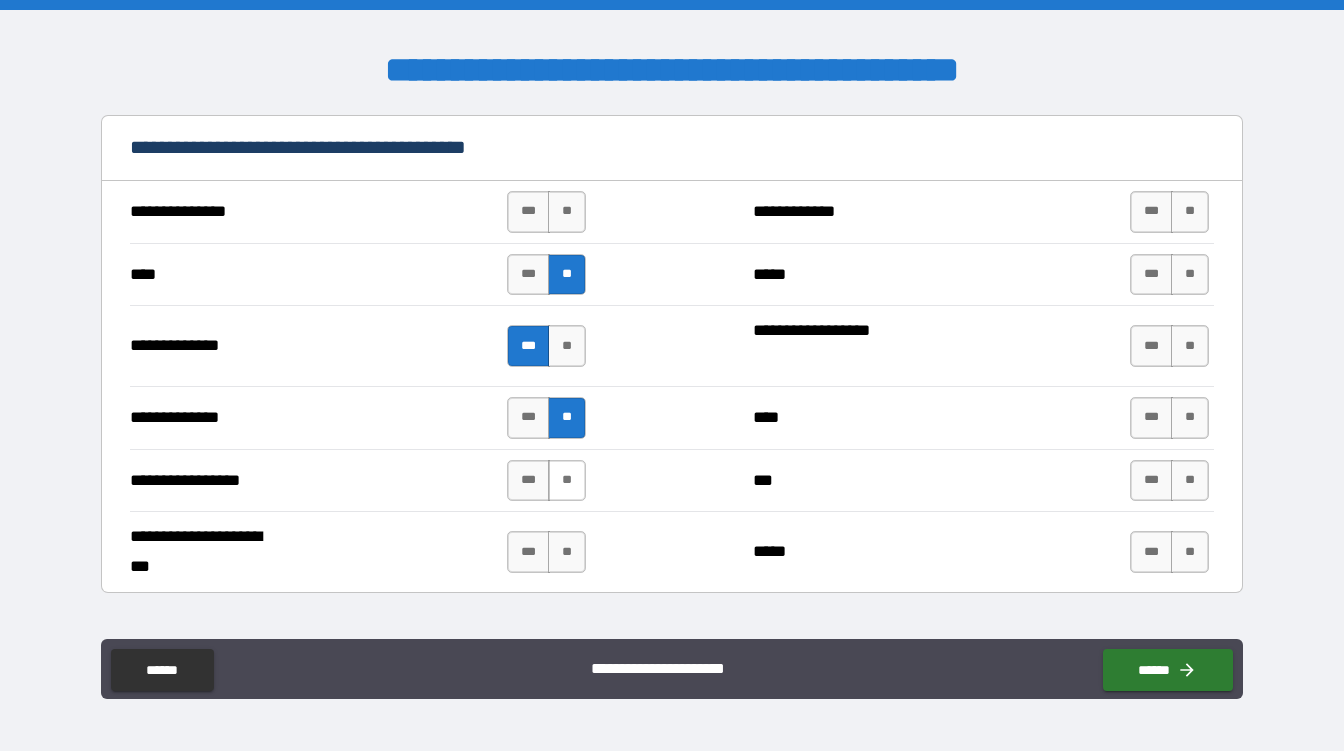 click on "**" at bounding box center (567, 481) 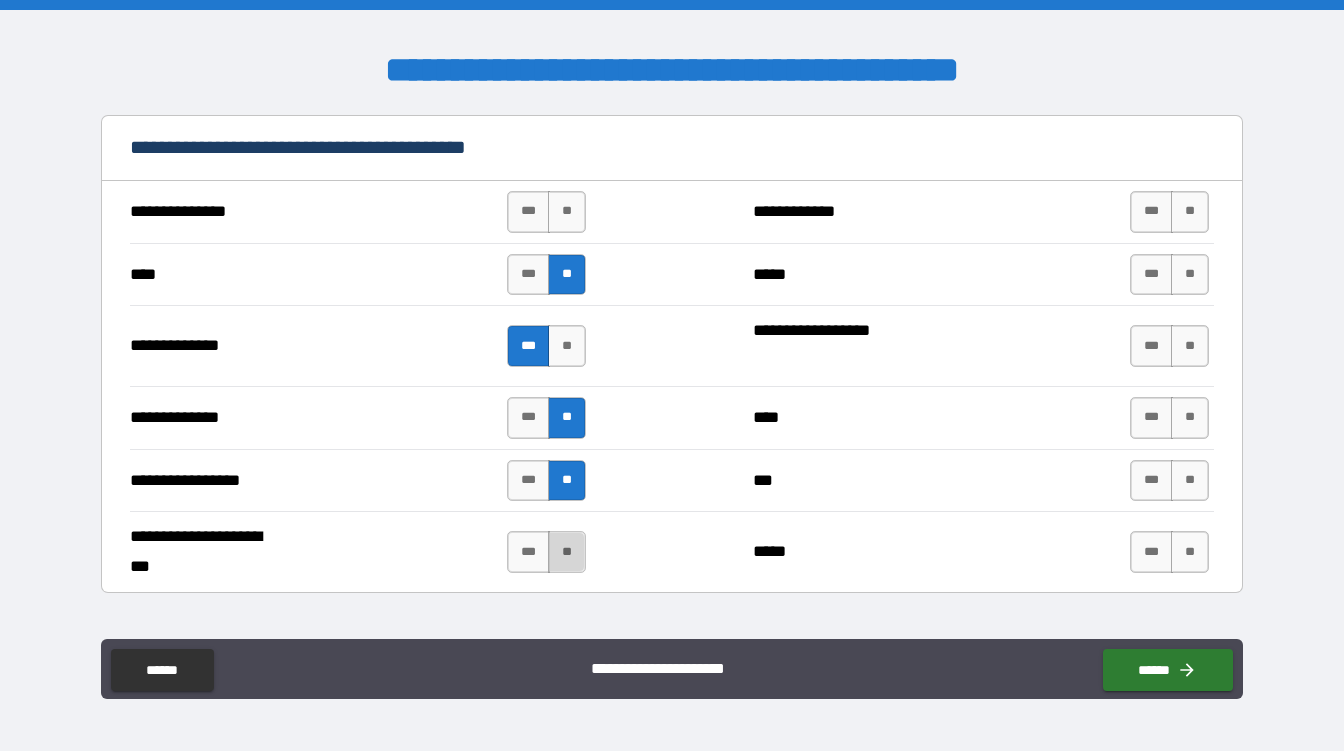 click on "**" at bounding box center (567, 552) 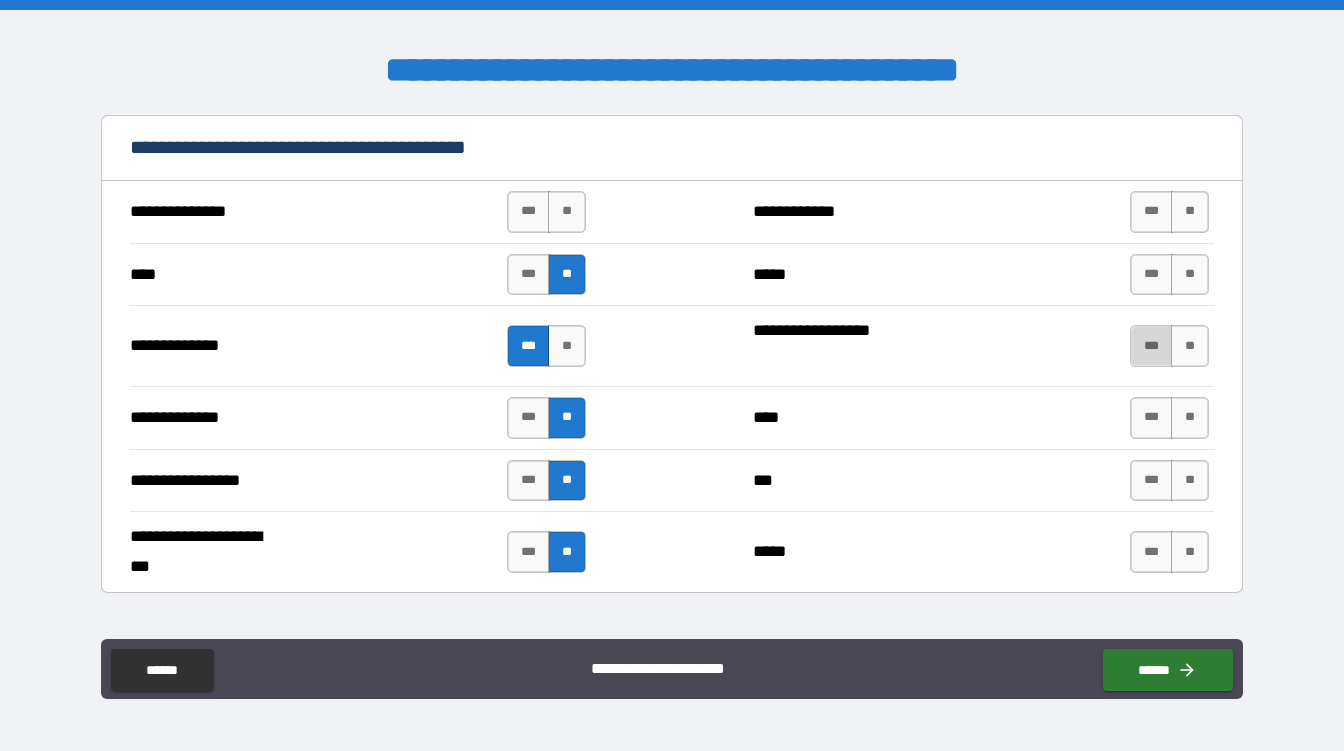 click on "***" at bounding box center (1151, 346) 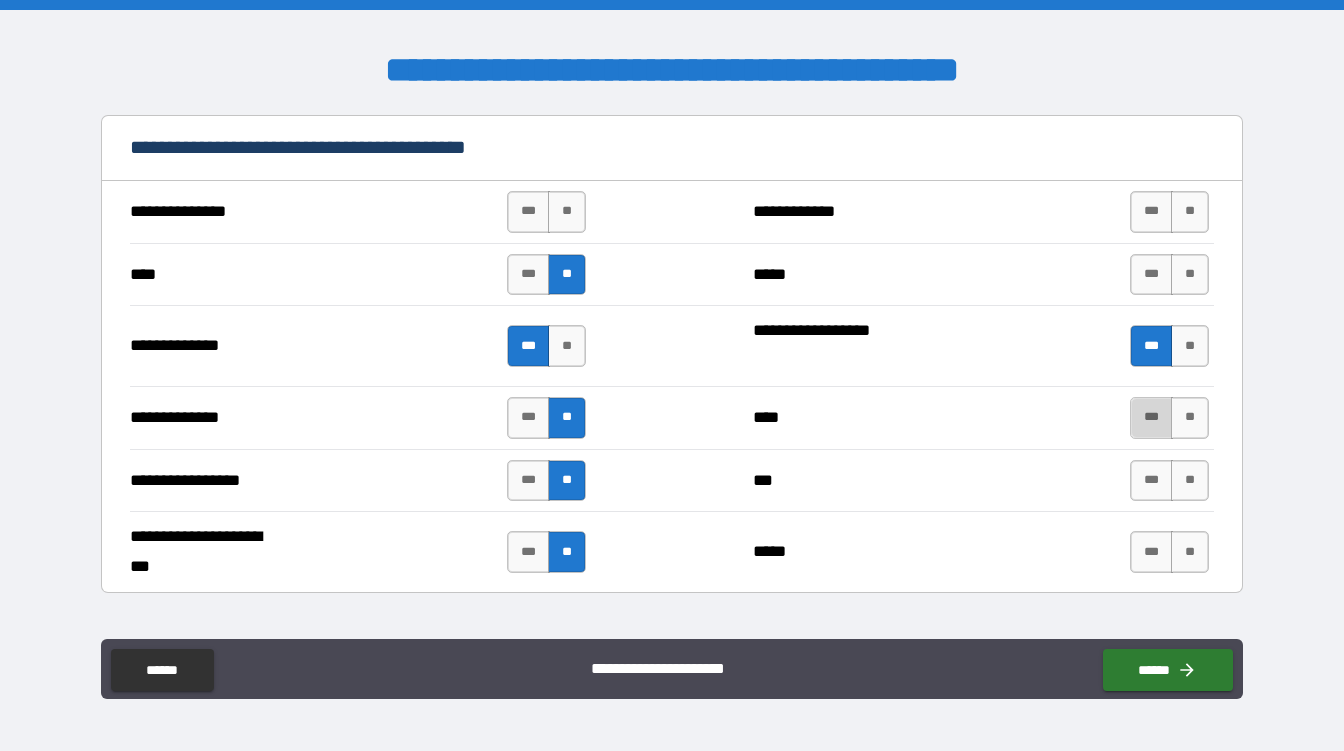 click on "***" at bounding box center (1151, 418) 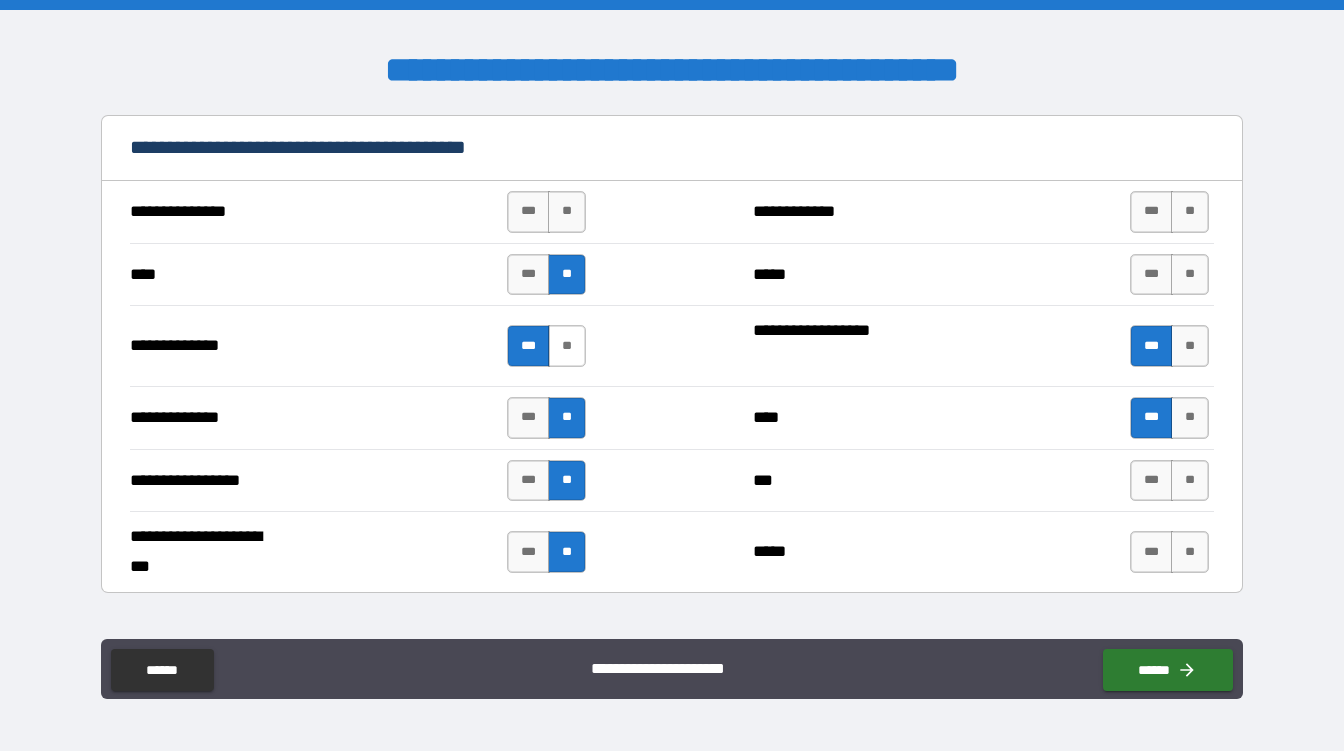 click on "**" at bounding box center (567, 346) 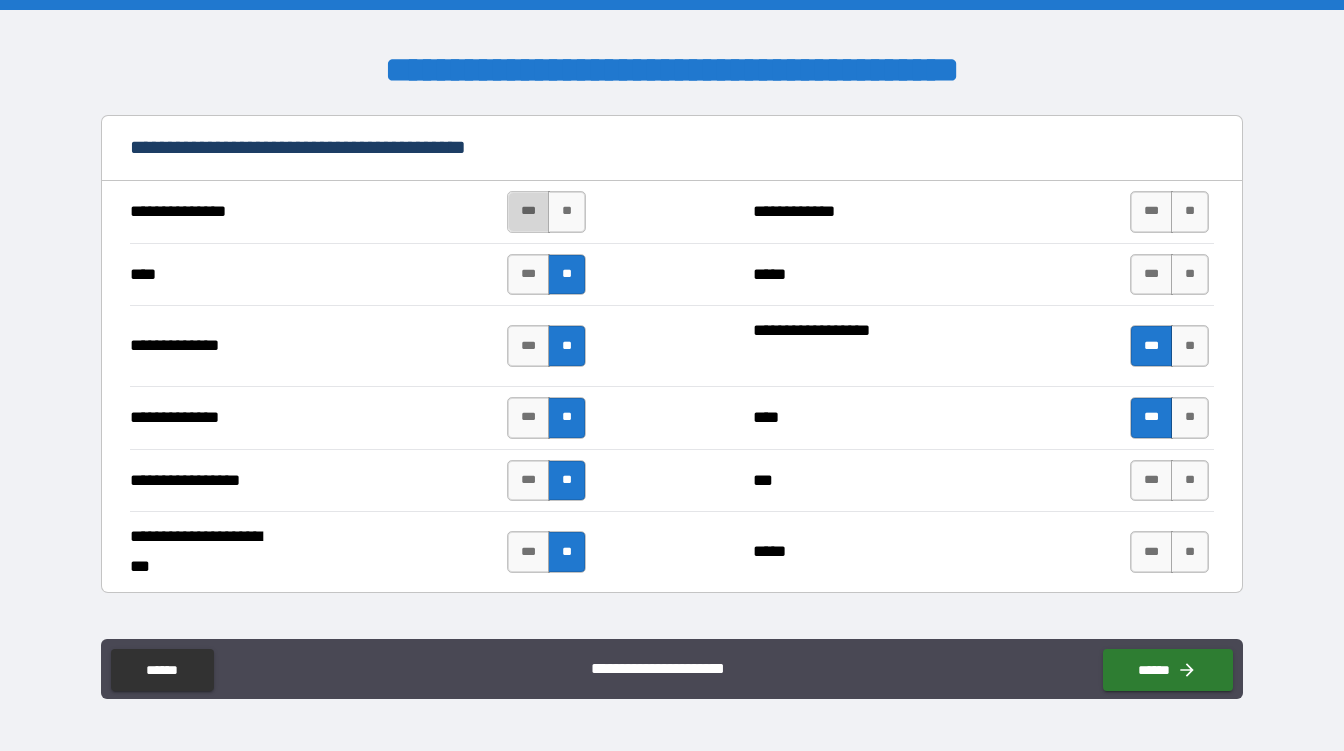 click on "***" at bounding box center (528, 212) 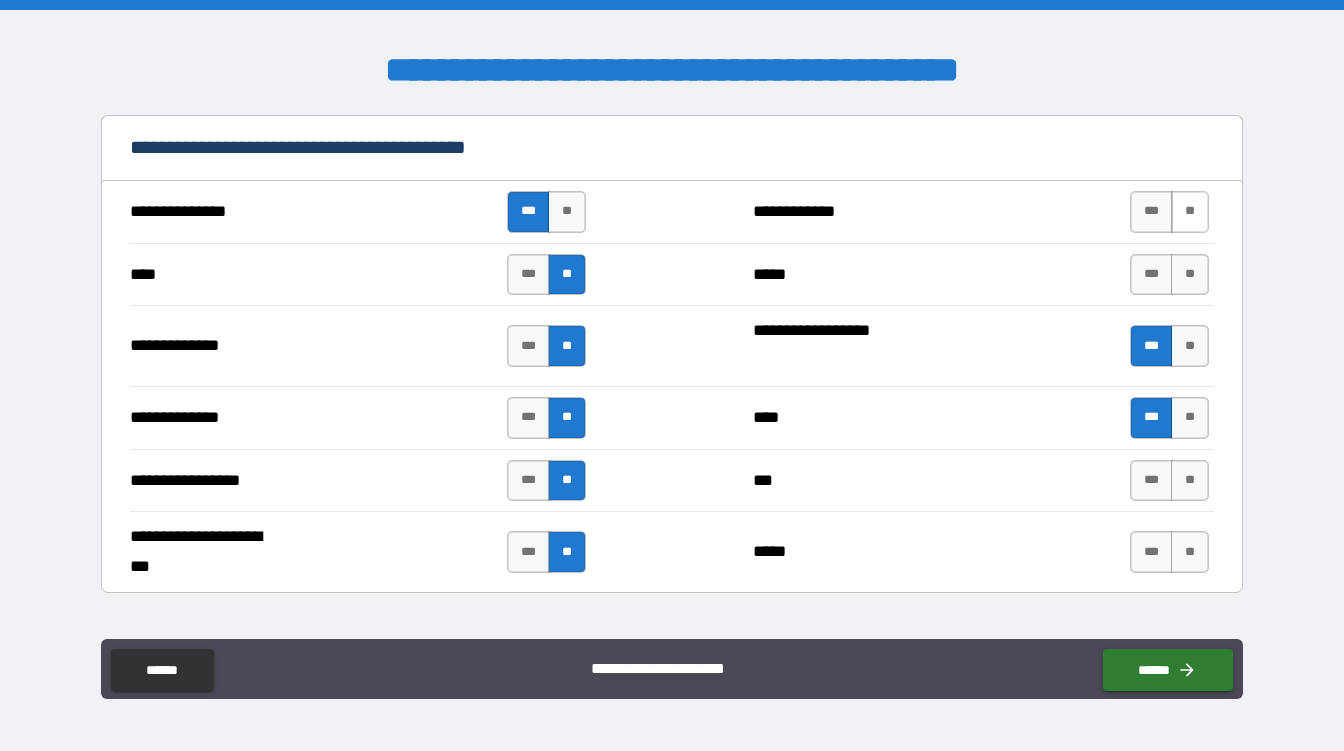click on "**" at bounding box center [1190, 212] 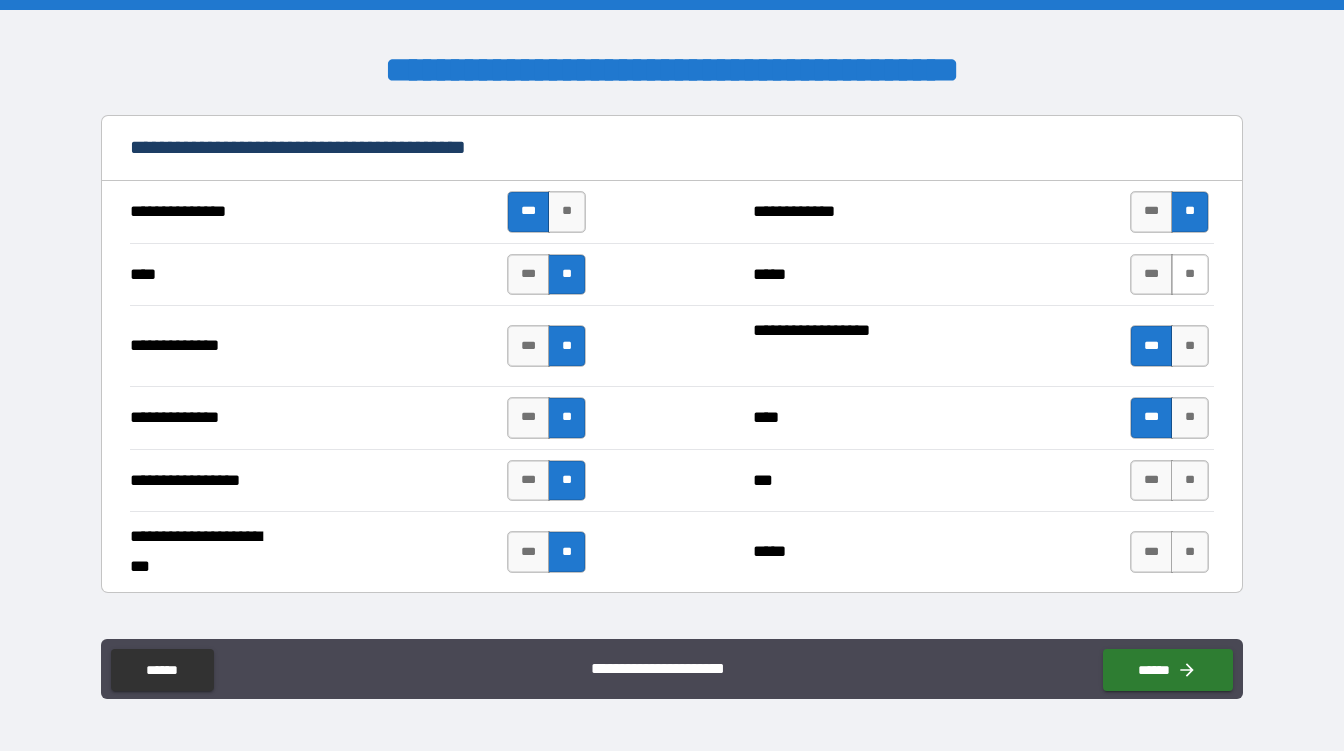 click on "**" at bounding box center [1190, 275] 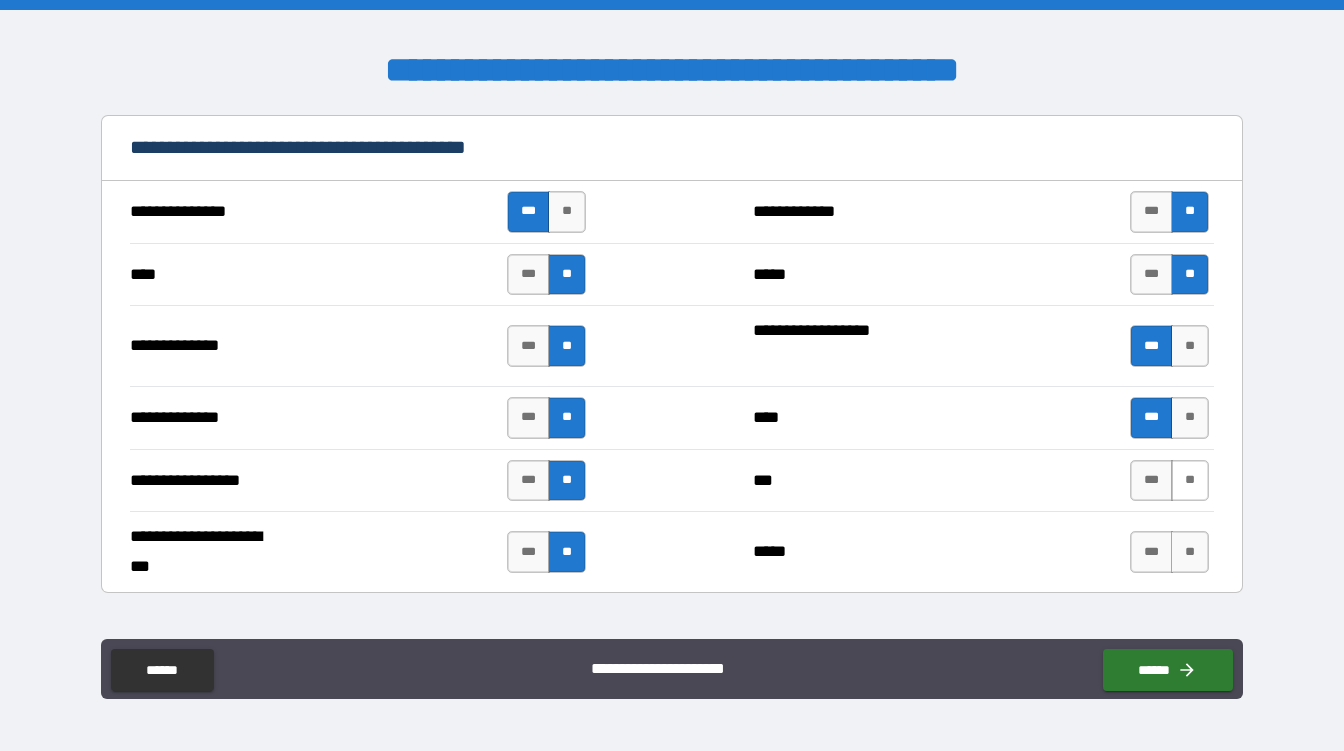 click on "**" at bounding box center [1190, 481] 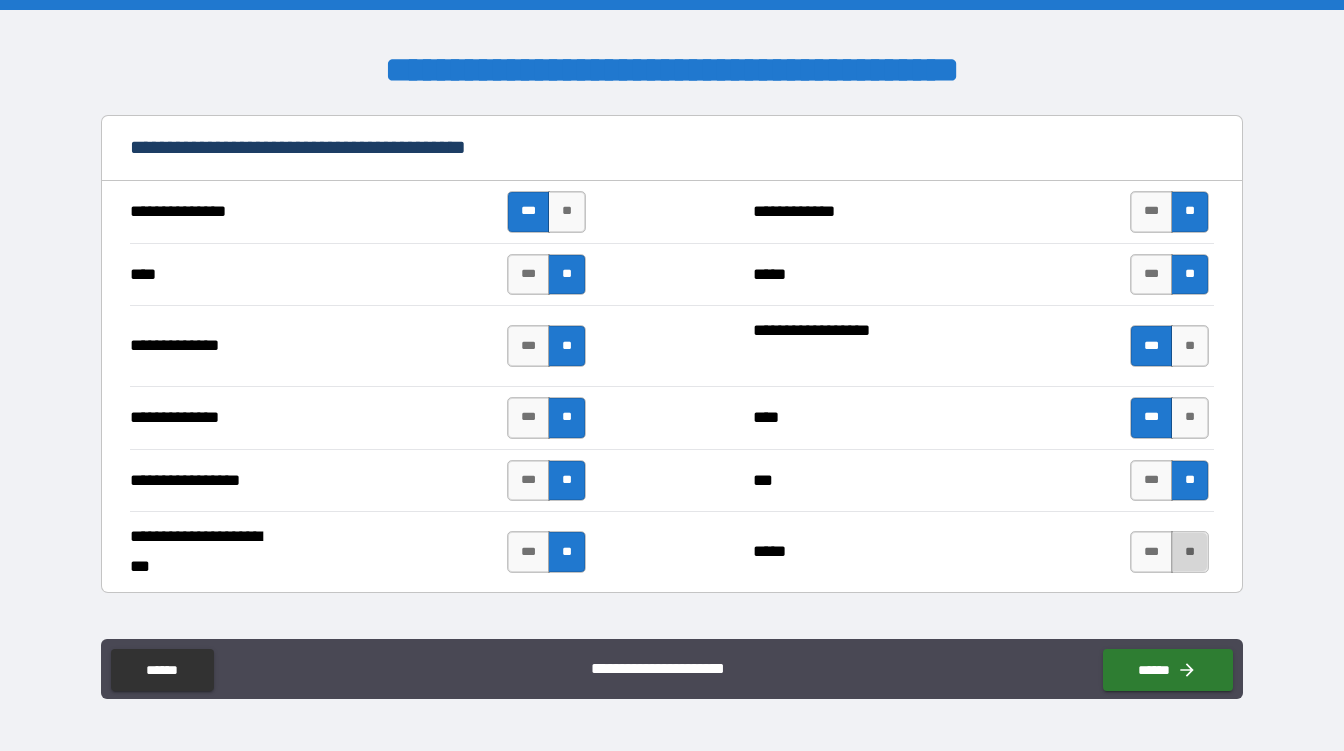 click on "**" at bounding box center (1190, 552) 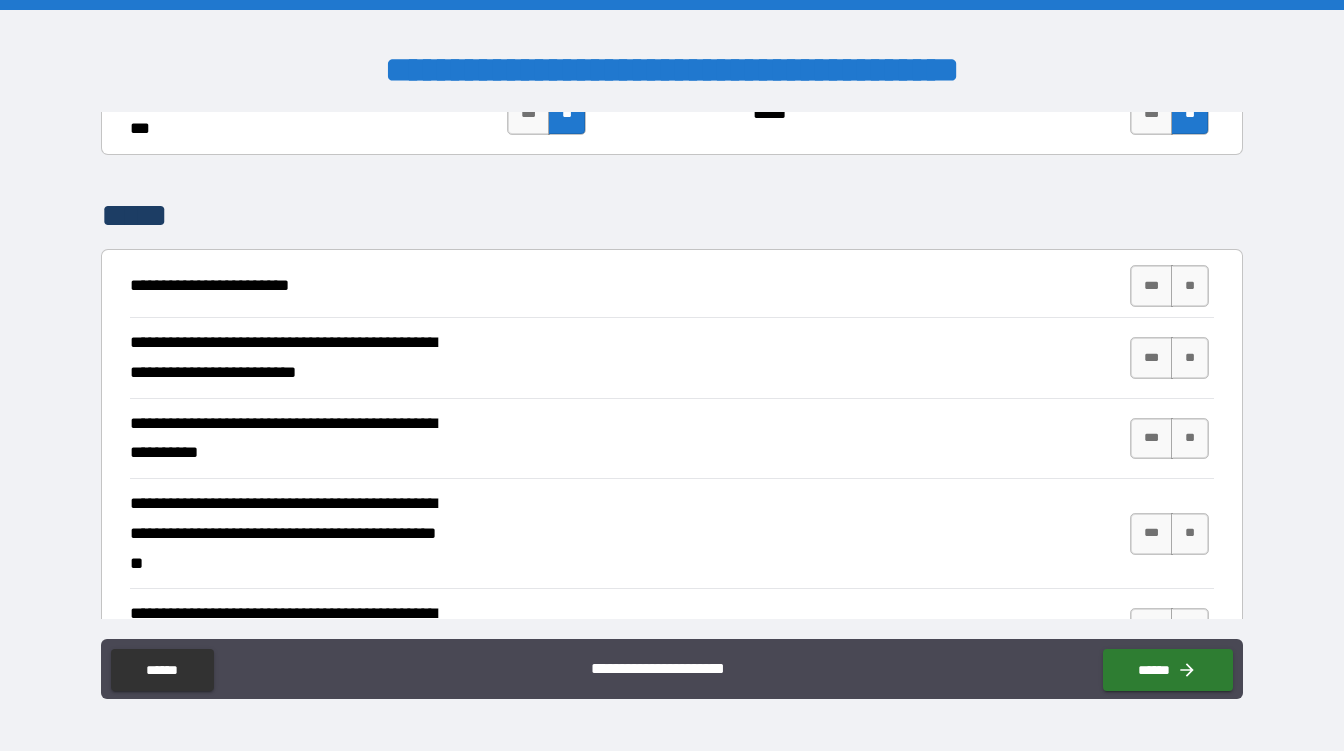 scroll, scrollTop: 5520, scrollLeft: 0, axis: vertical 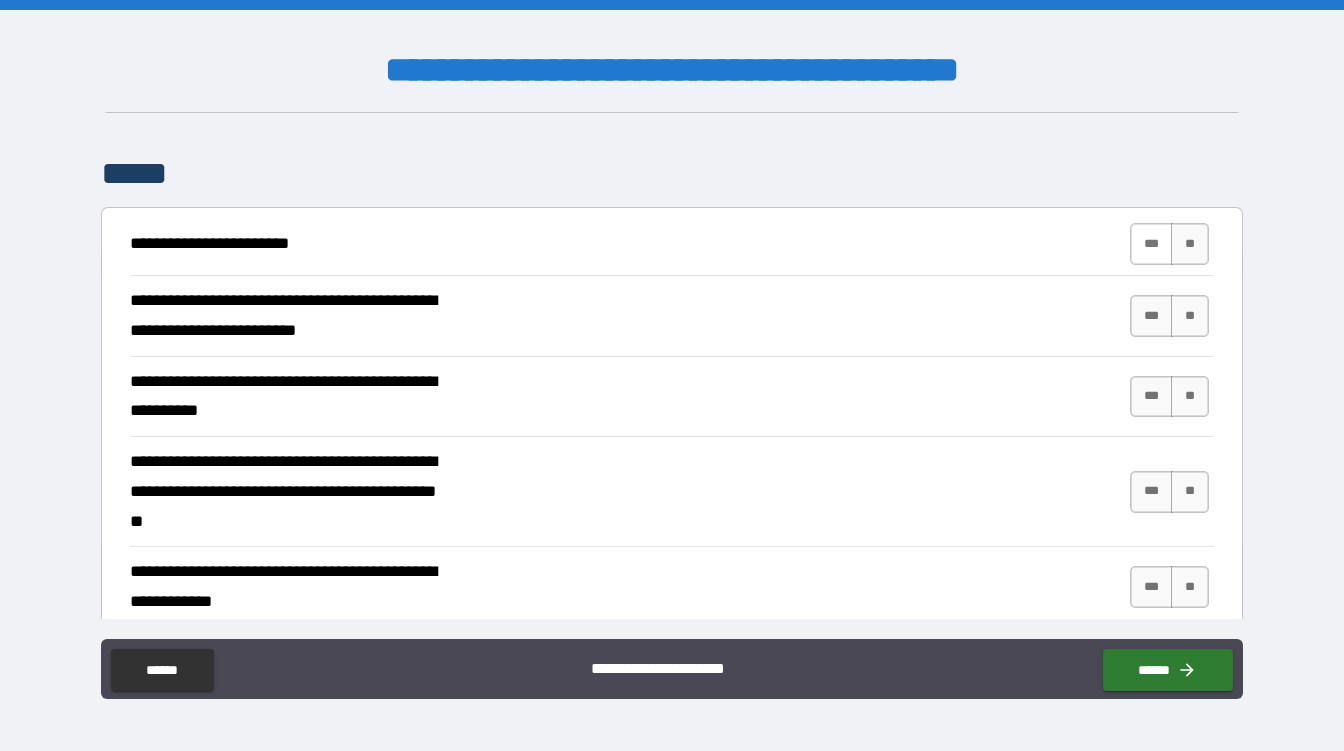click on "***" at bounding box center [1151, 244] 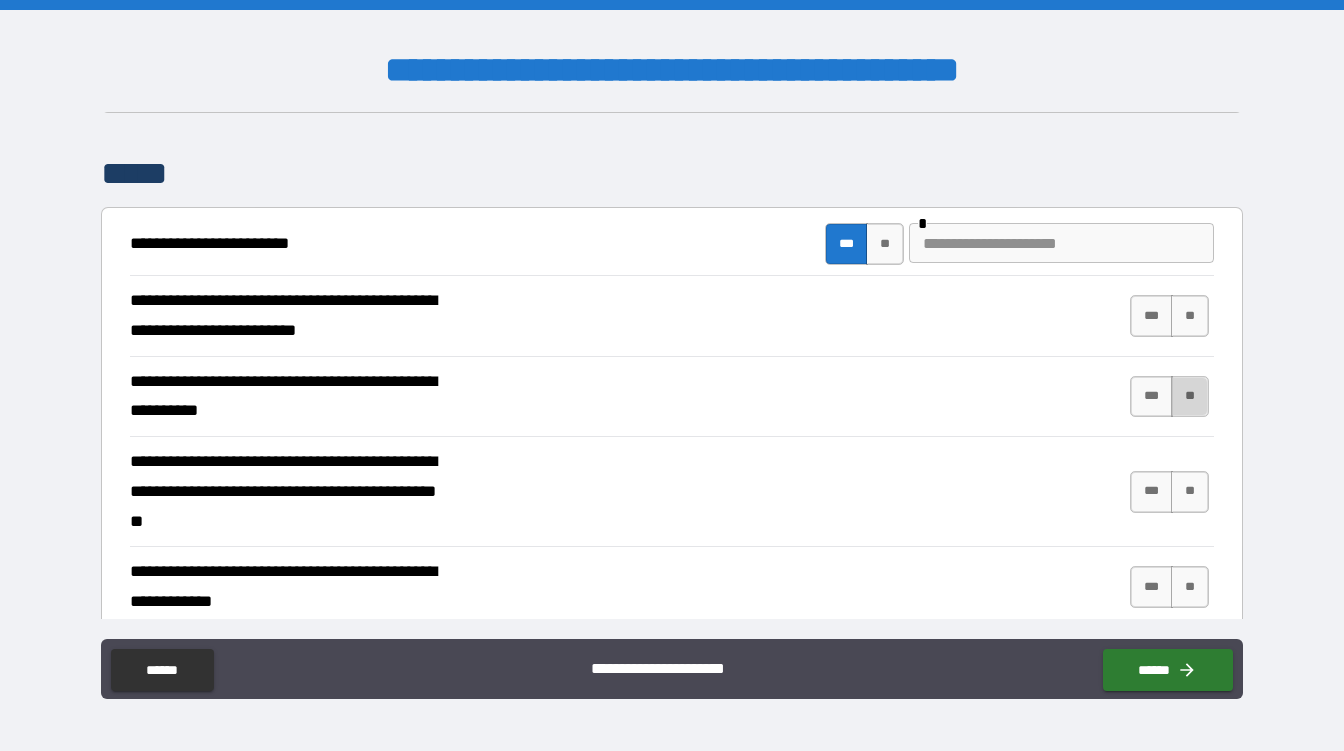 click on "**" at bounding box center (1190, 397) 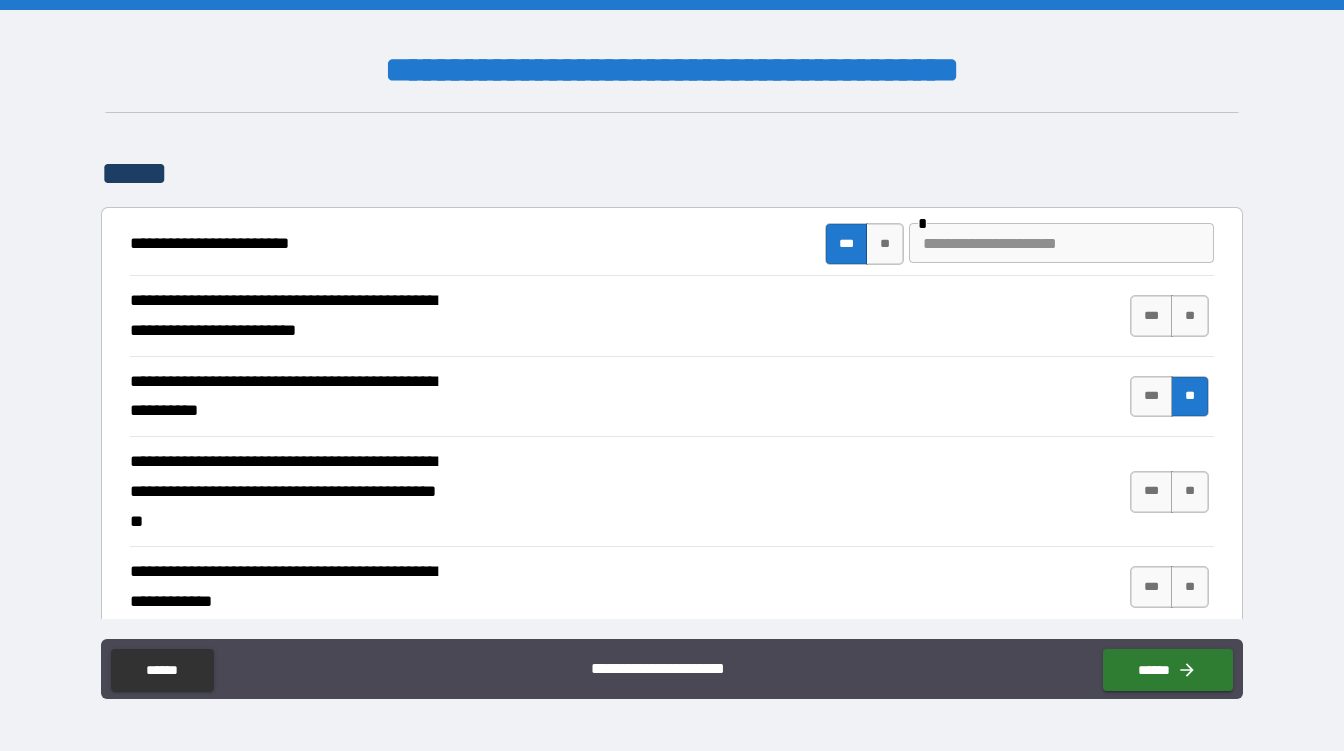 scroll, scrollTop: 5600, scrollLeft: 0, axis: vertical 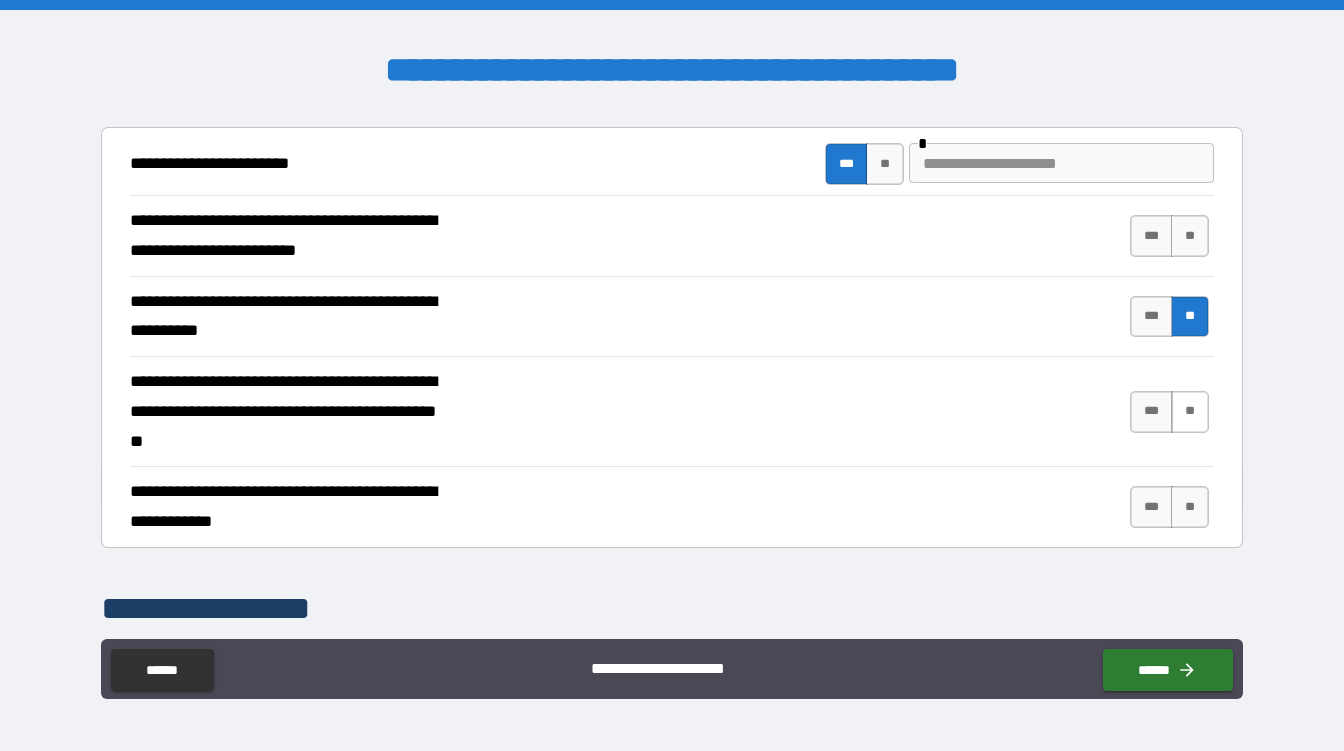 click on "**" at bounding box center [1190, 412] 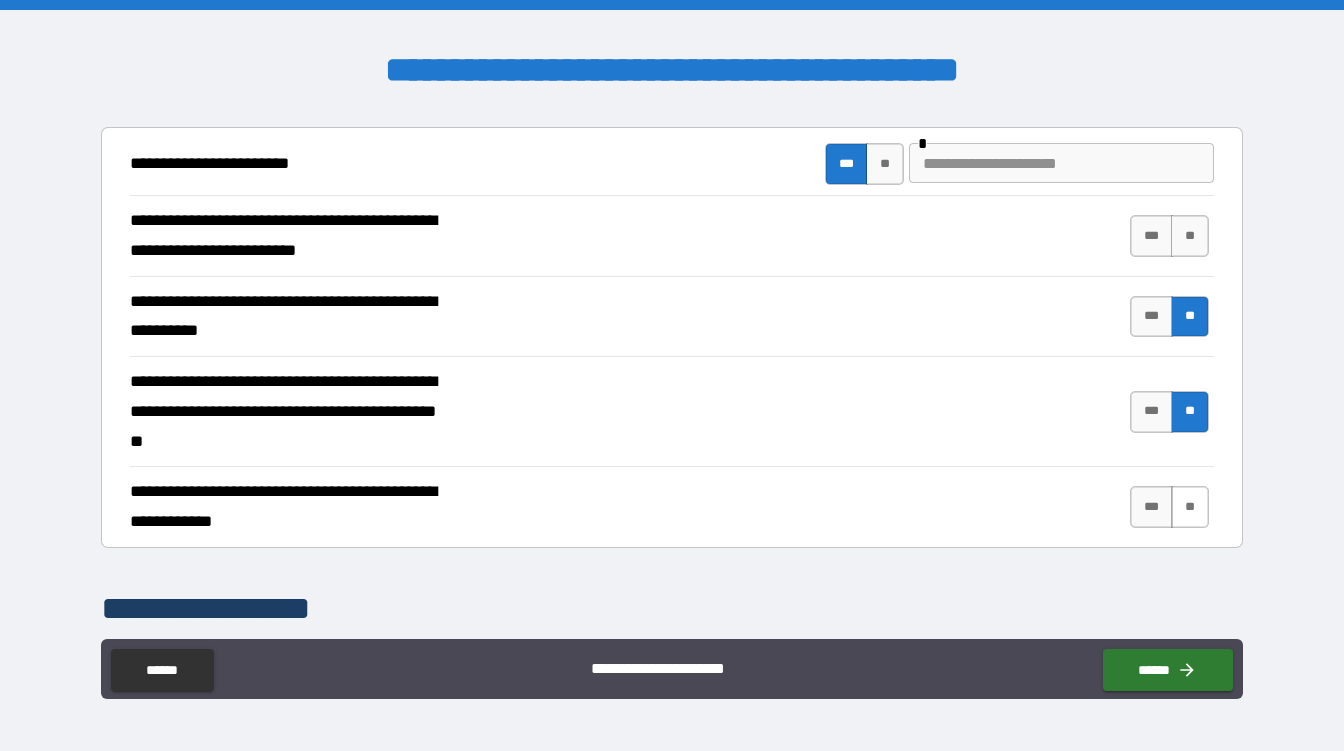 click on "**" at bounding box center (1190, 507) 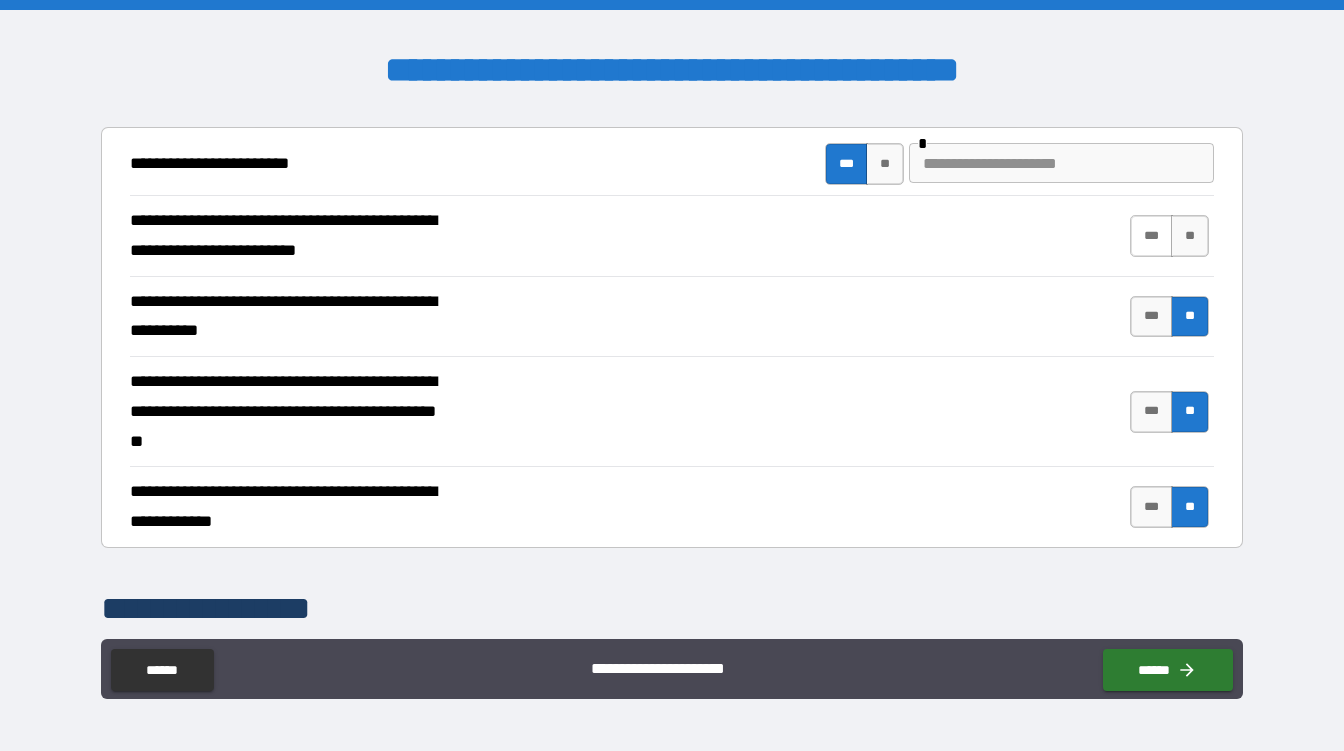 click on "***" at bounding box center (1151, 236) 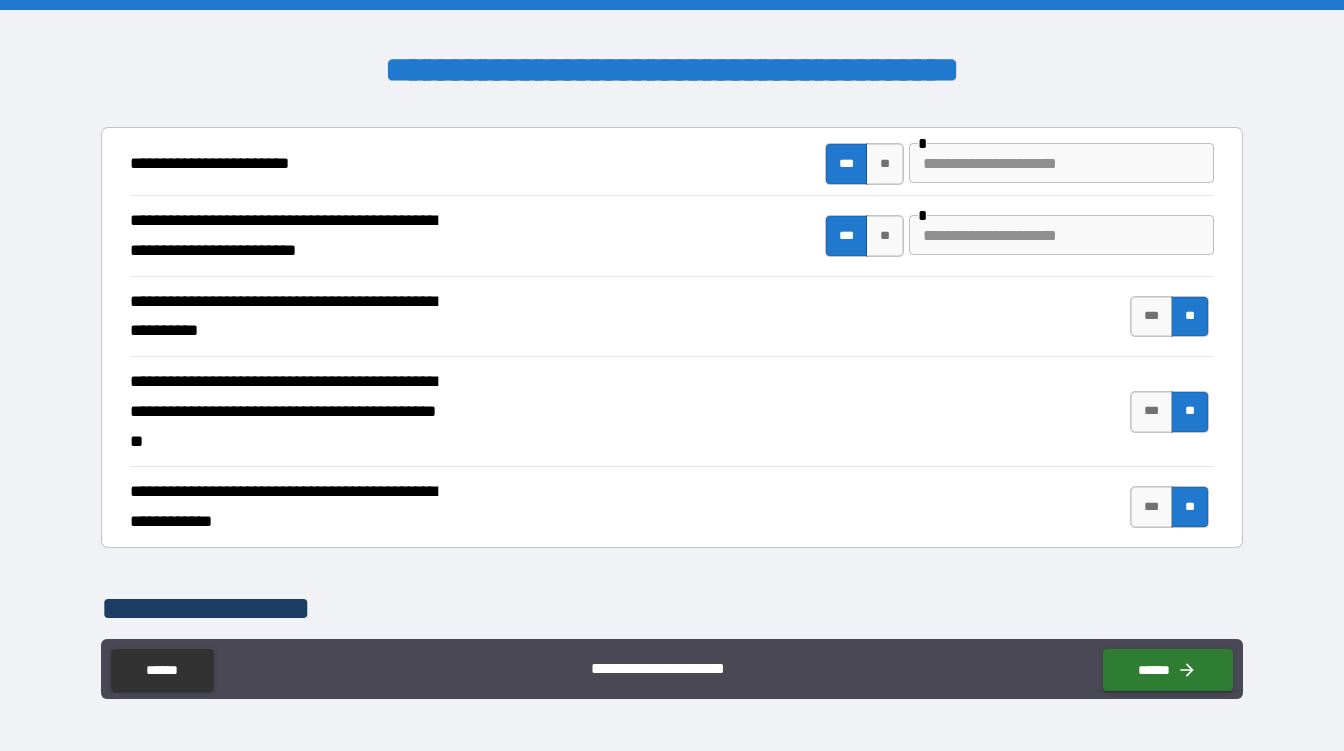 click at bounding box center (1061, 235) 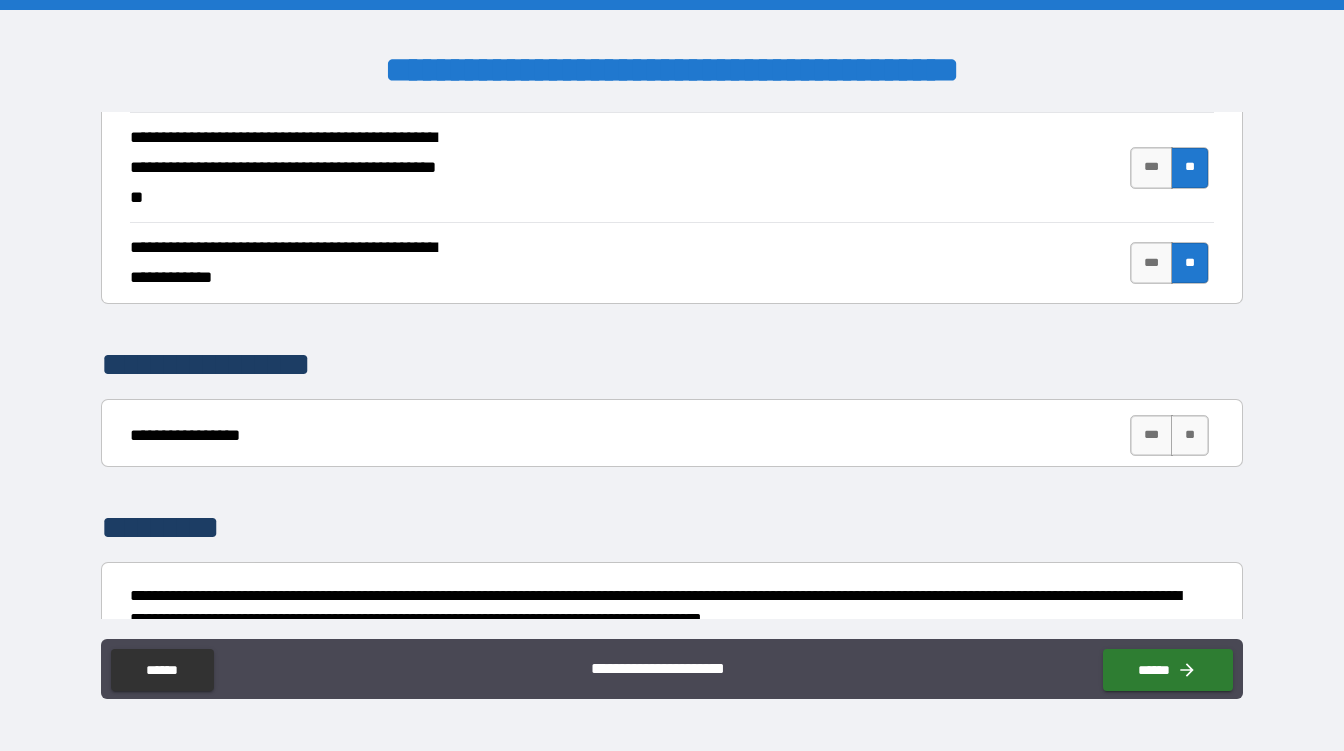 scroll, scrollTop: 5920, scrollLeft: 0, axis: vertical 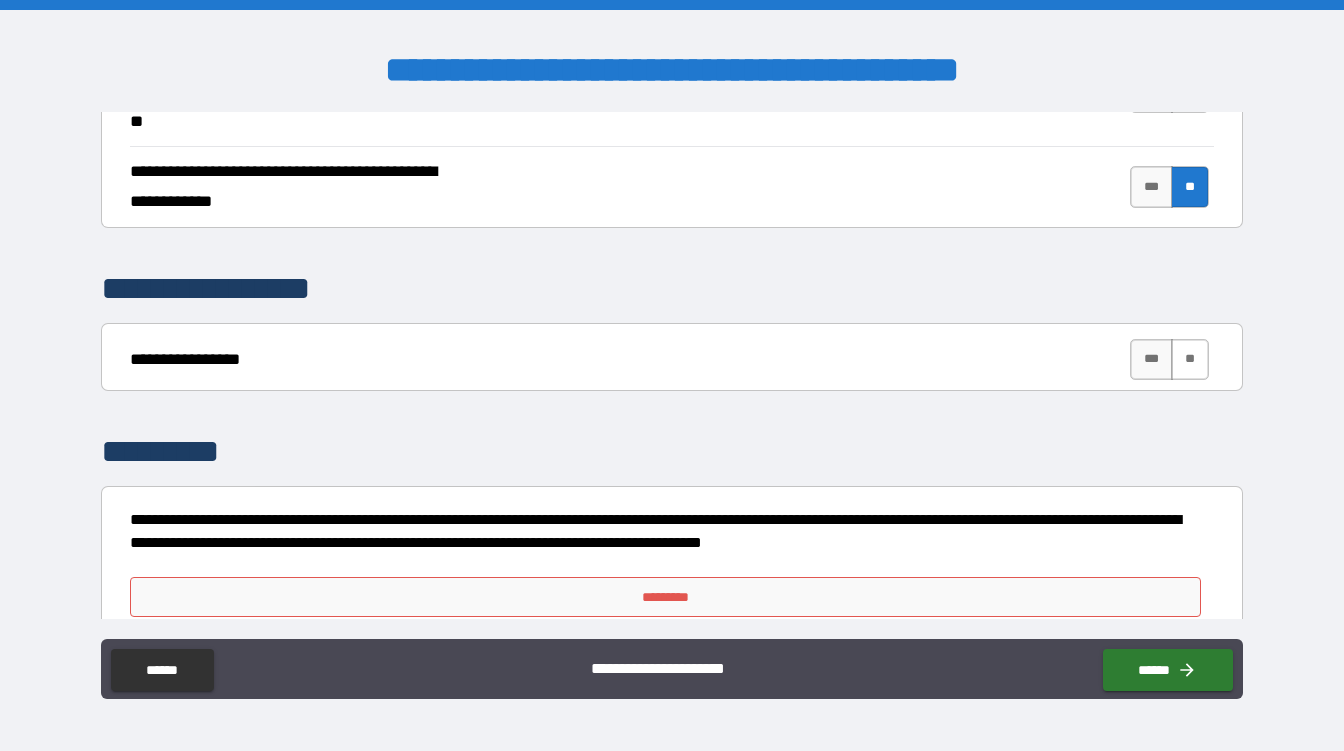 type on "**********" 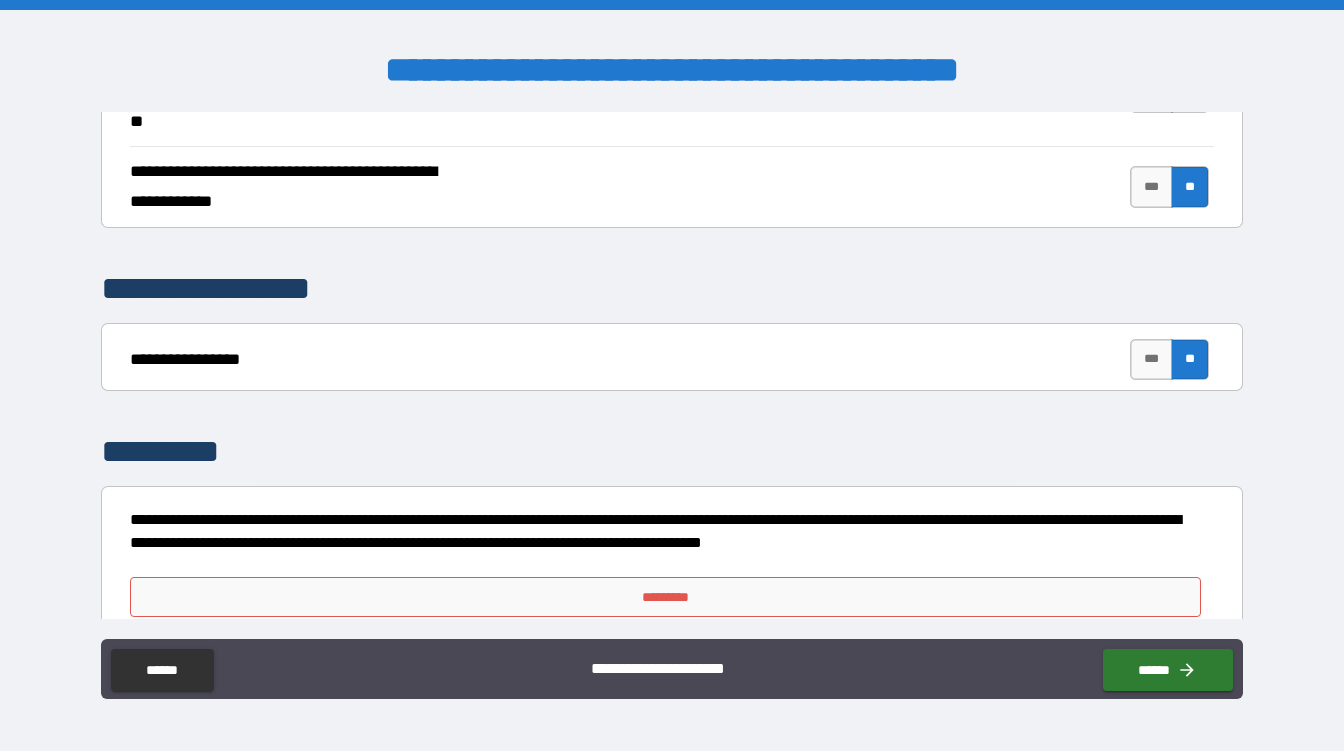 scroll, scrollTop: 5932, scrollLeft: 0, axis: vertical 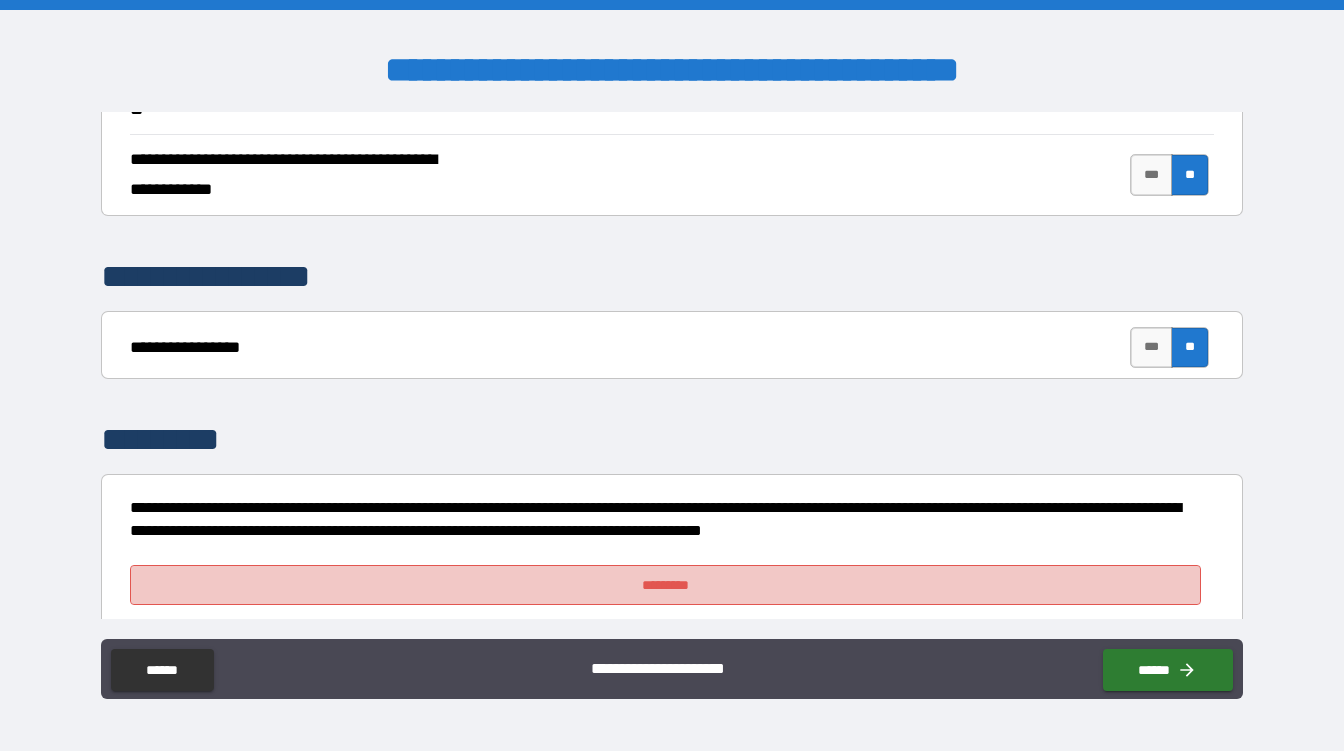 click on "*********" at bounding box center [665, 585] 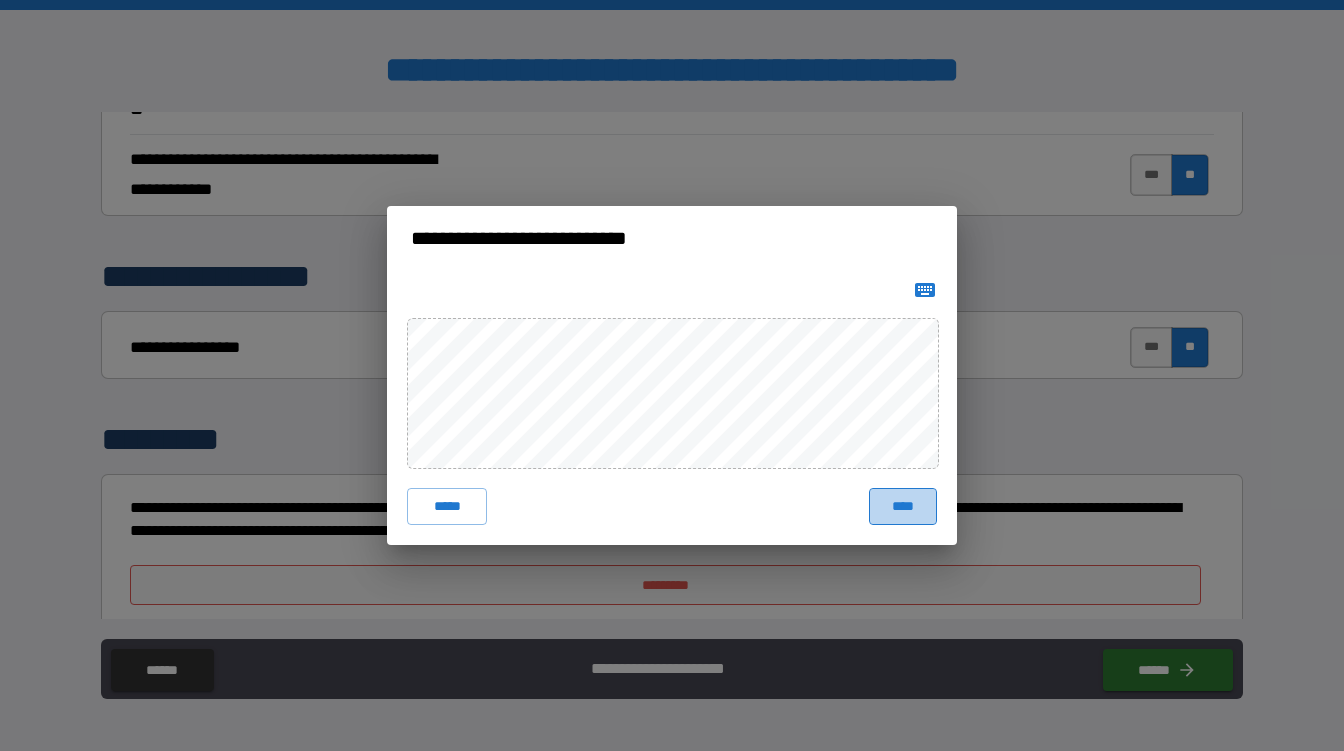 click on "****" at bounding box center (903, 507) 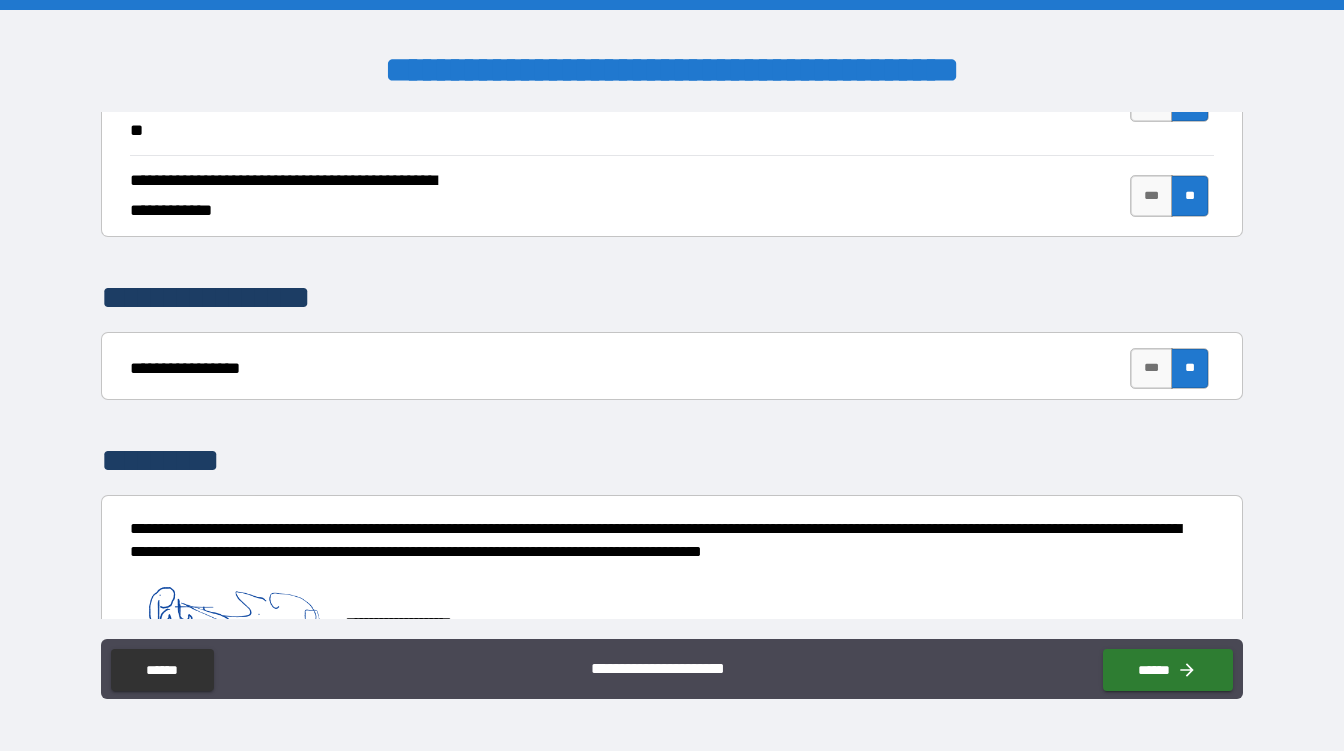 scroll, scrollTop: 5950, scrollLeft: 0, axis: vertical 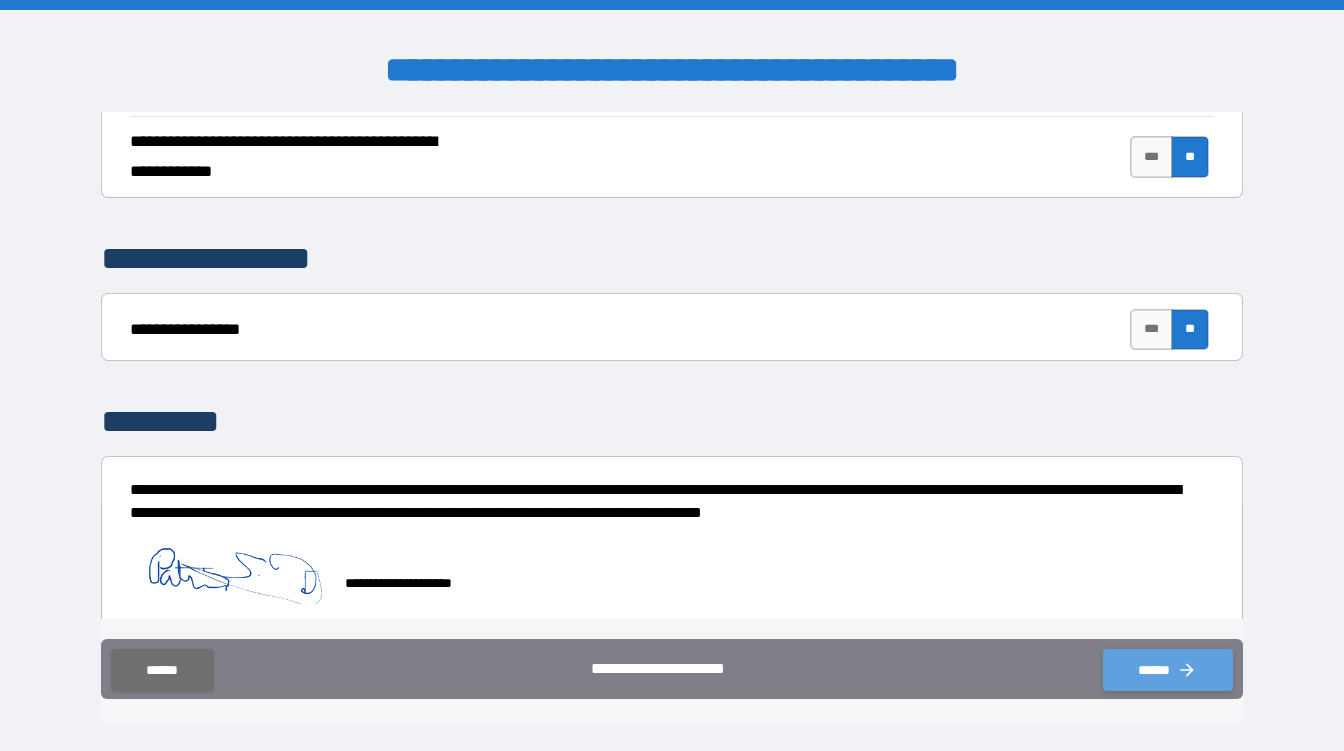 click on "******" at bounding box center [1168, 670] 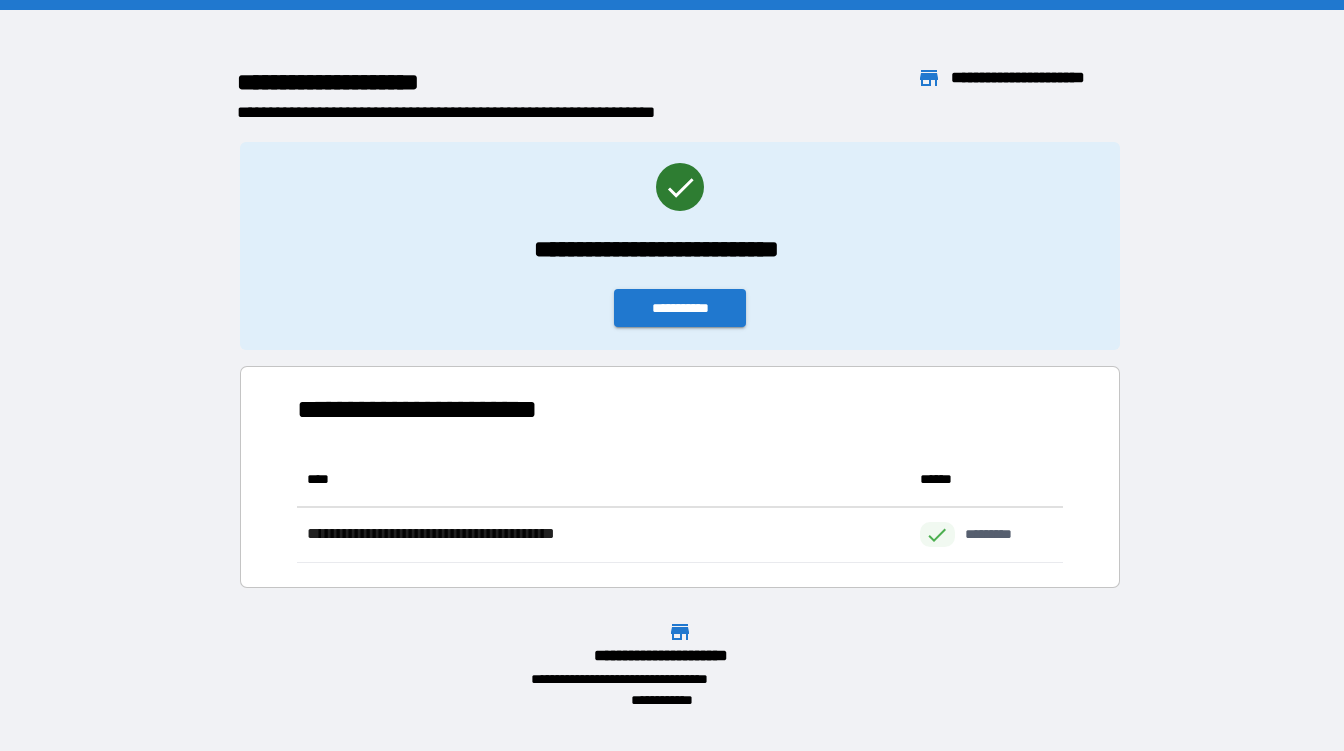scroll, scrollTop: 97, scrollLeft: 752, axis: both 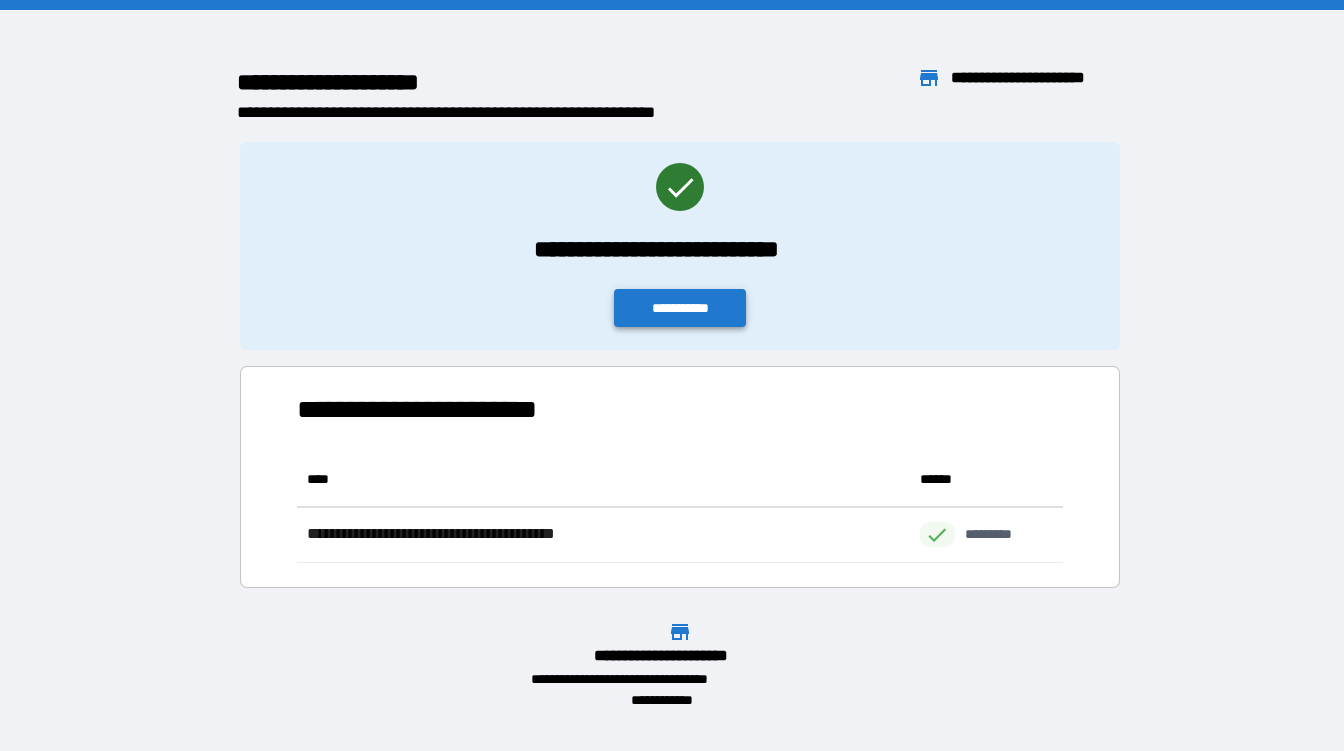 click on "**********" at bounding box center (680, 308) 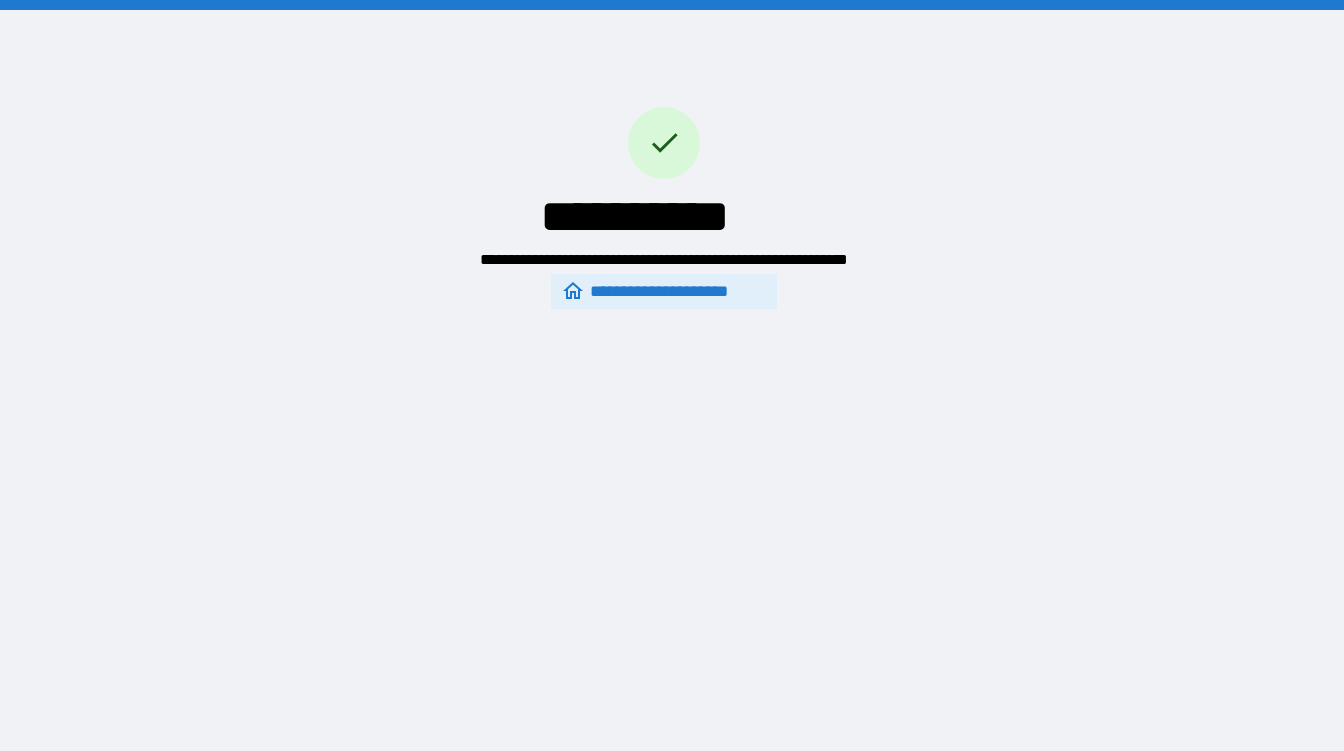 click on "**********" at bounding box center [664, 292] 